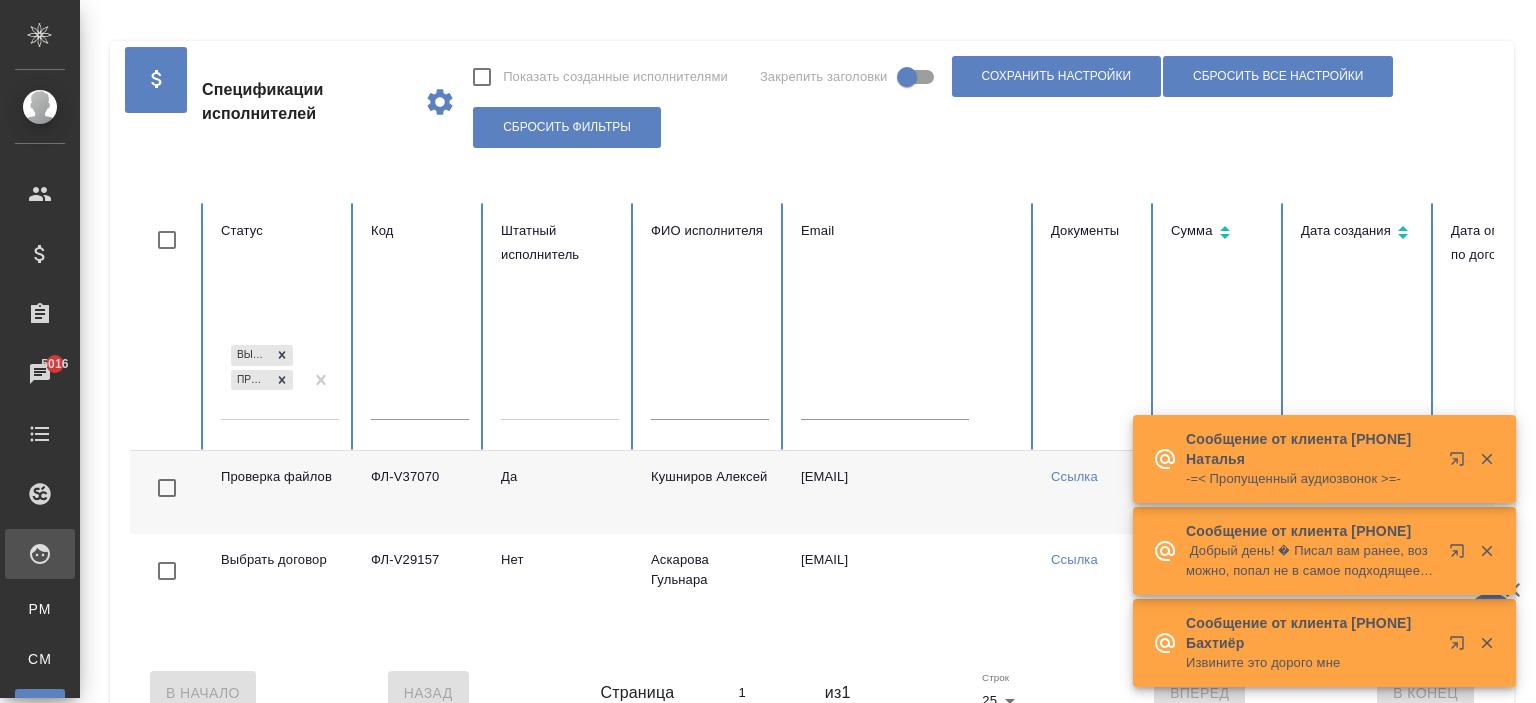 scroll, scrollTop: 0, scrollLeft: 0, axis: both 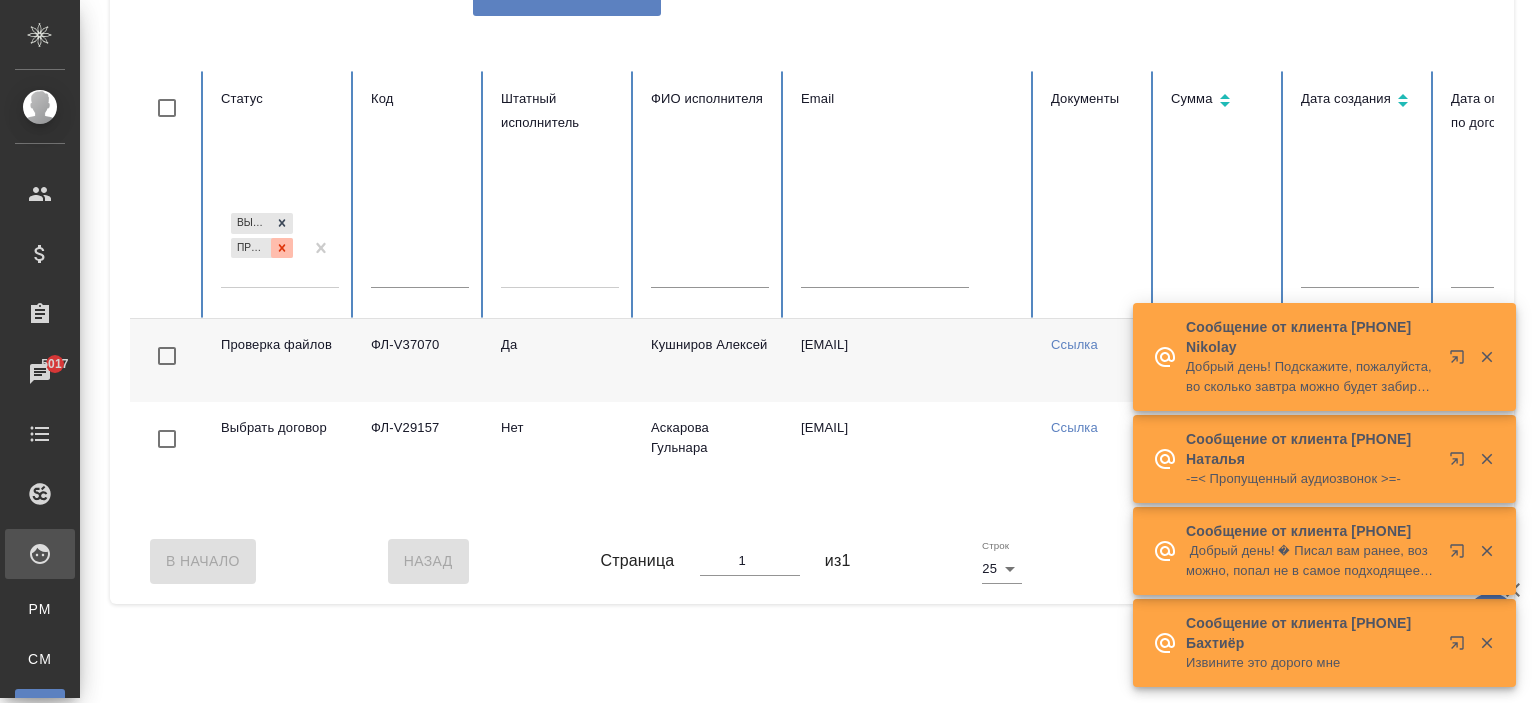 click 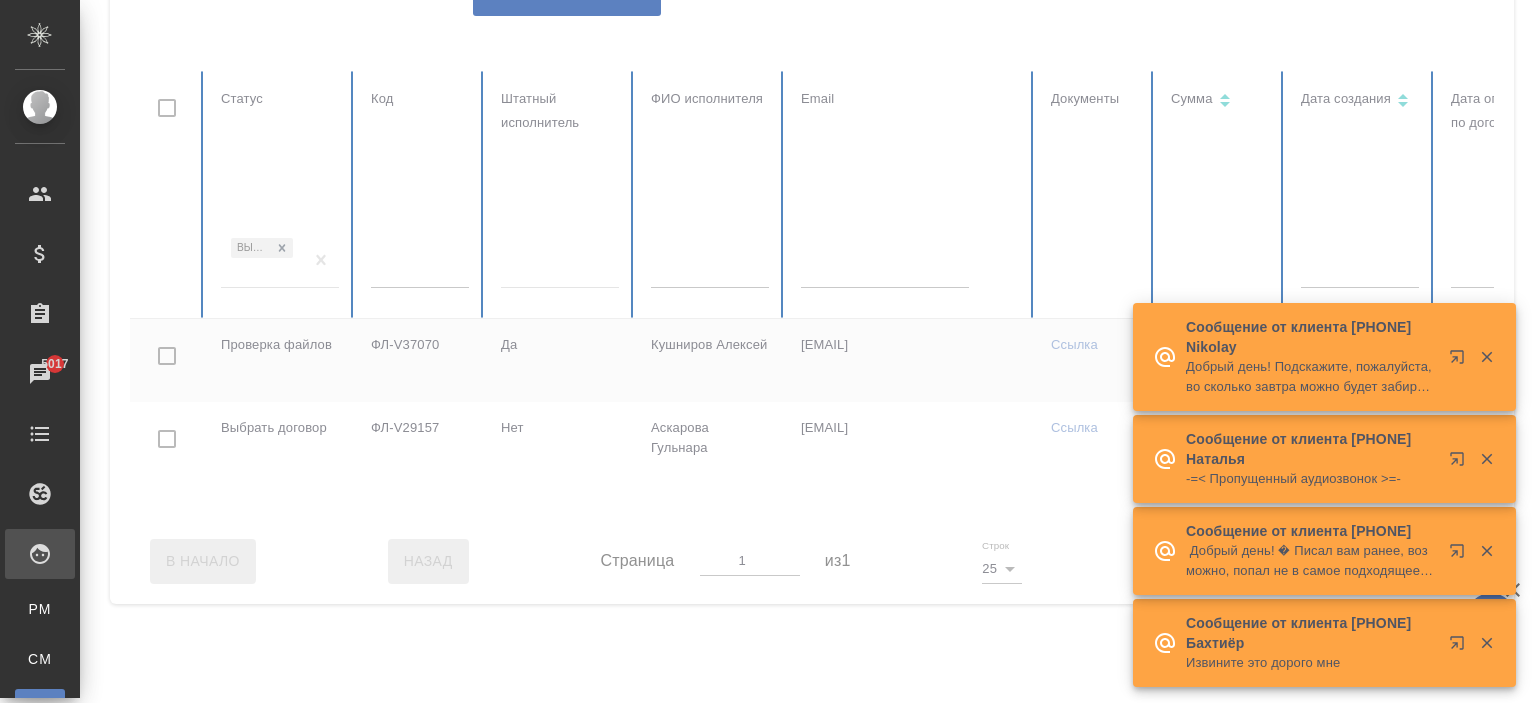 click at bounding box center [1201, 295] 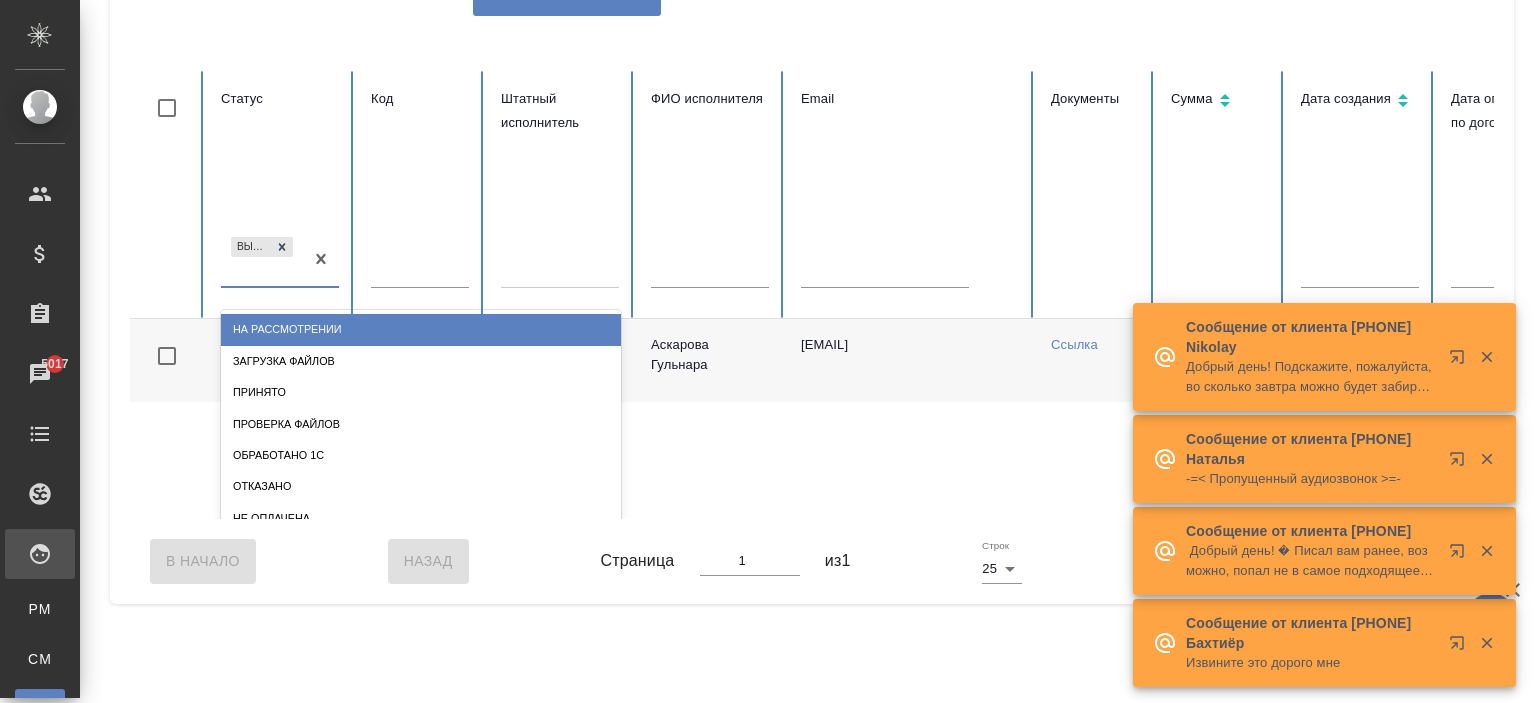 click on "Выбрать договор" at bounding box center [262, 260] 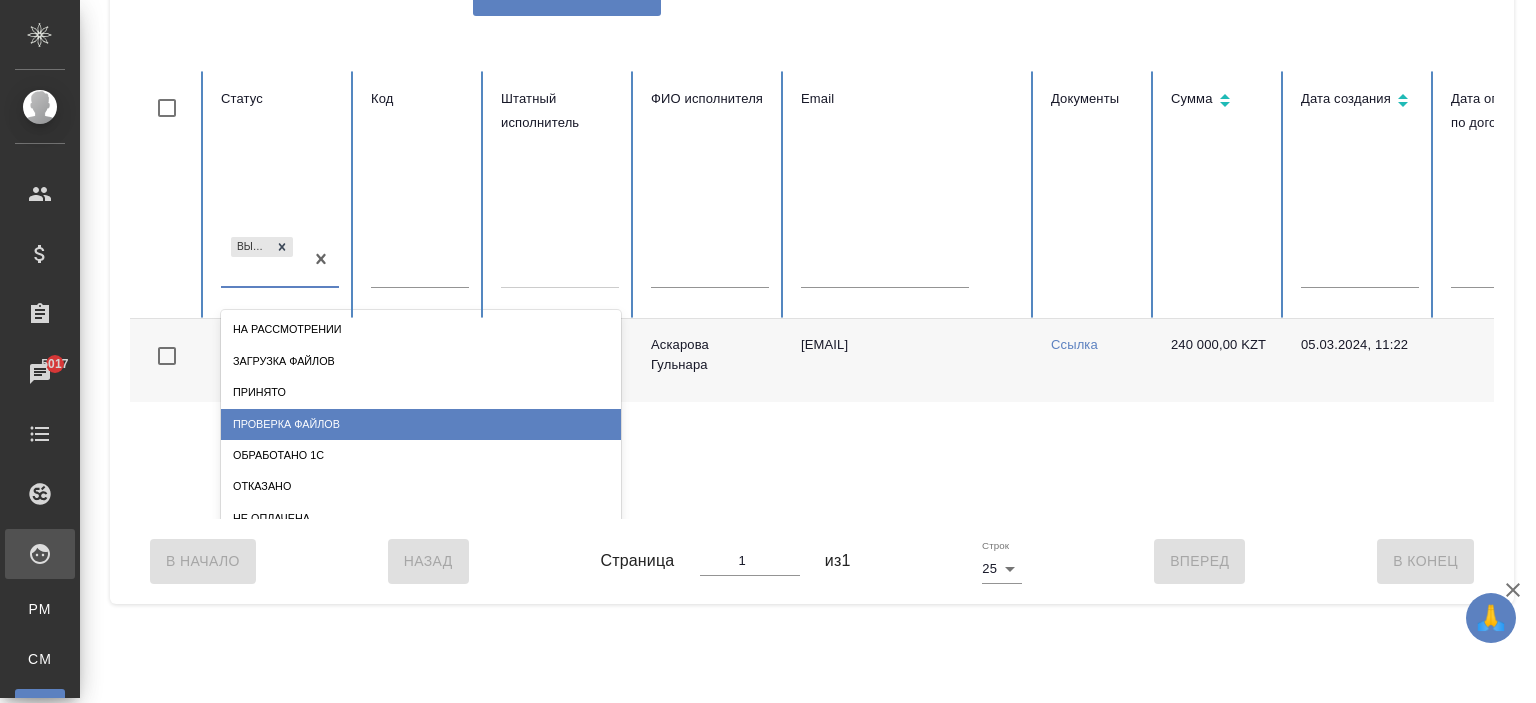 click on "Проверка файлов" at bounding box center [421, 424] 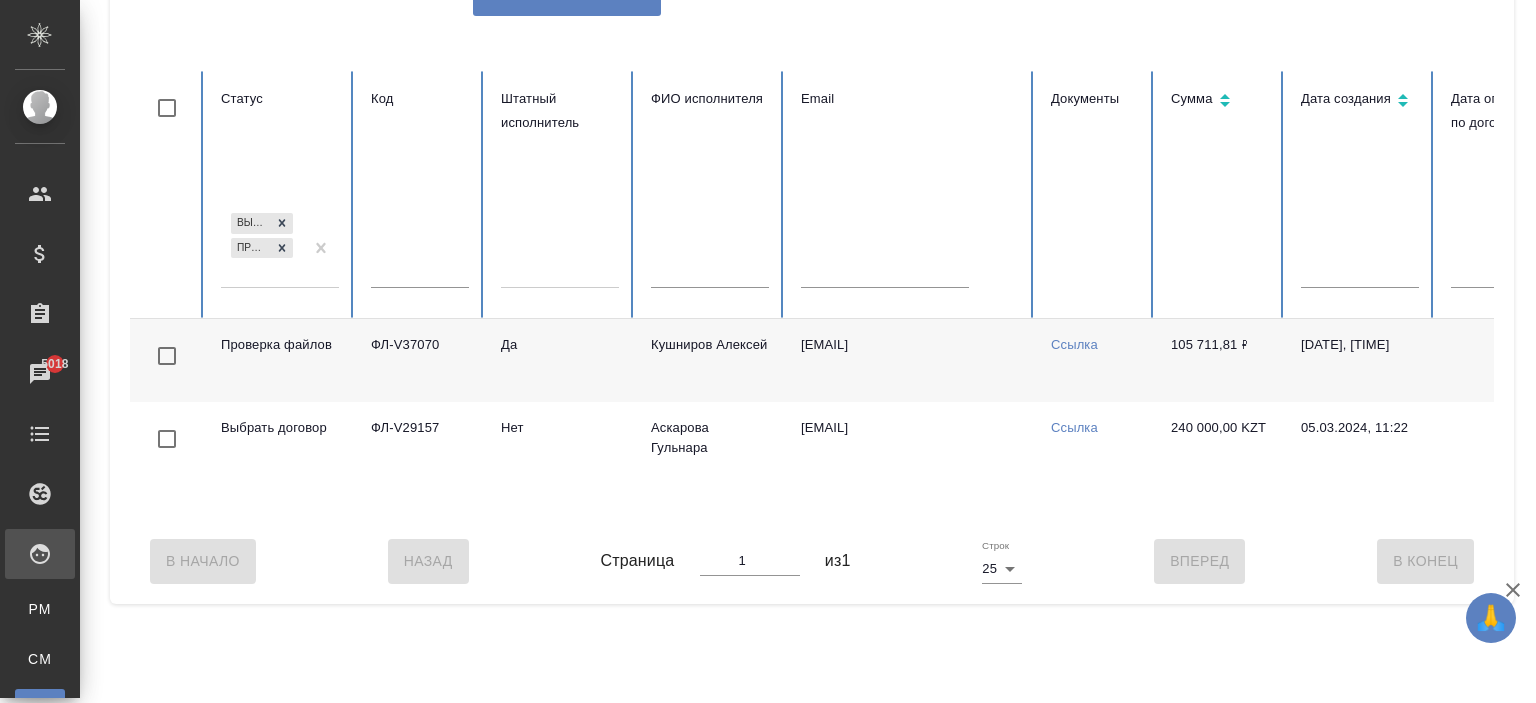 click on "Спецификации исполнителей Показать созданные исполнителями Закрепить заголовки Сохранить настройки Сбросить все настройки Сбросить фильтры" at bounding box center [812, -30] 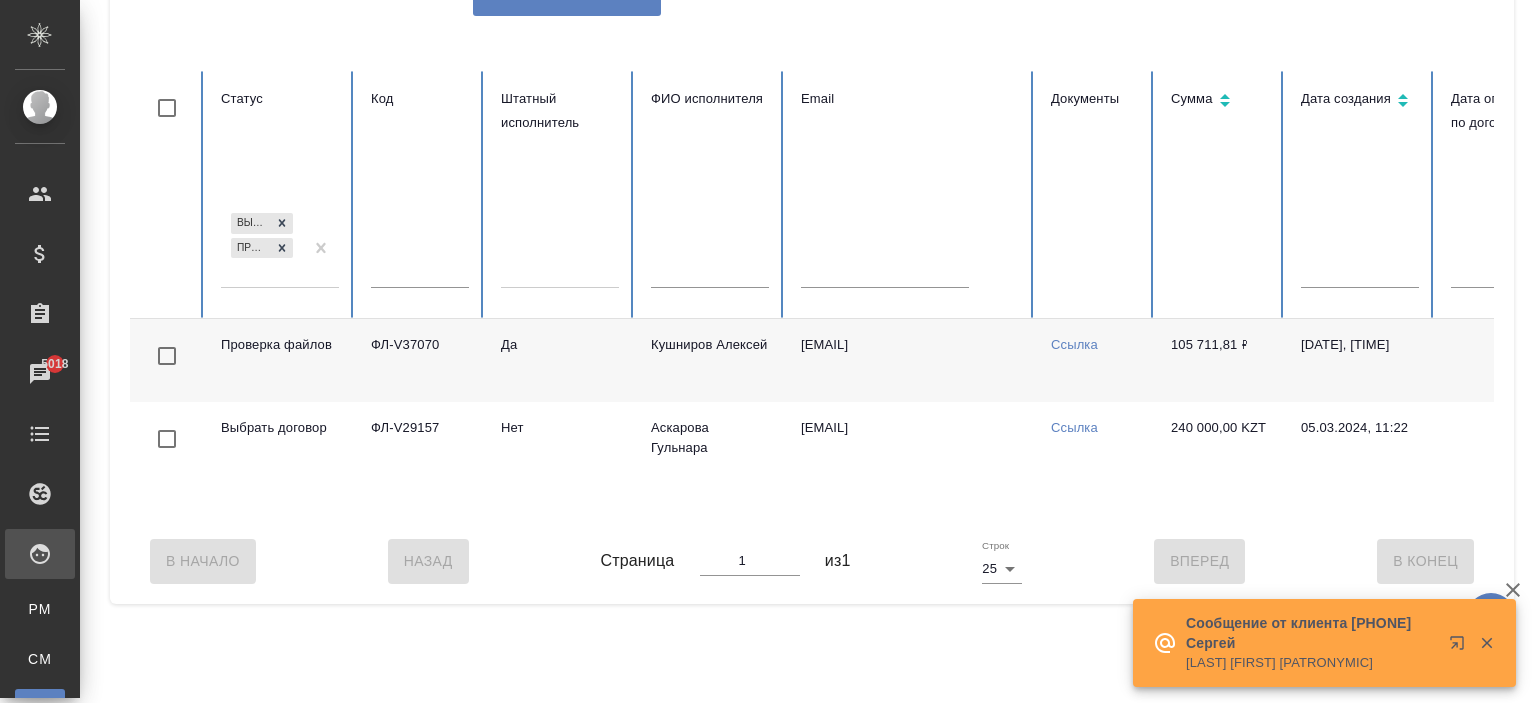 click on "ФЛ-V37070" at bounding box center [420, 360] 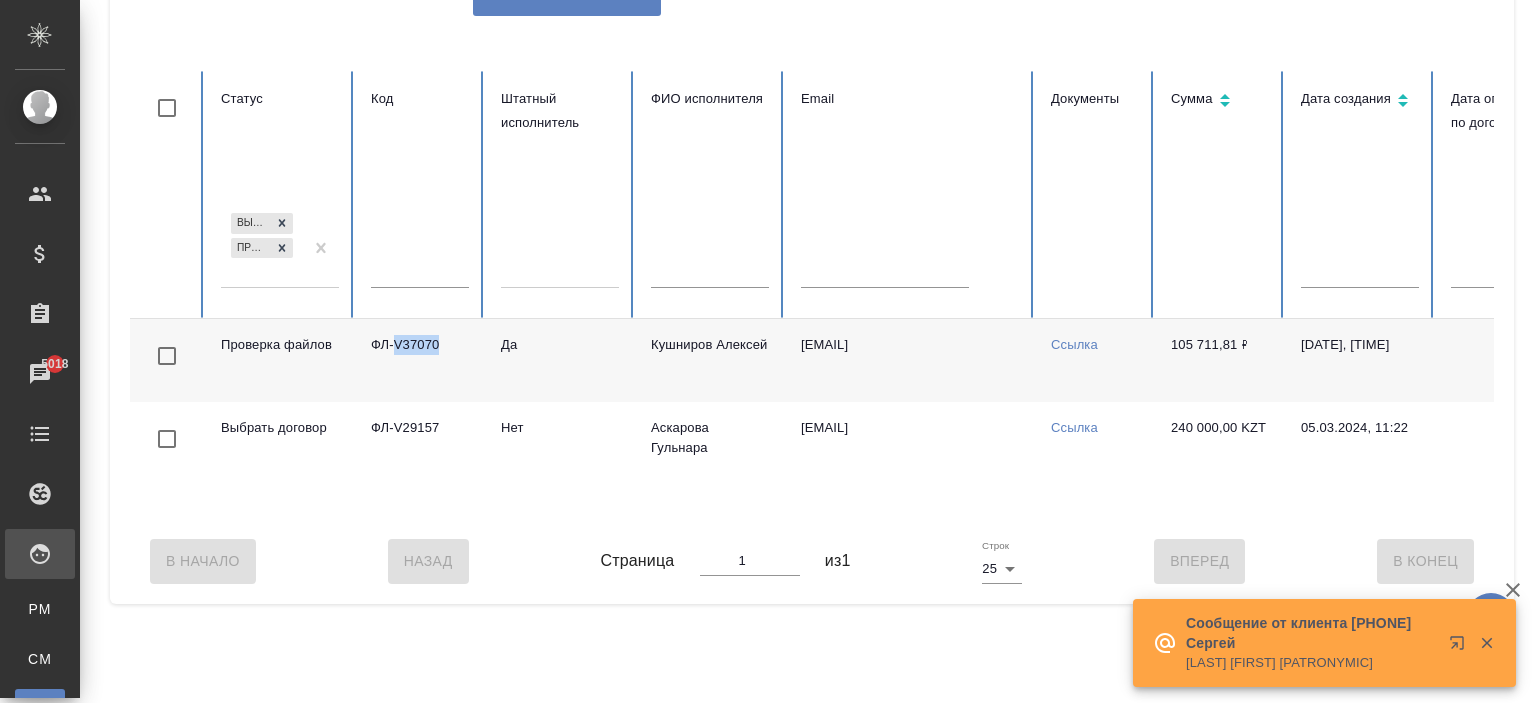 click on "ФЛ-V37070" at bounding box center (420, 360) 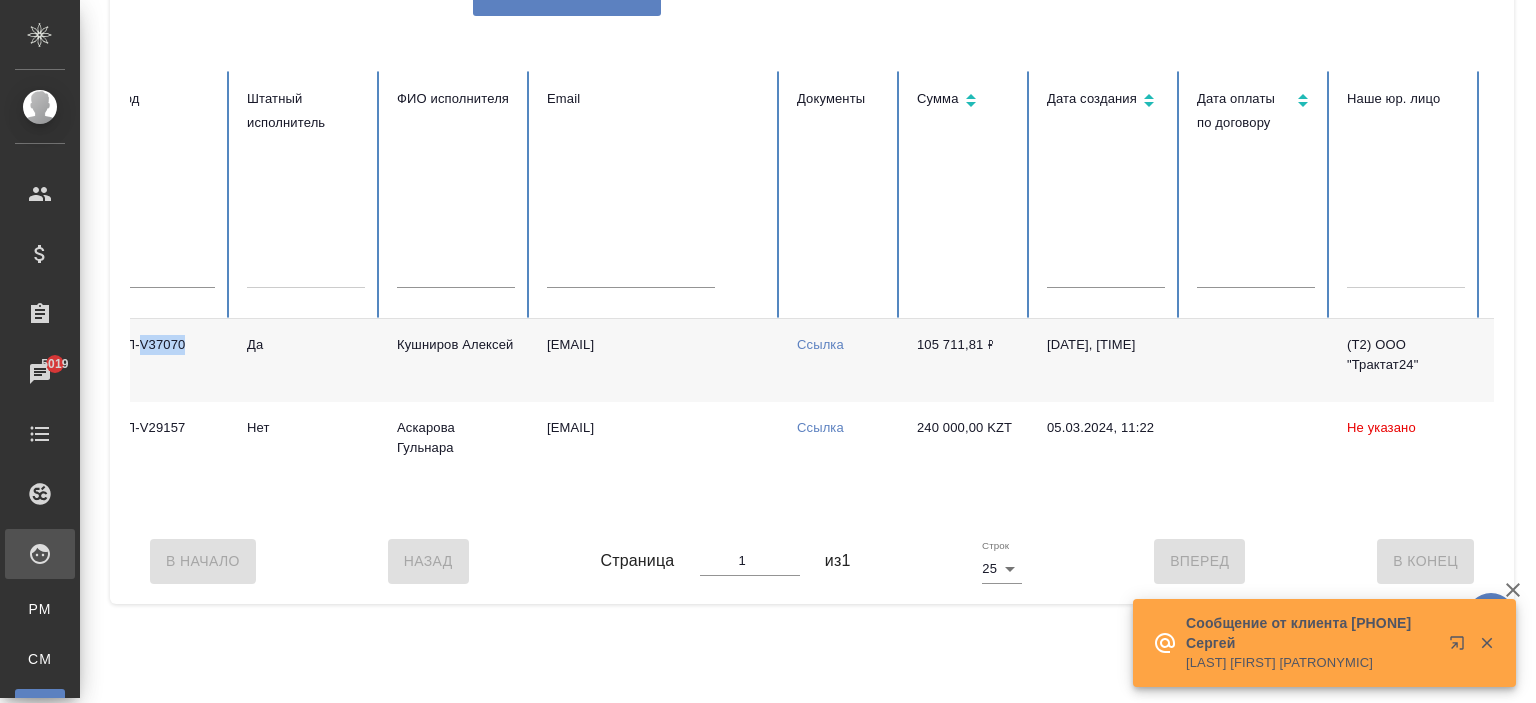 scroll, scrollTop: 0, scrollLeft: 266, axis: horizontal 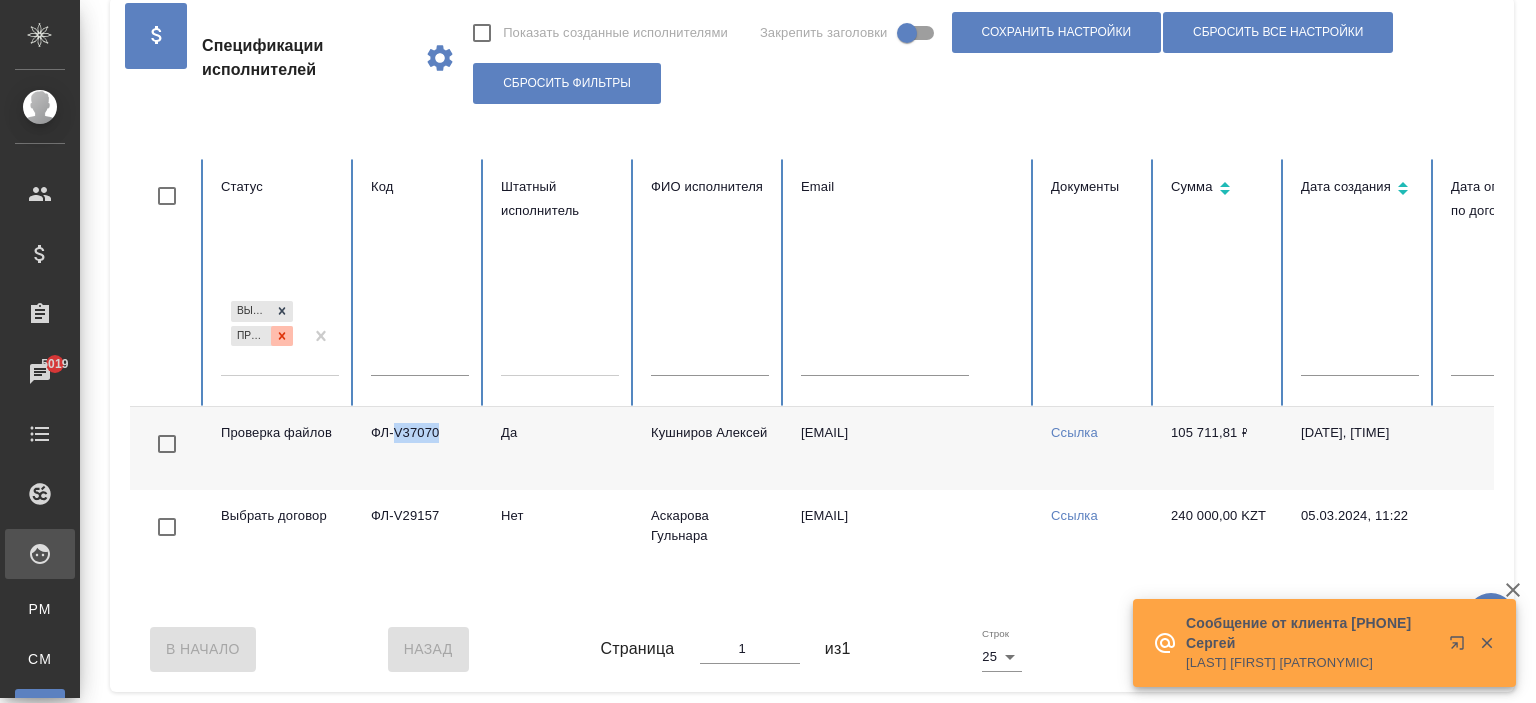 click at bounding box center [282, 336] 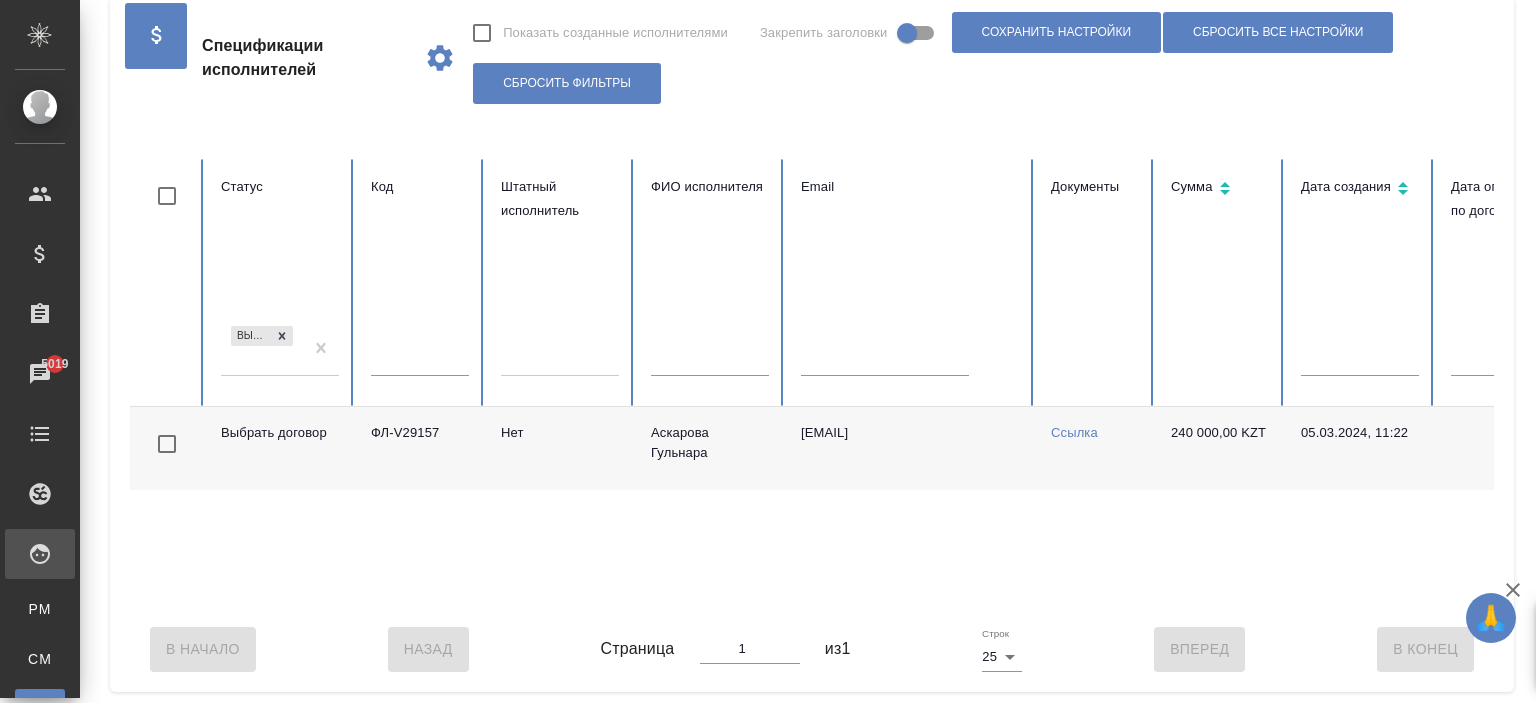click on "Выбрать договор" at bounding box center [262, 349] 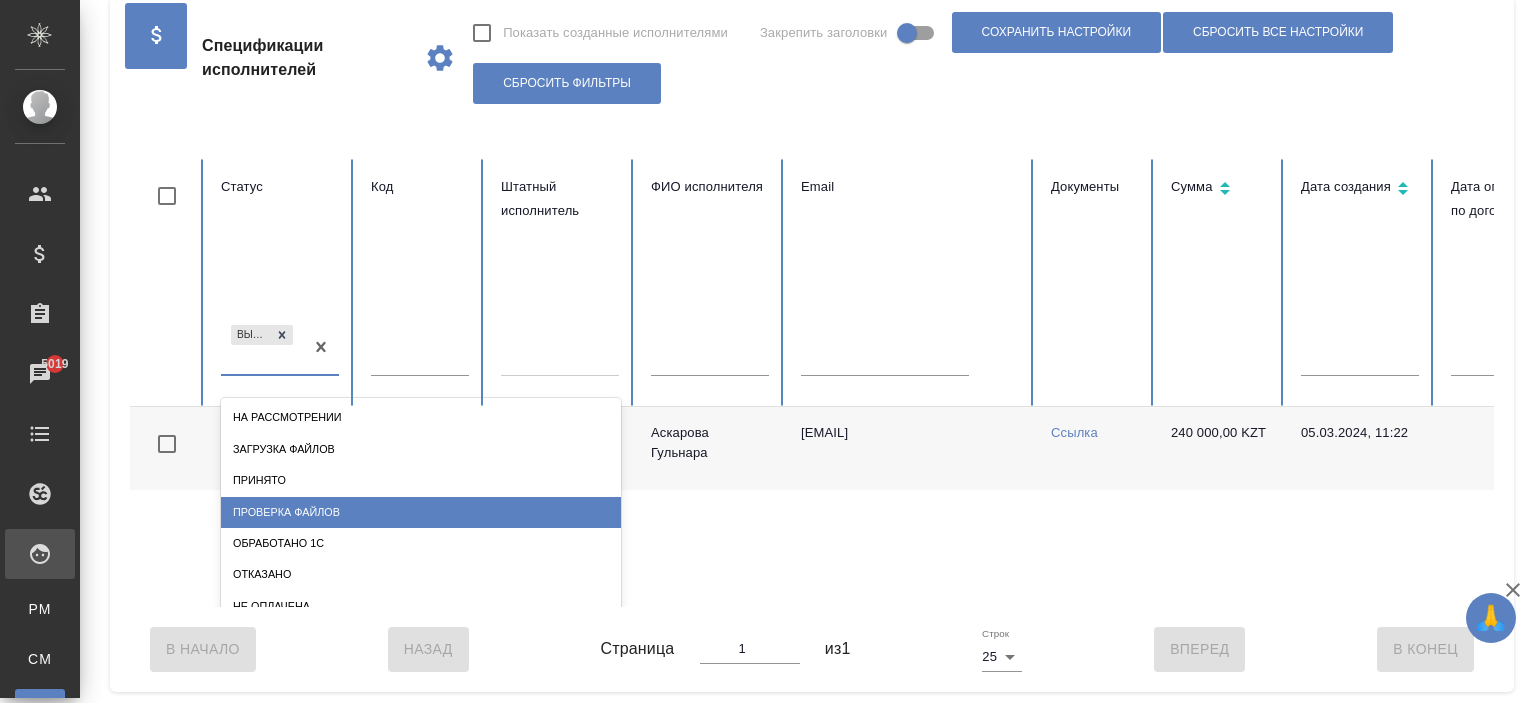 drag, startPoint x: 326, startPoint y: 471, endPoint x: 338, endPoint y: 490, distance: 22.472204 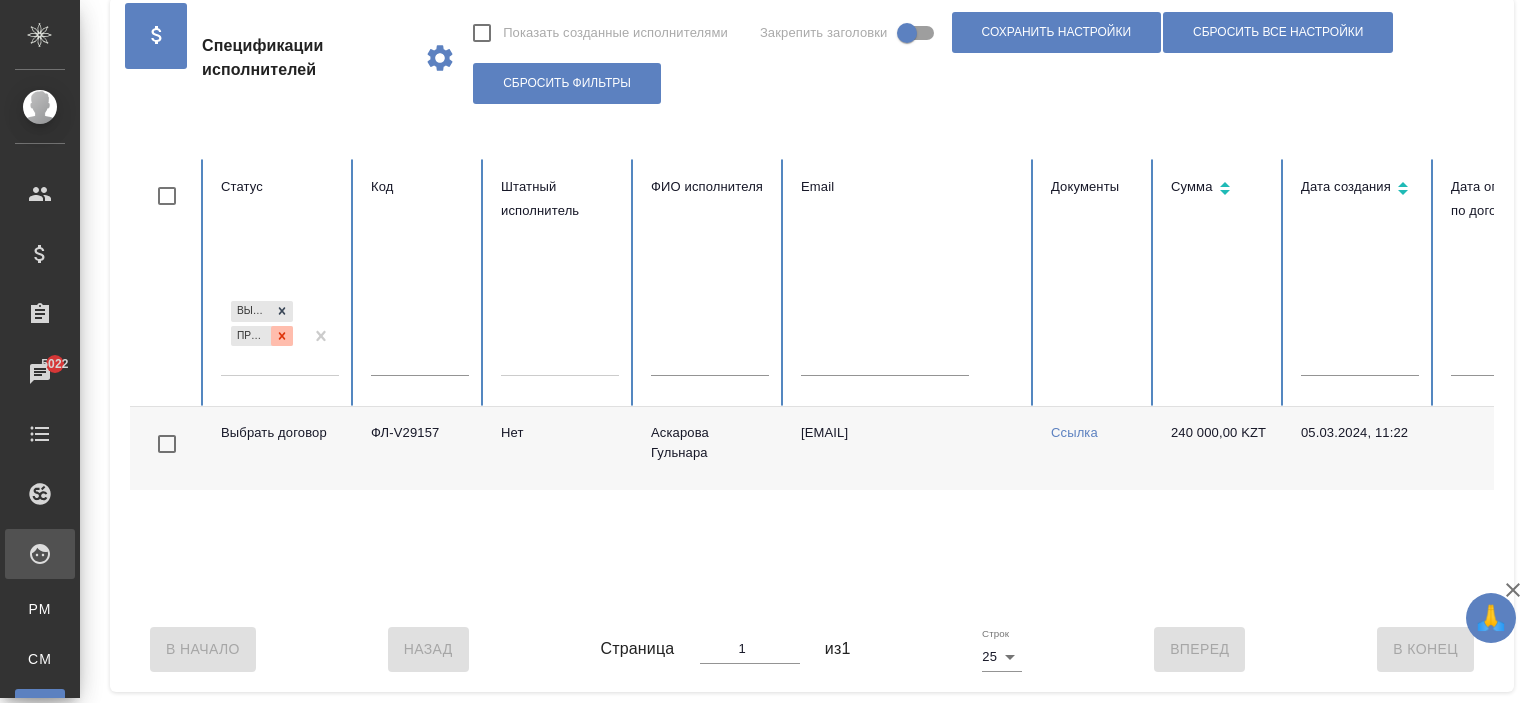 click at bounding box center [282, 336] 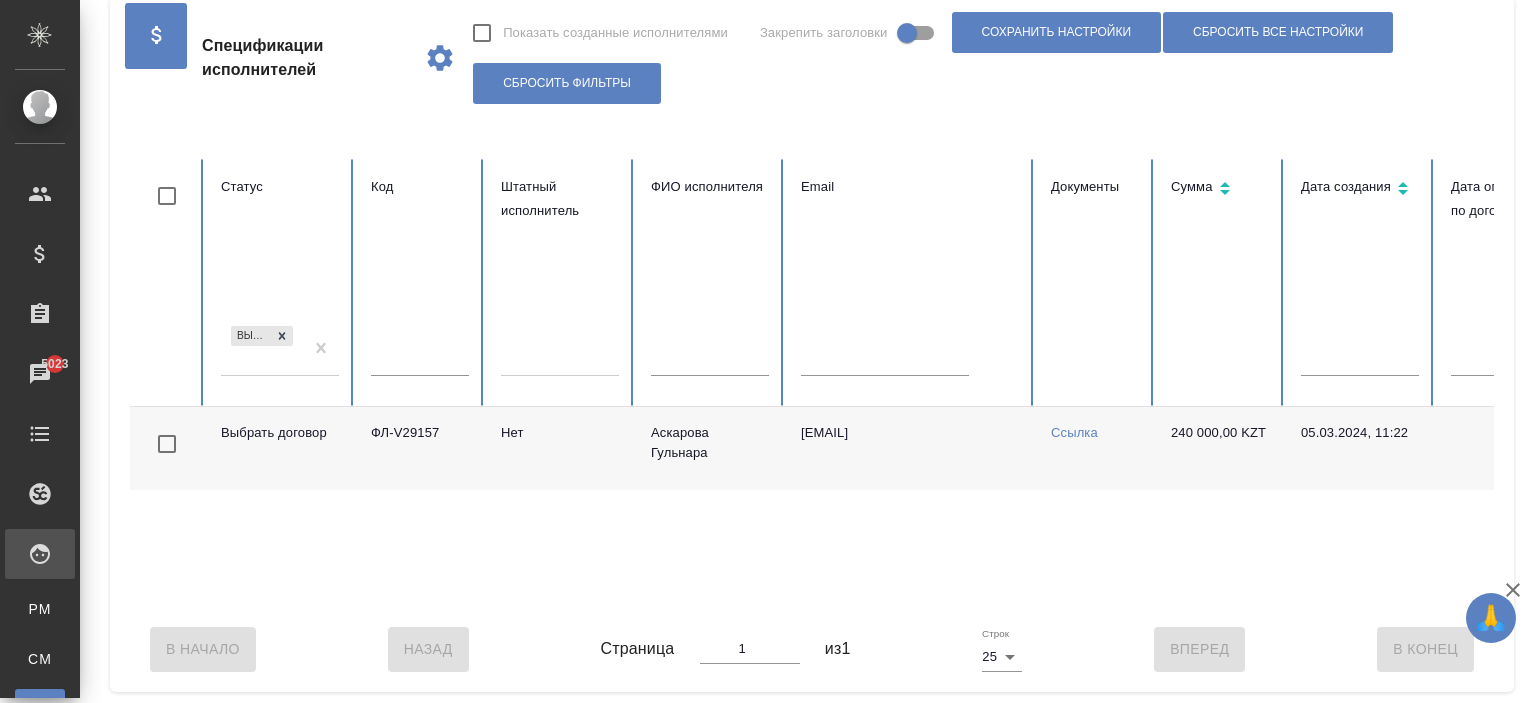 click on "Выбрать договор" at bounding box center (262, 349) 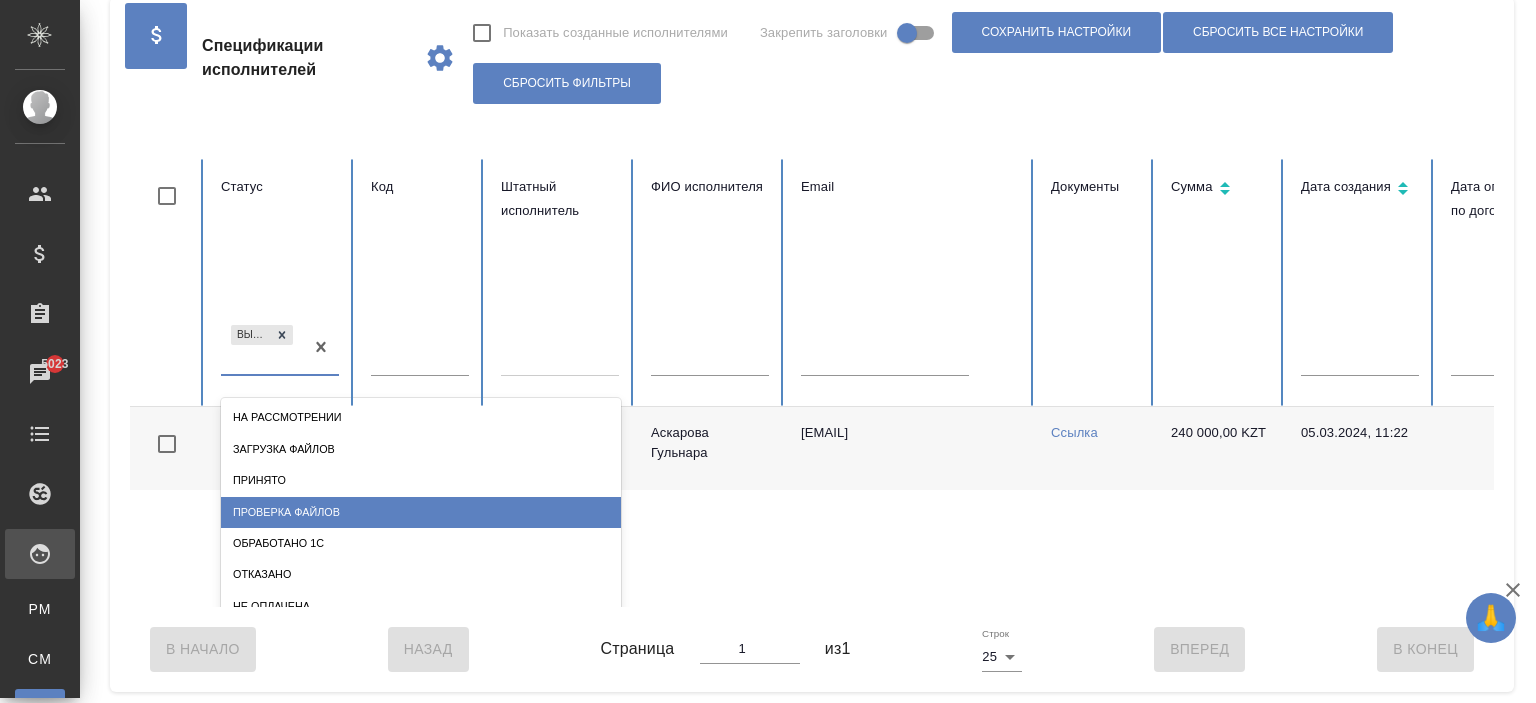 click on "Проверка файлов" at bounding box center (421, 512) 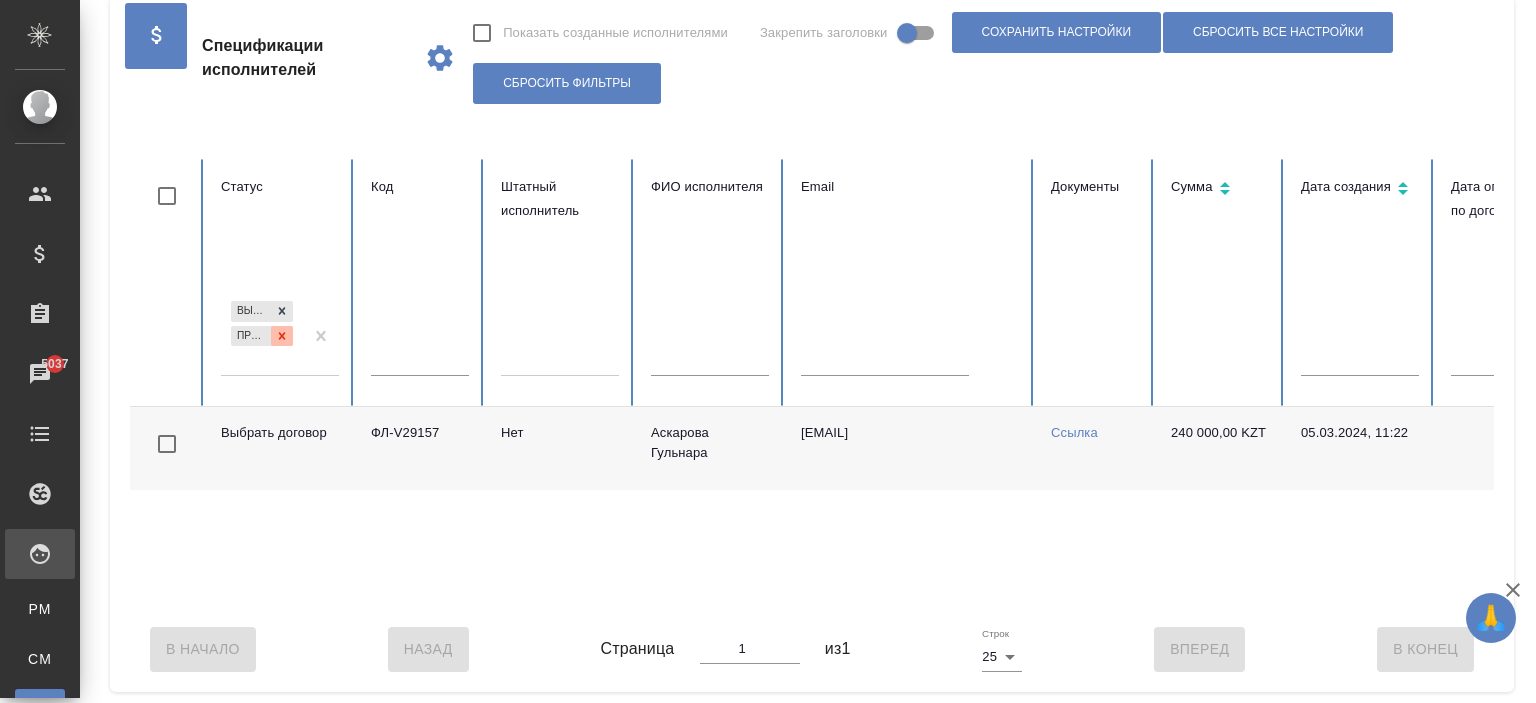 click at bounding box center [282, 336] 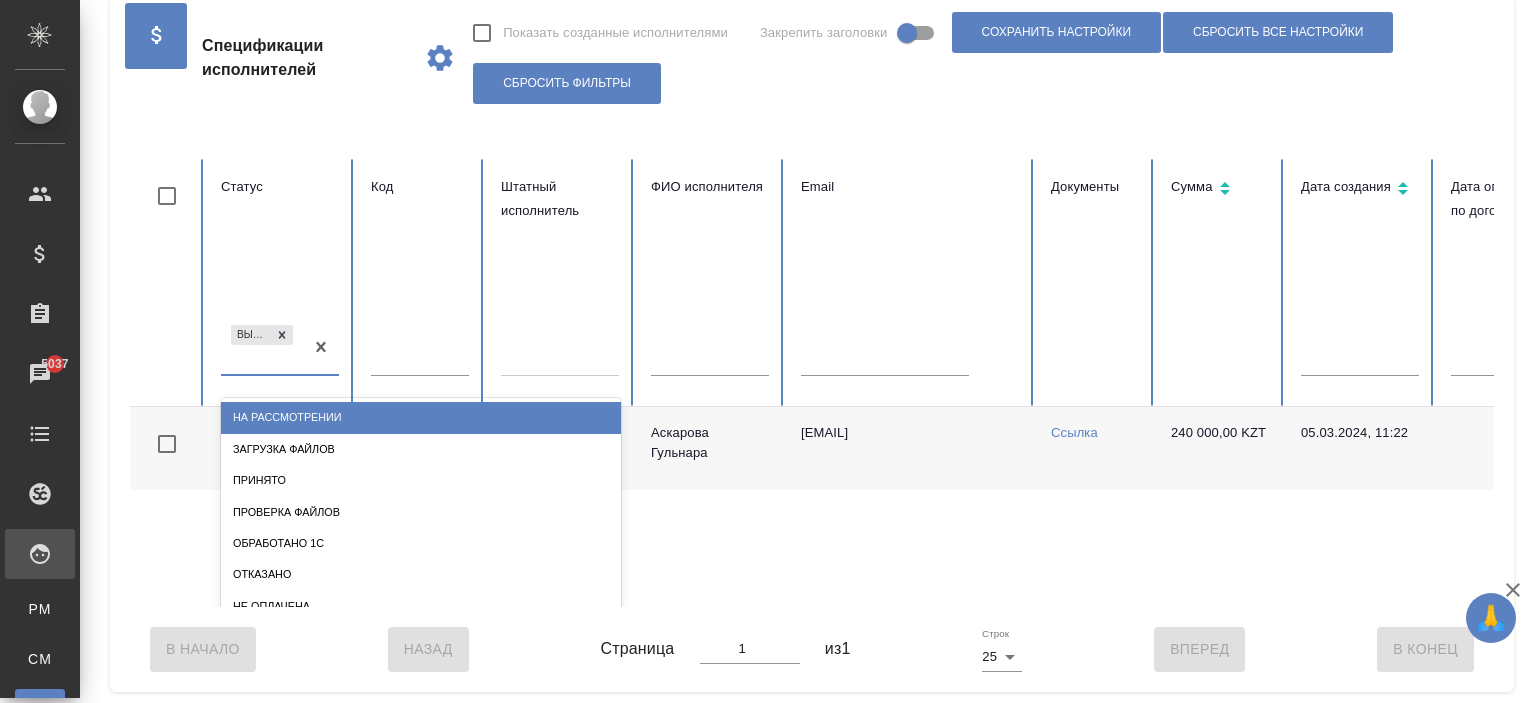 click on "Выбрать договор" at bounding box center (262, 348) 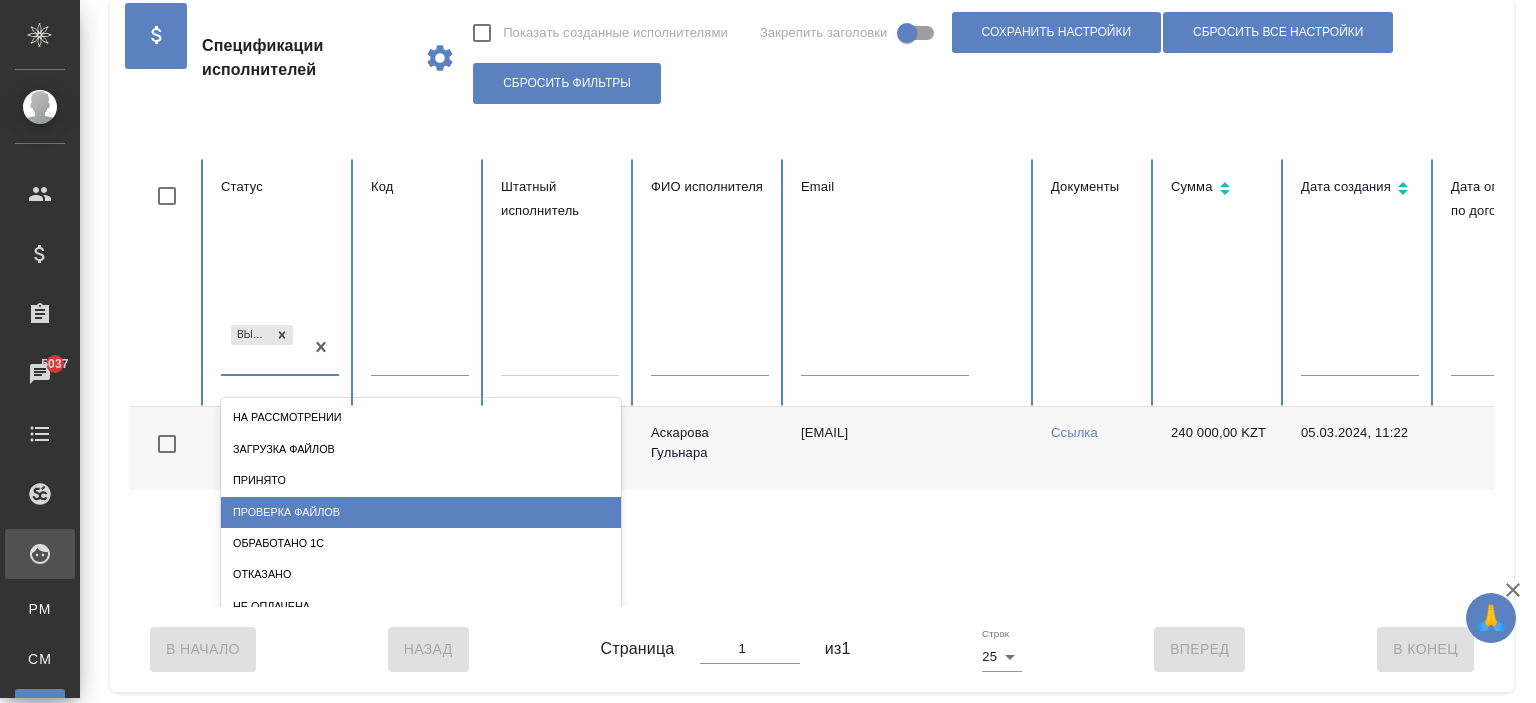 click on "Проверка файлов" at bounding box center [421, 512] 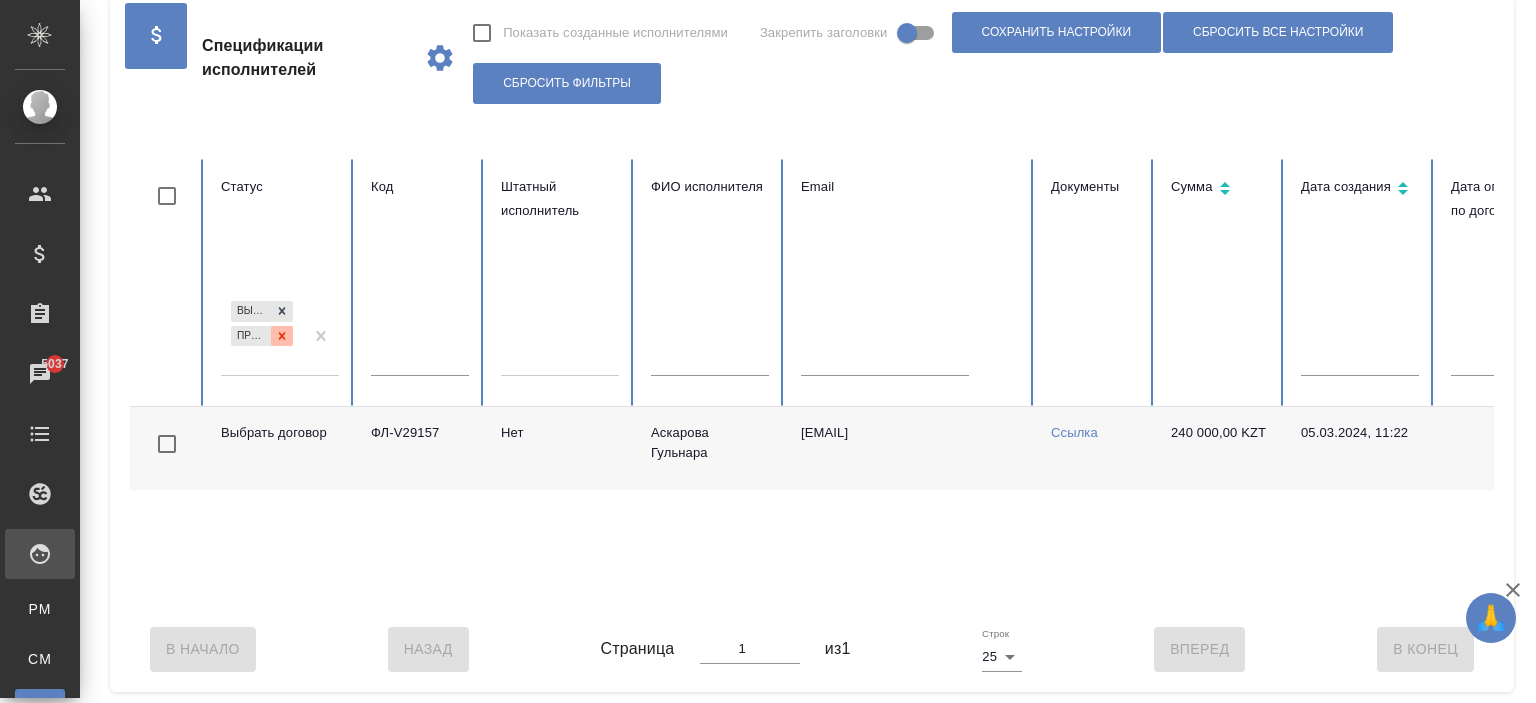 click 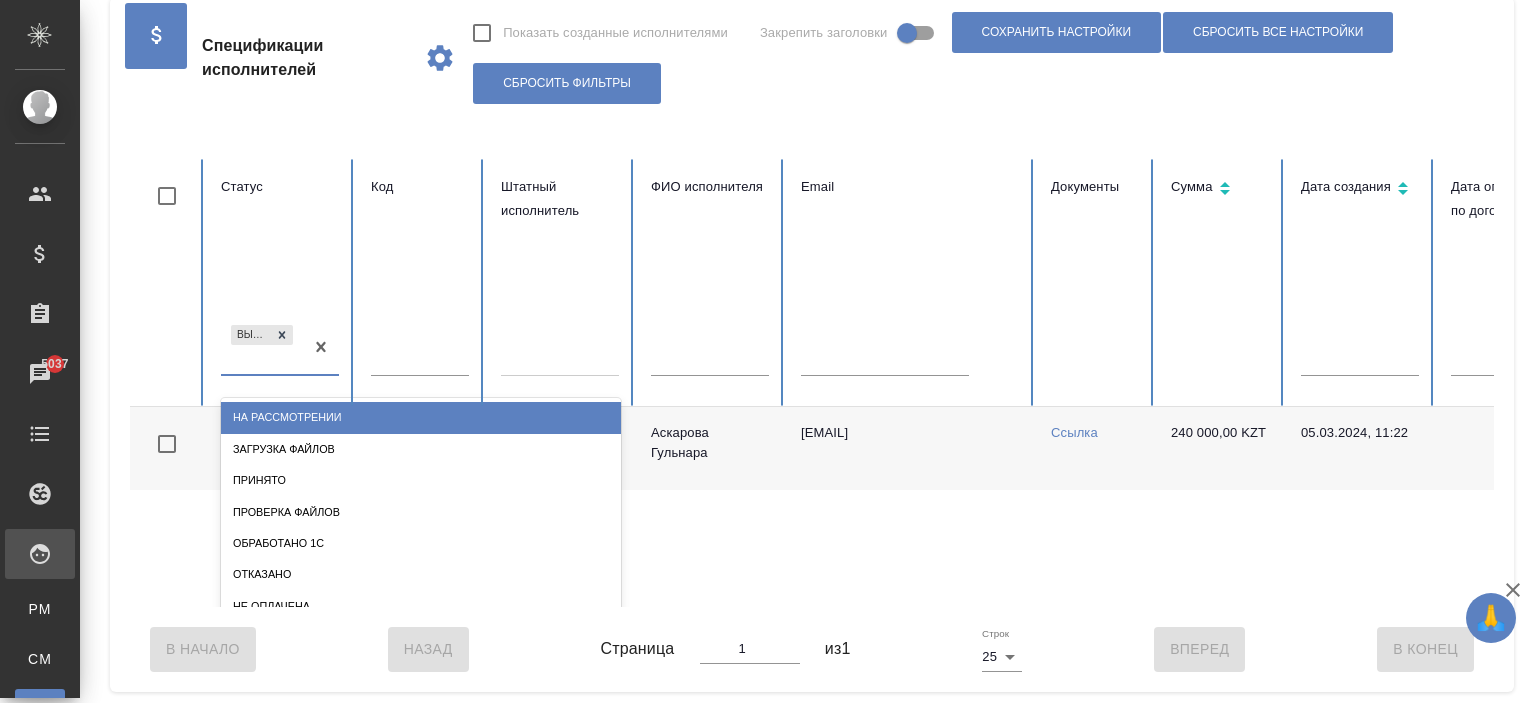 click on "Выбрать договор" at bounding box center [262, 348] 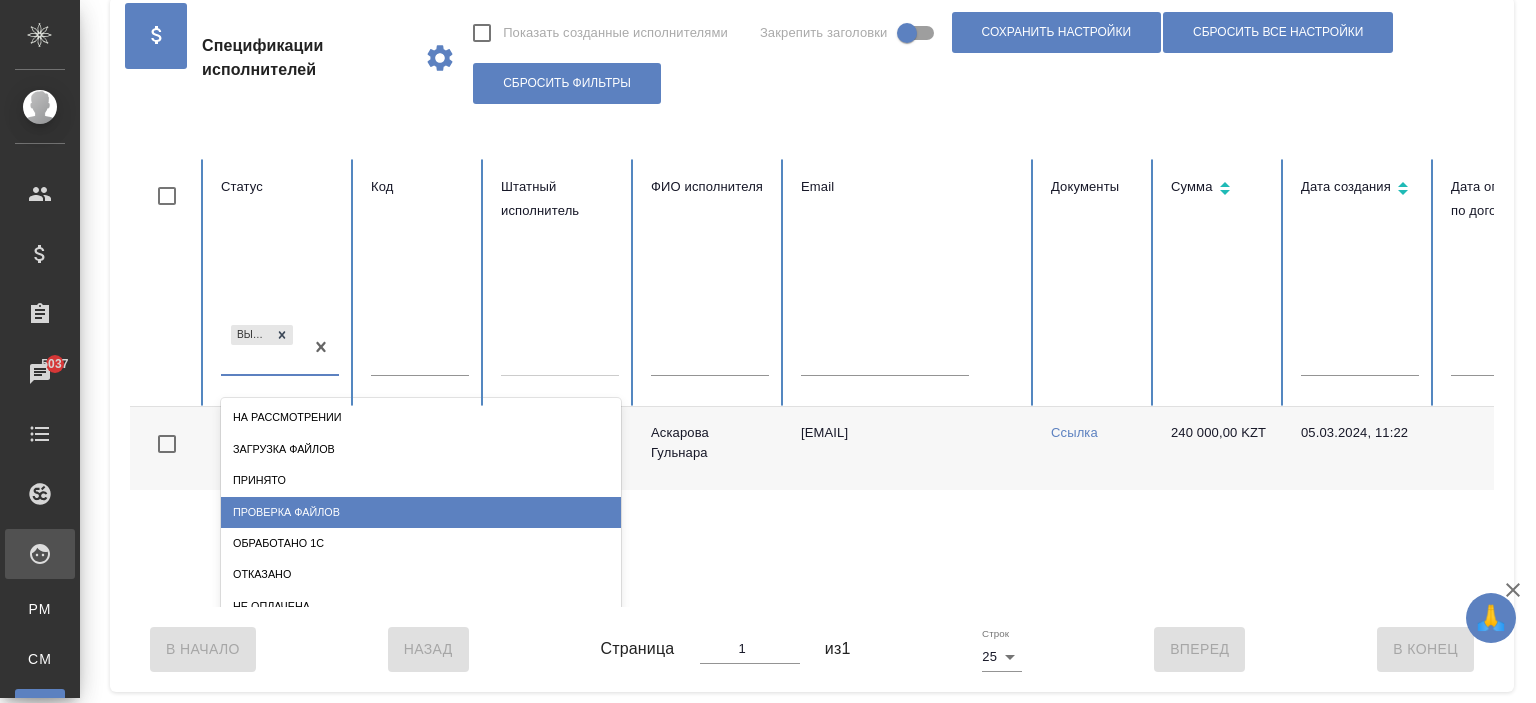 click on "Проверка файлов" at bounding box center [421, 512] 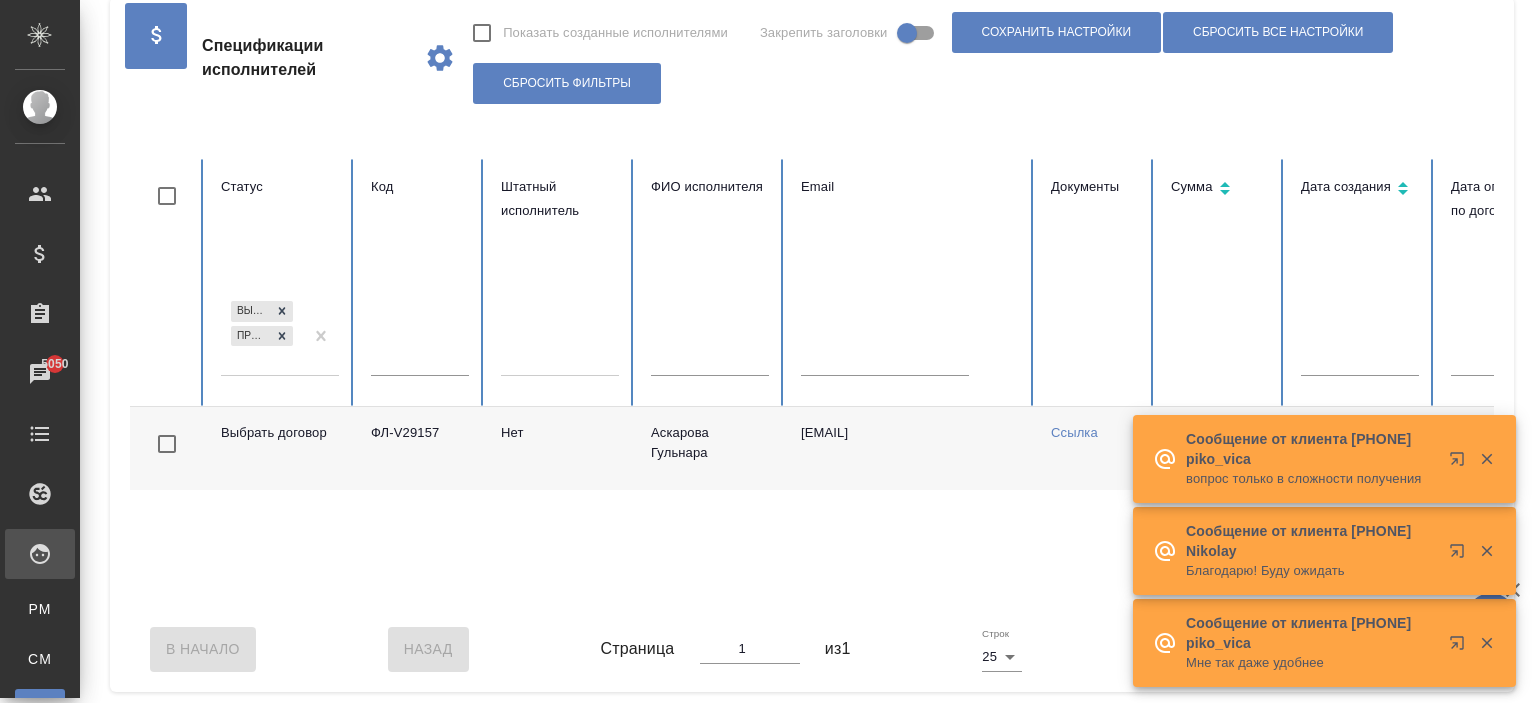 click on "Спецификации исполнителей Показать созданные исполнителями Закрепить заголовки Сохранить настройки Сбросить все настройки Сбросить фильтры Статус Выбрать договор Проверка файлов Код Штатный исполнитель   ФИО исполнителя Email Документы Сумма Дата создания Дата оплаты по договору Наше юр. лицо   Создал   Платежная система Оплата ИП (нерезидент) (KZT) Оплата ИП (нерезидент) (UAH) Оплата ИП (резидент) (RUB) Оплата ИП (нерезидент) (RUB) Оплата Юр.лицу (RUB) Платёжный рейс Выбрать договор ФЛ-V29157 Нет Аскарова Гульнара aorgulnara@gmail.com Ссылка 240 000,00 KZT 05.03.2024, 11:22 Не указано Назад 1" at bounding box center [808, 329] 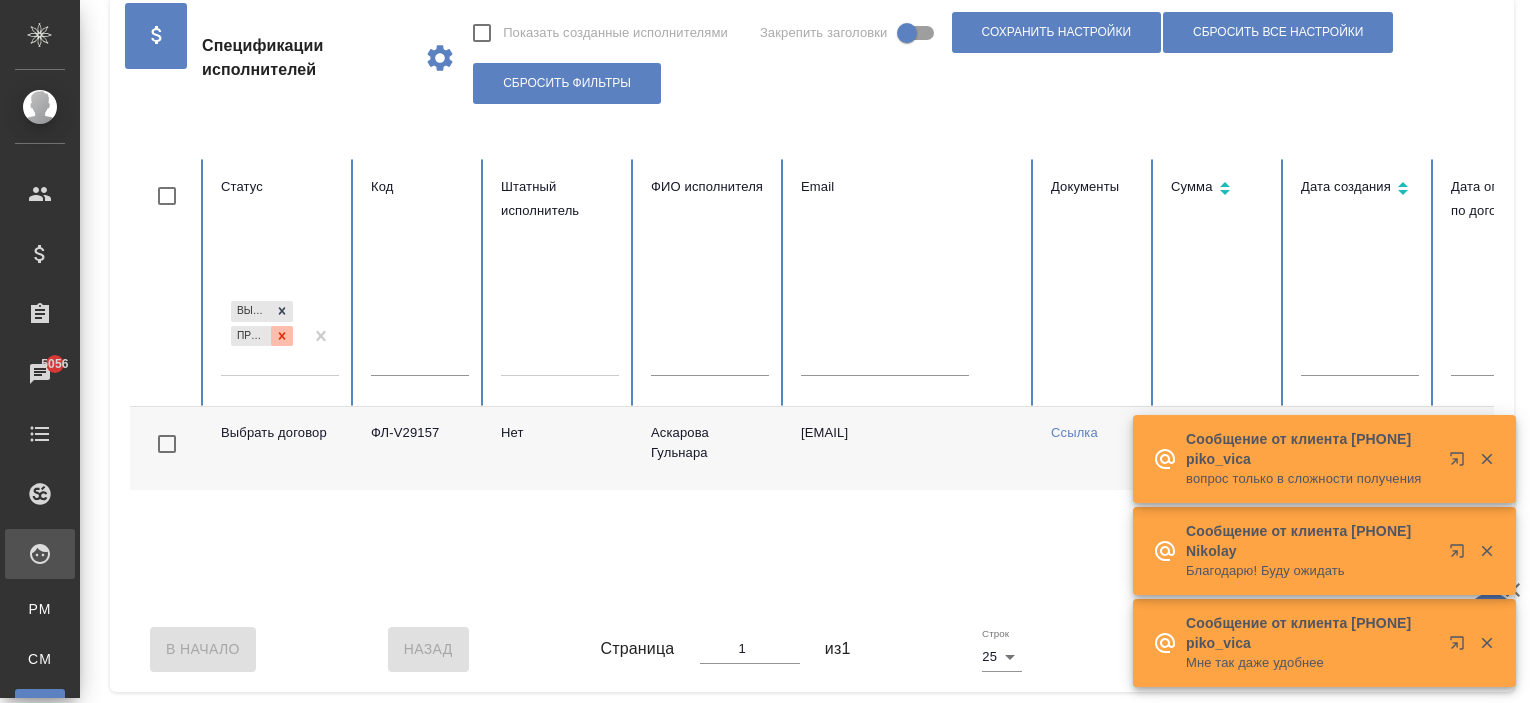 click 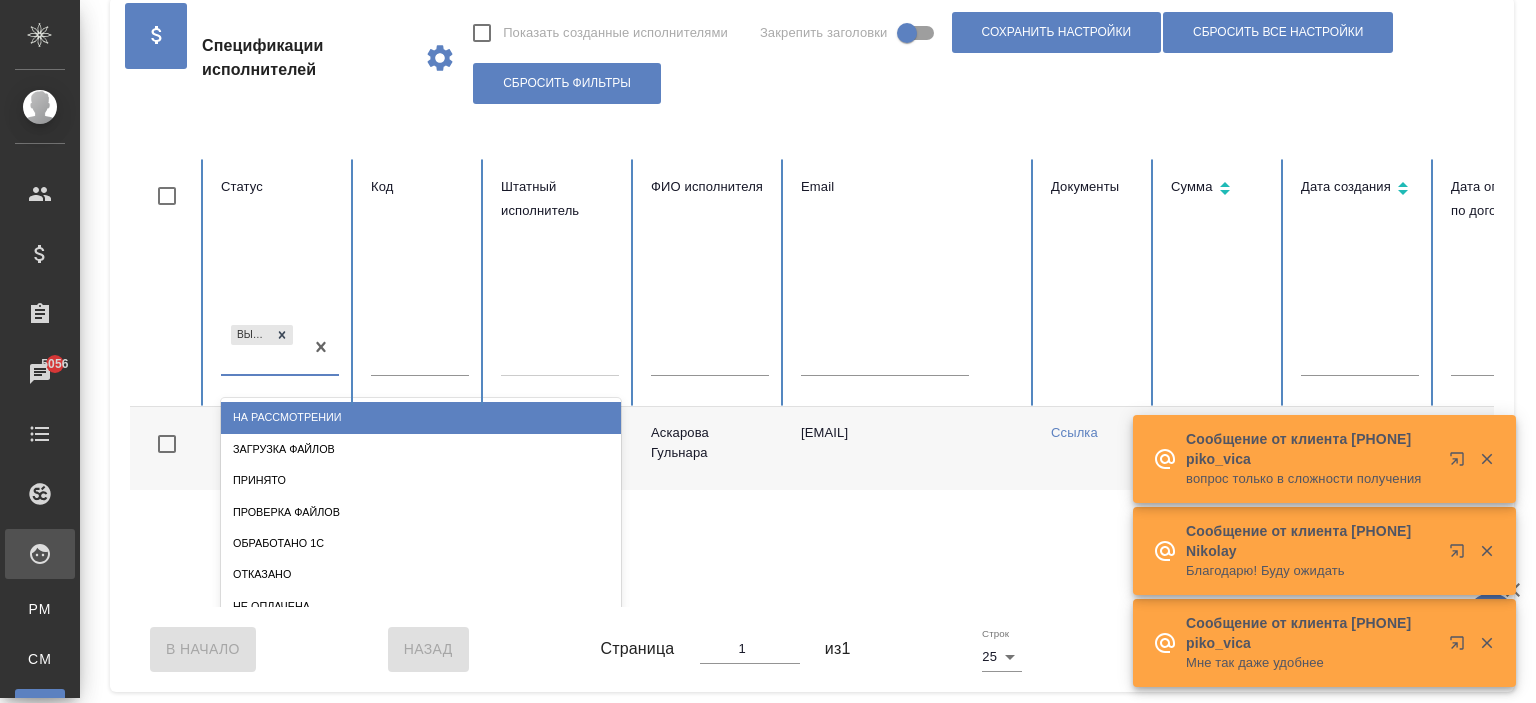 click on "Выбрать договор" at bounding box center (262, 348) 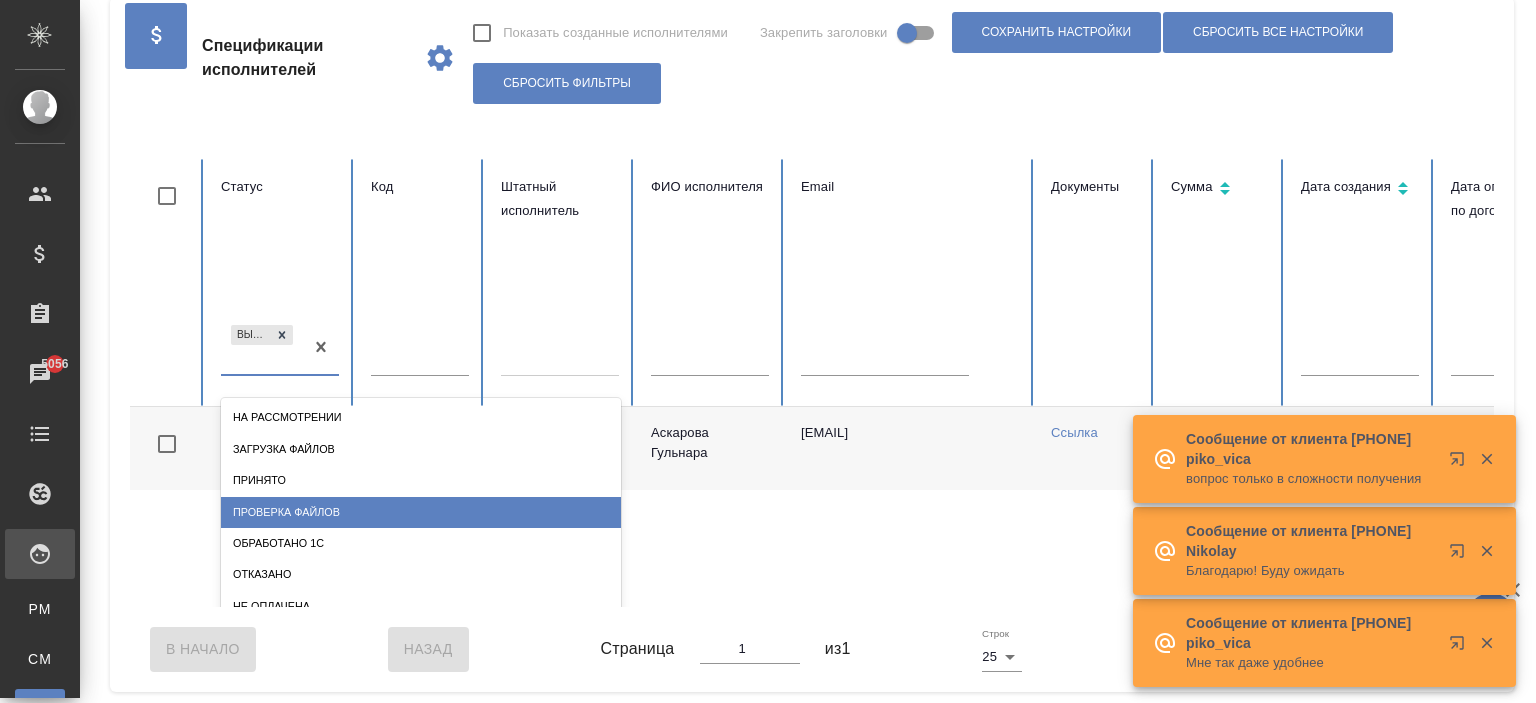 click on "Проверка файлов" at bounding box center [421, 512] 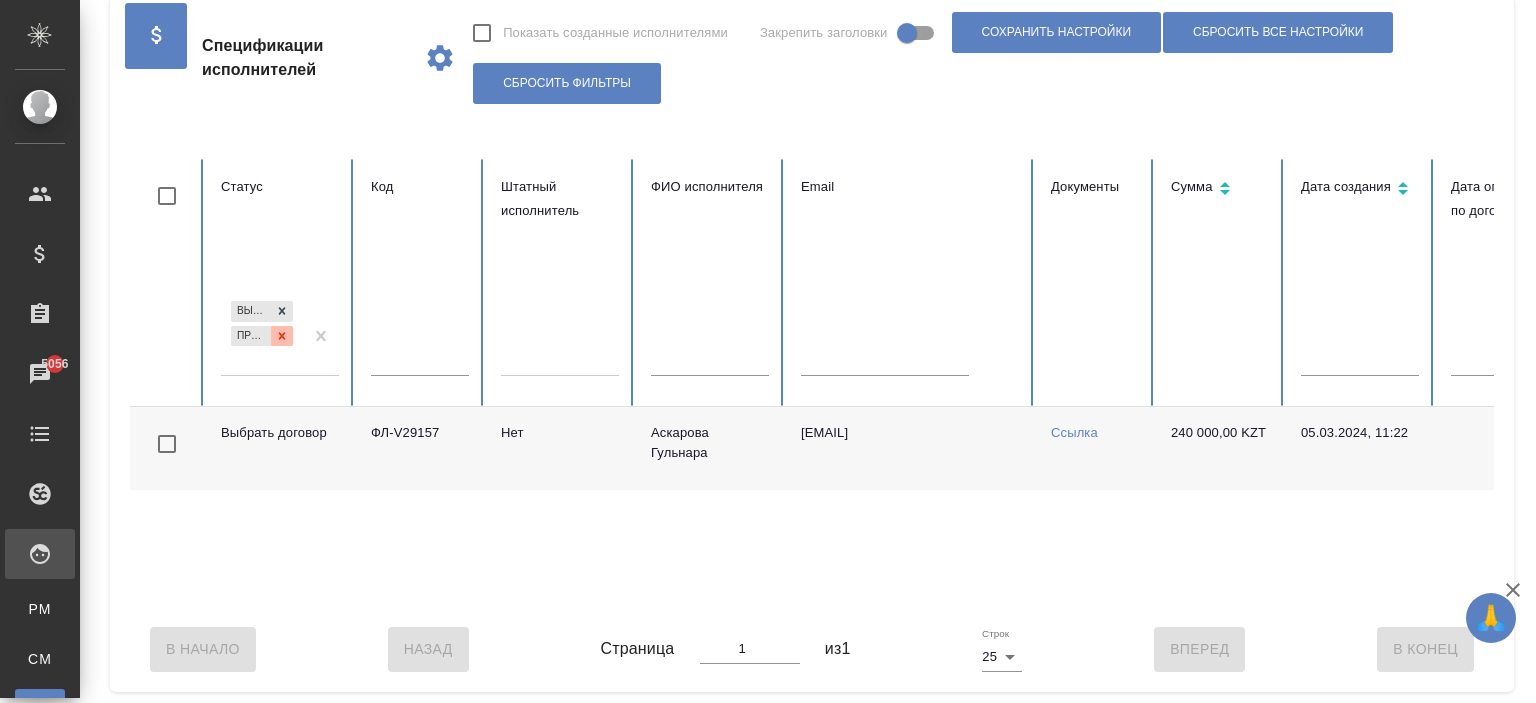 click 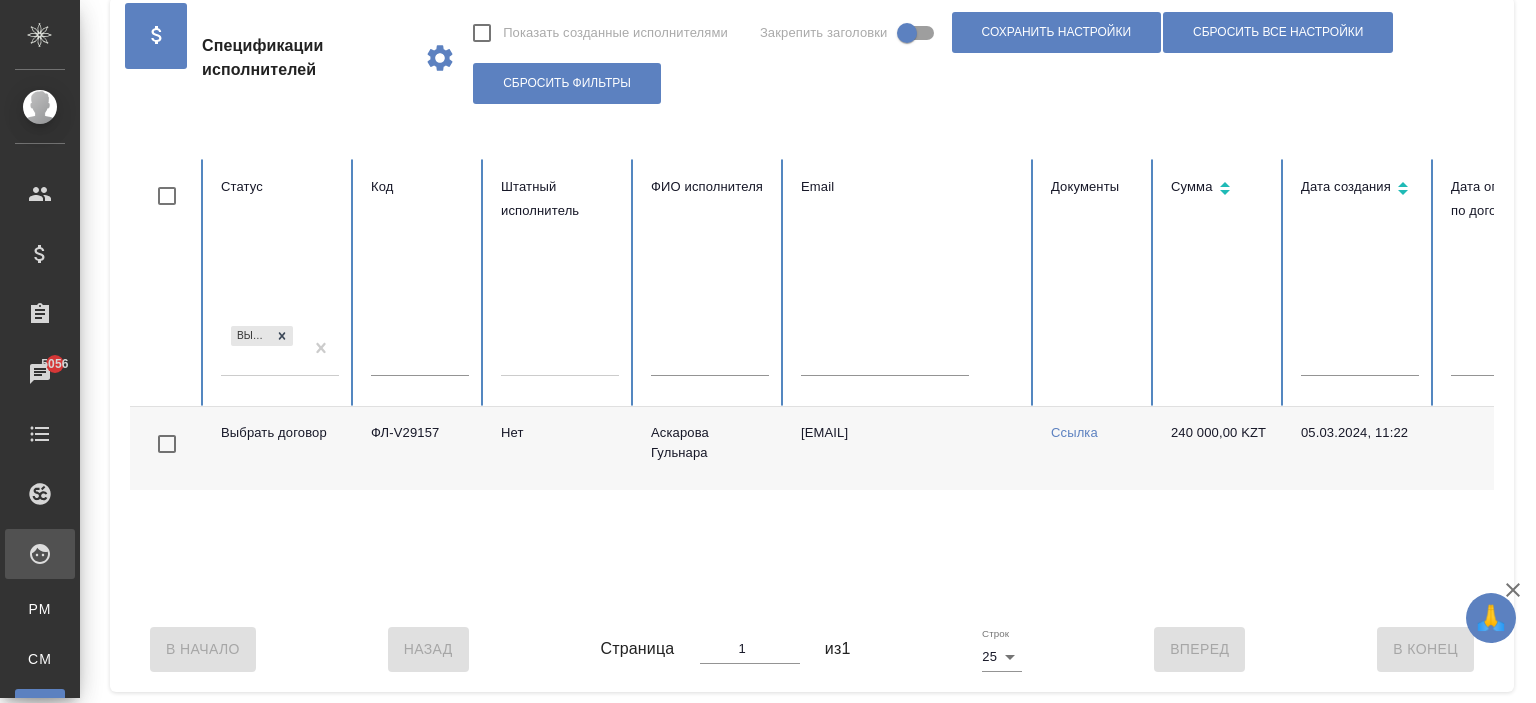 click on "Выбрать договор" at bounding box center [262, 349] 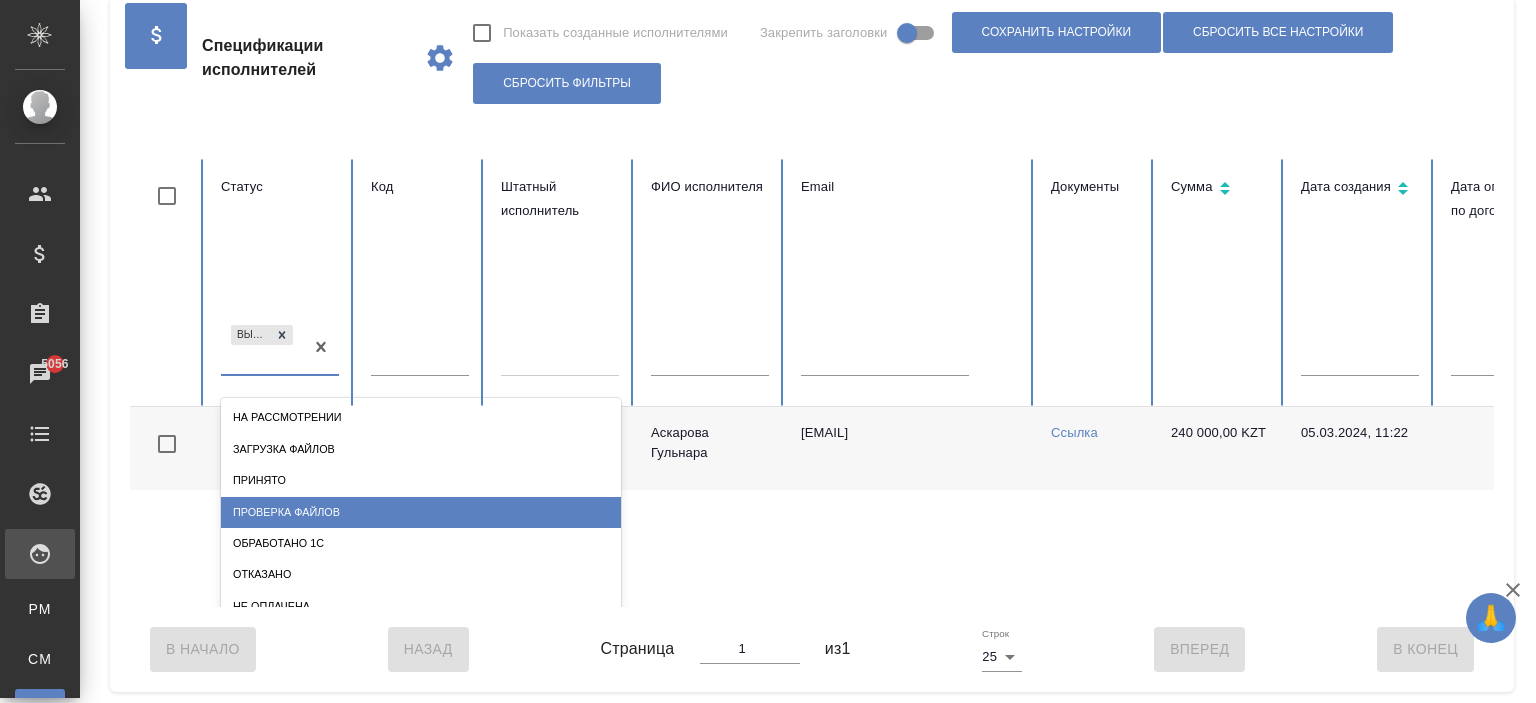 click on "Проверка файлов" at bounding box center [421, 512] 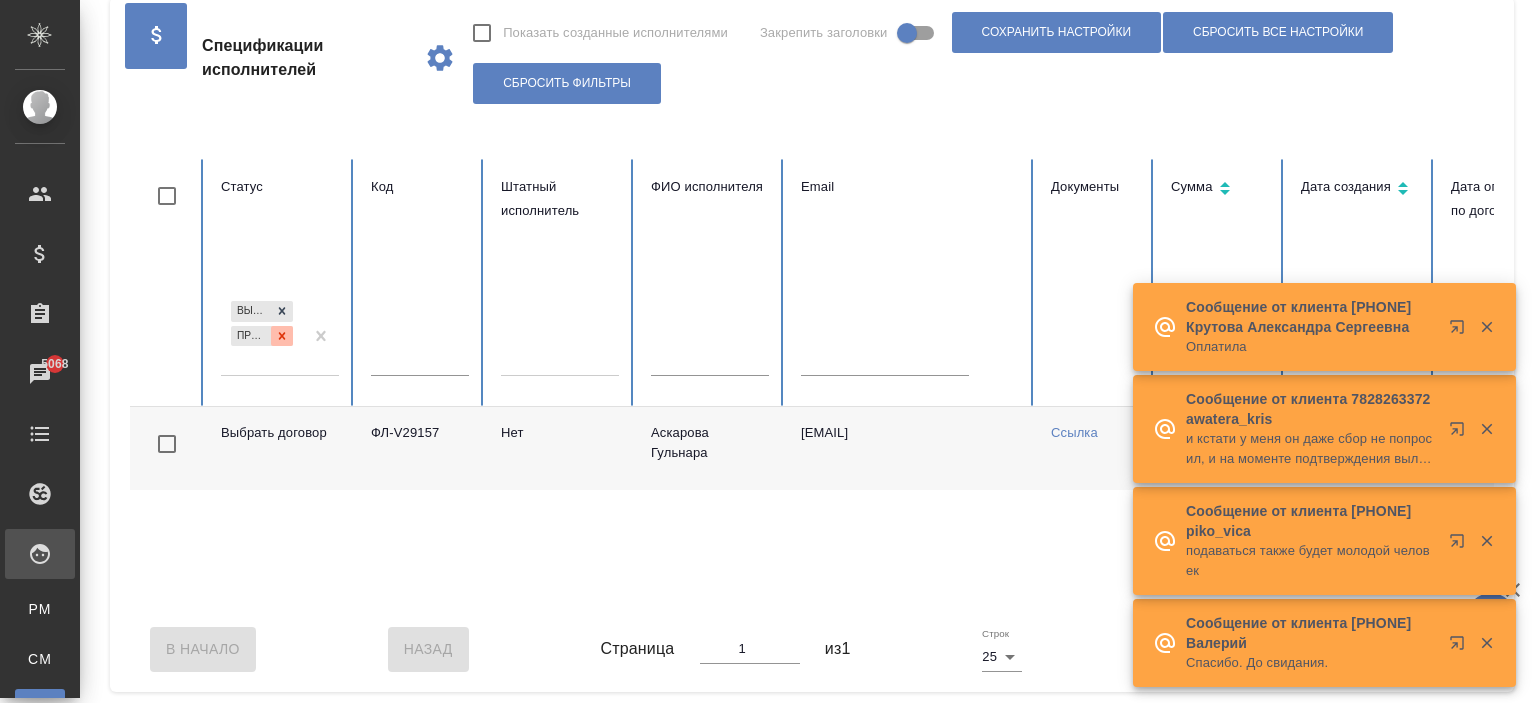 click 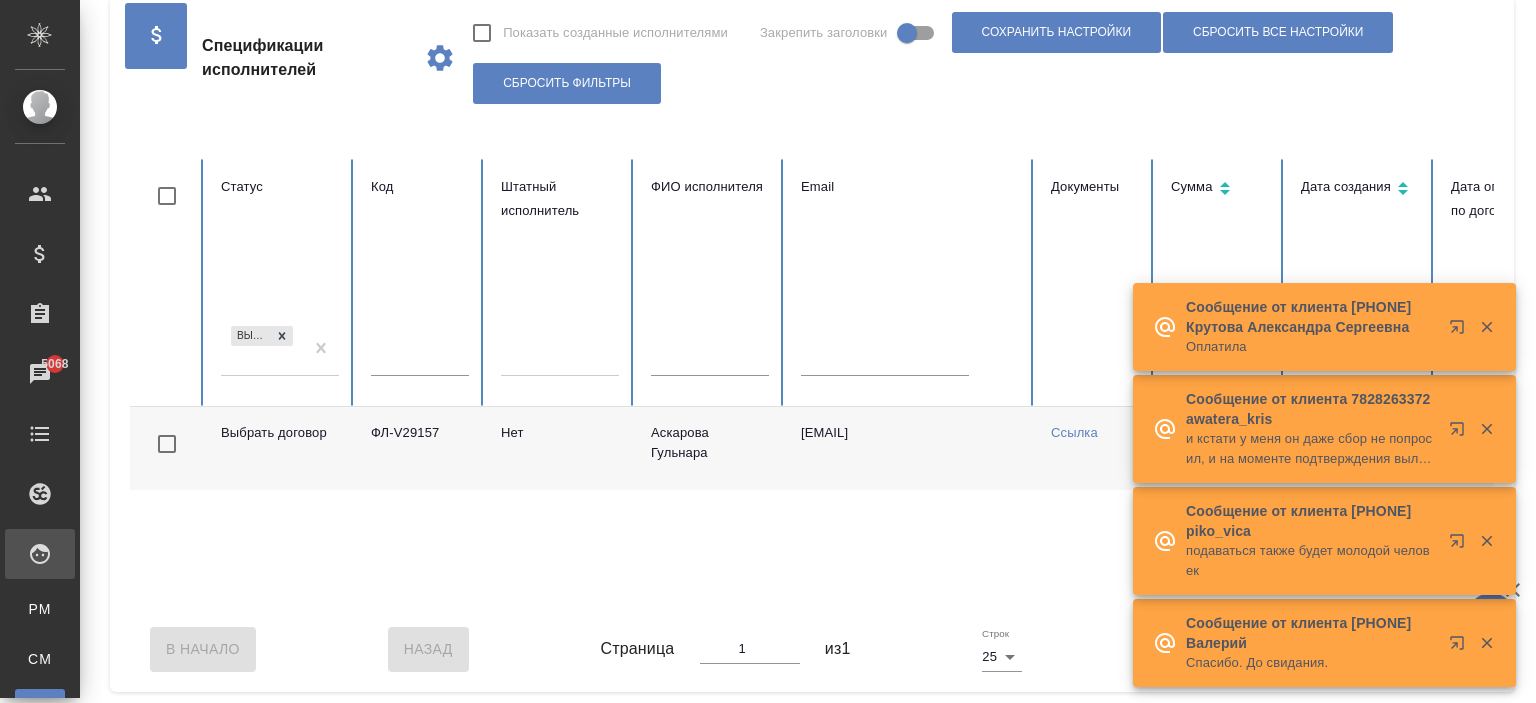 click on "Выбрать договор" at bounding box center (262, 349) 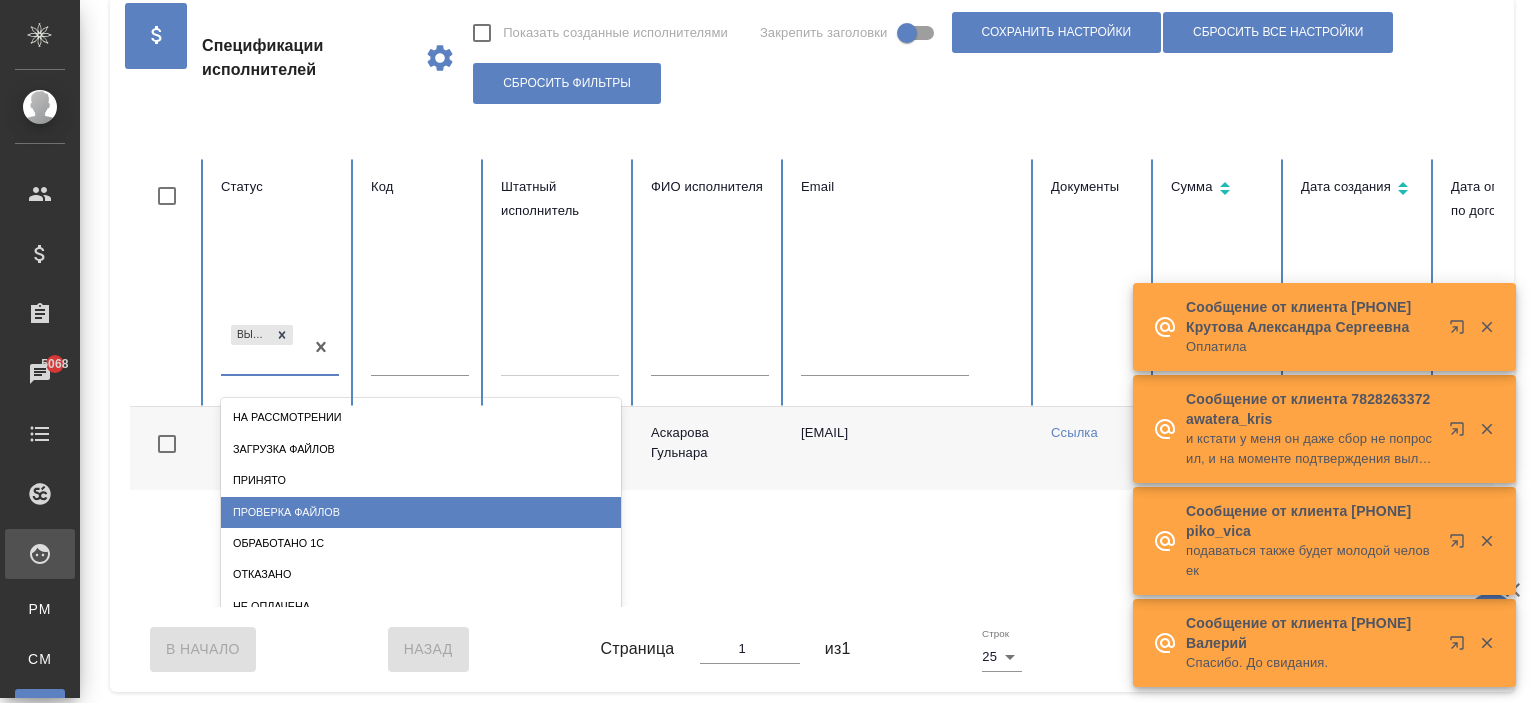 click on "Проверка файлов" at bounding box center (421, 512) 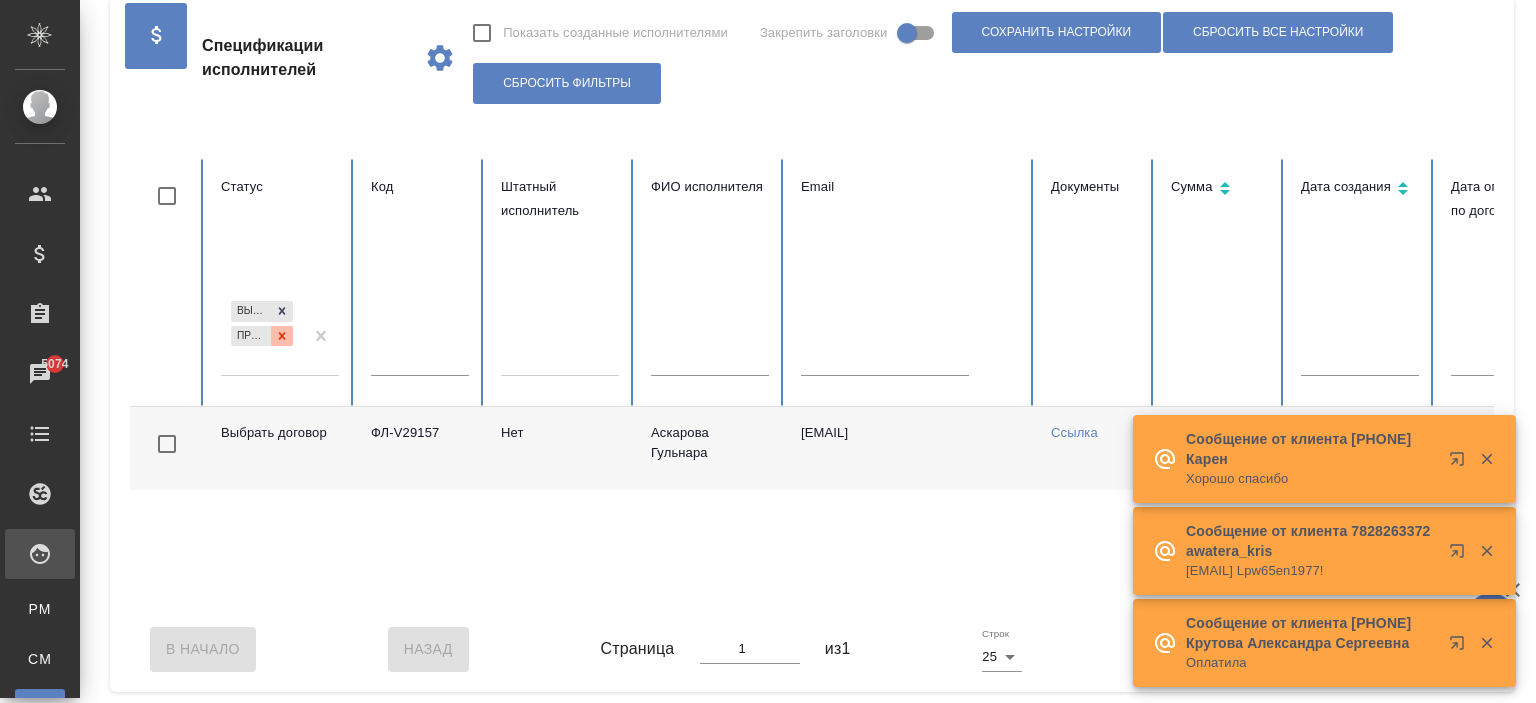 click 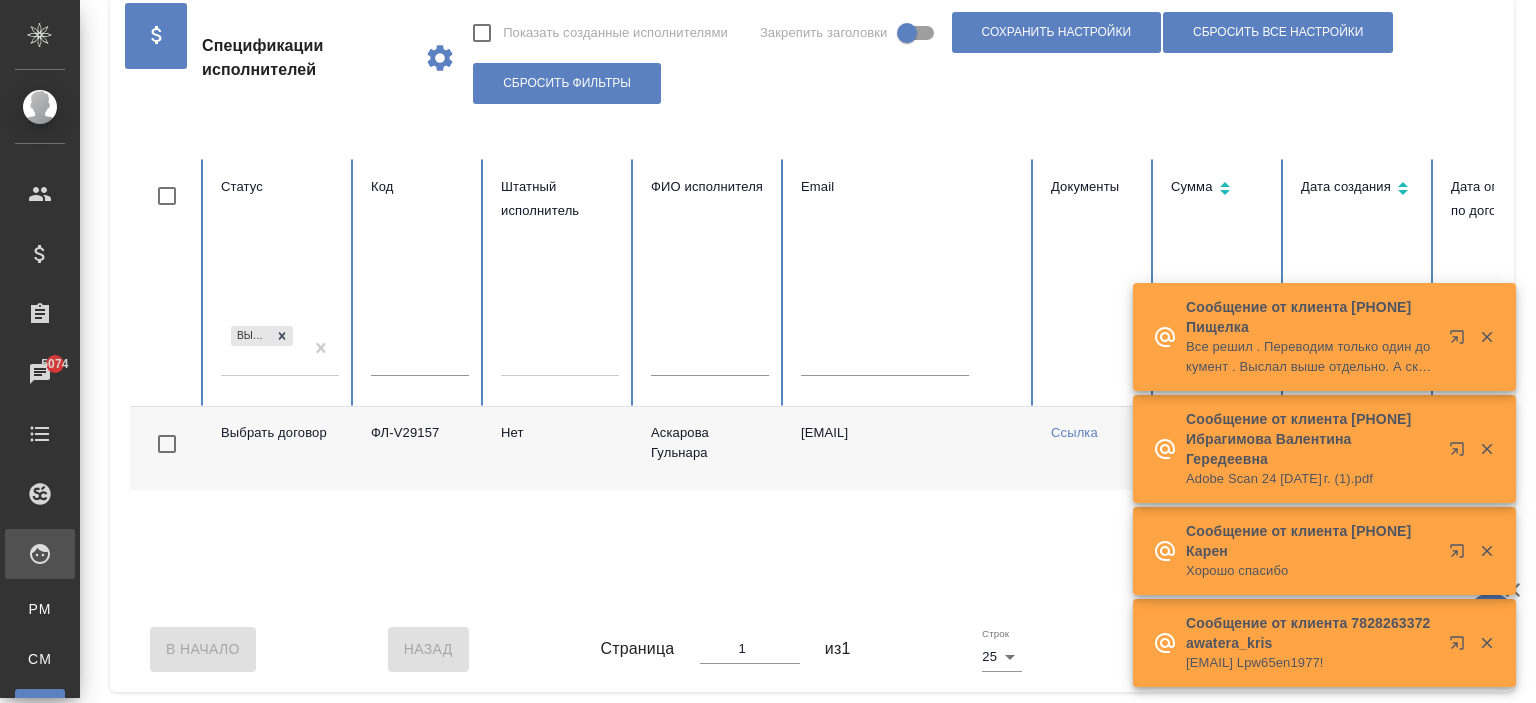 click on "Выбрать договор" at bounding box center (262, 349) 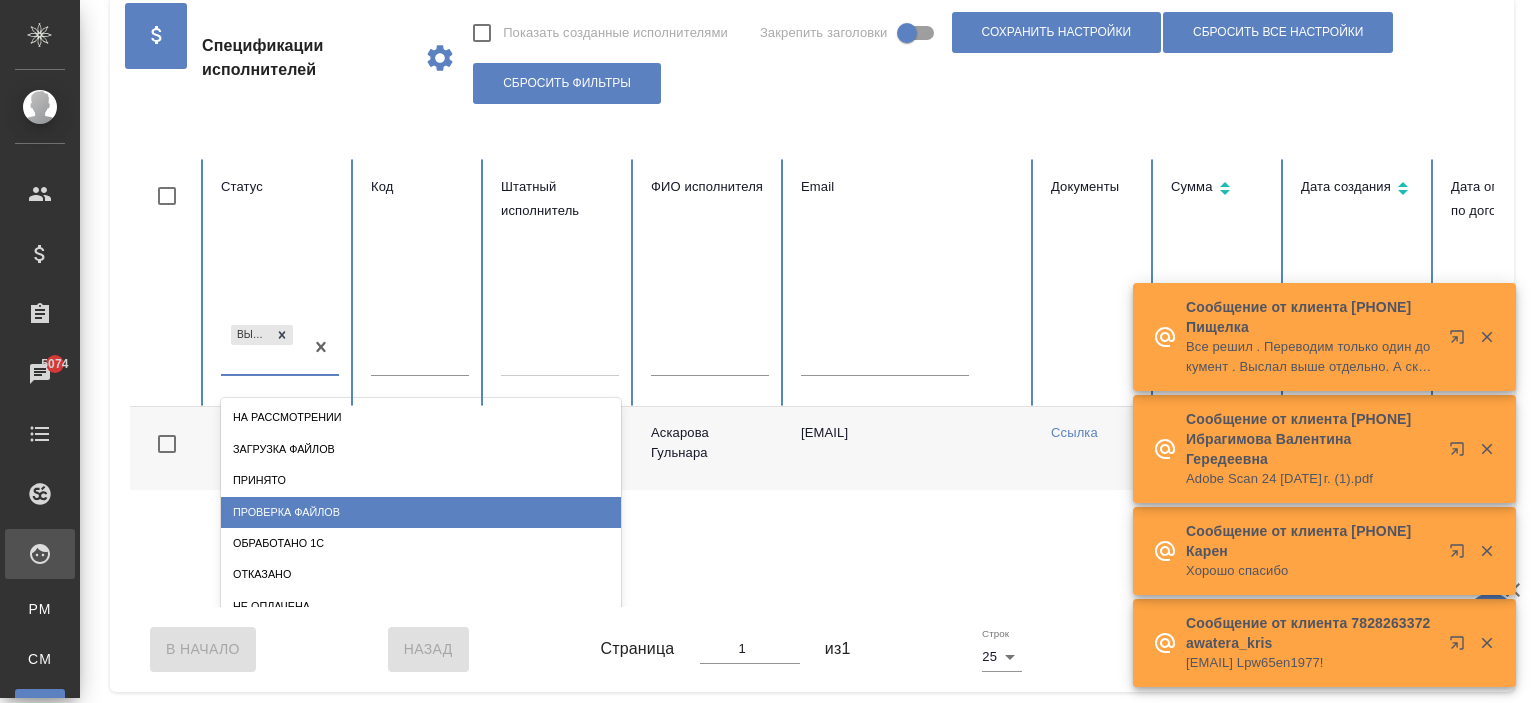 click on "Проверка файлов" at bounding box center [421, 512] 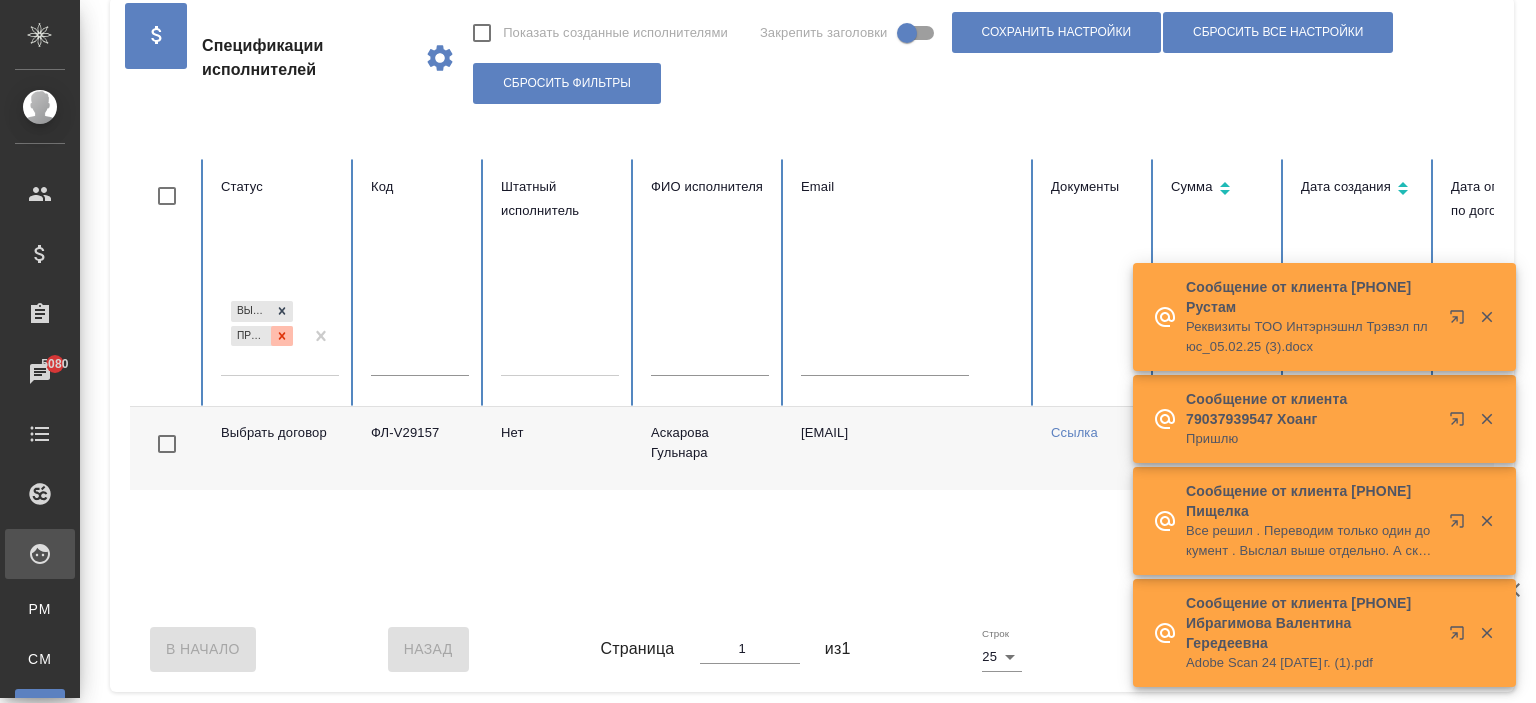 click 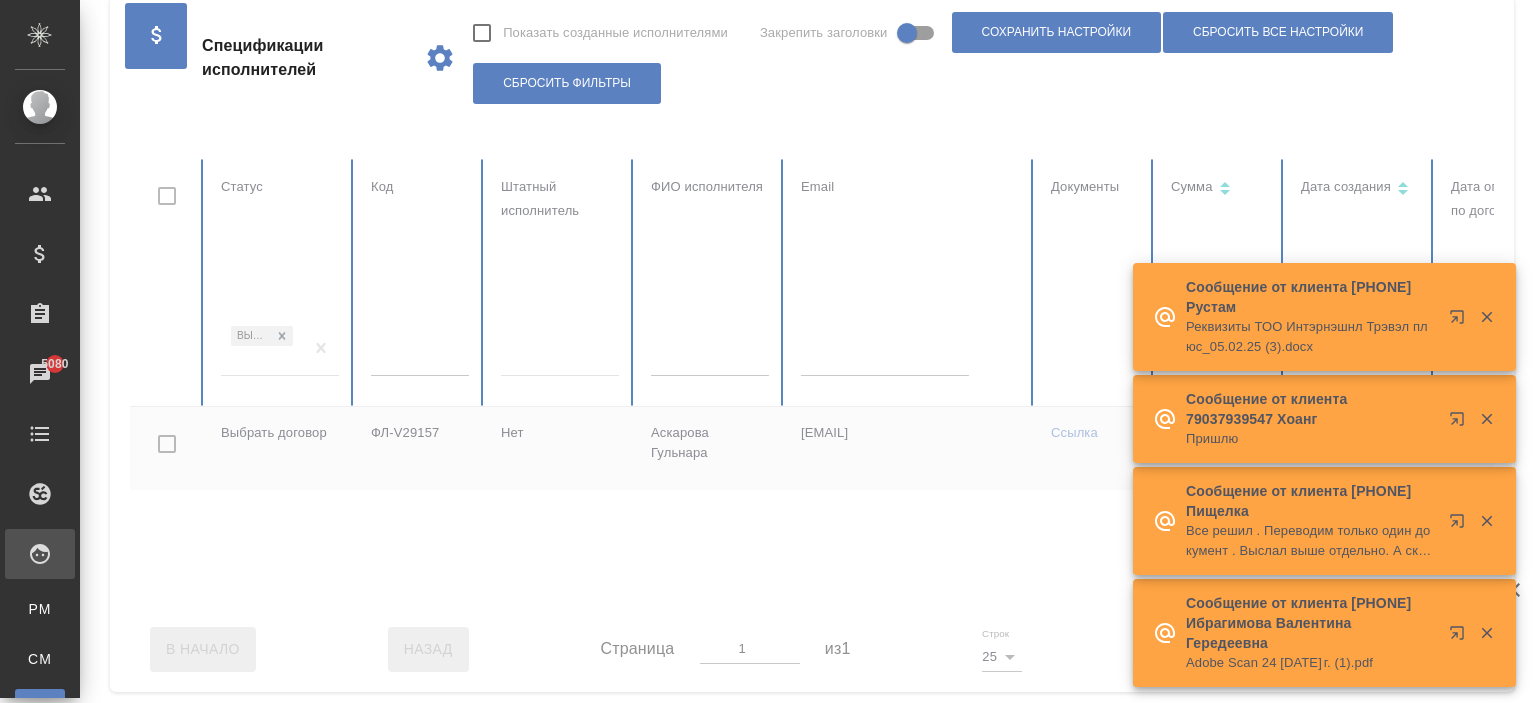 click on "Выбрать договор" at bounding box center [262, 349] 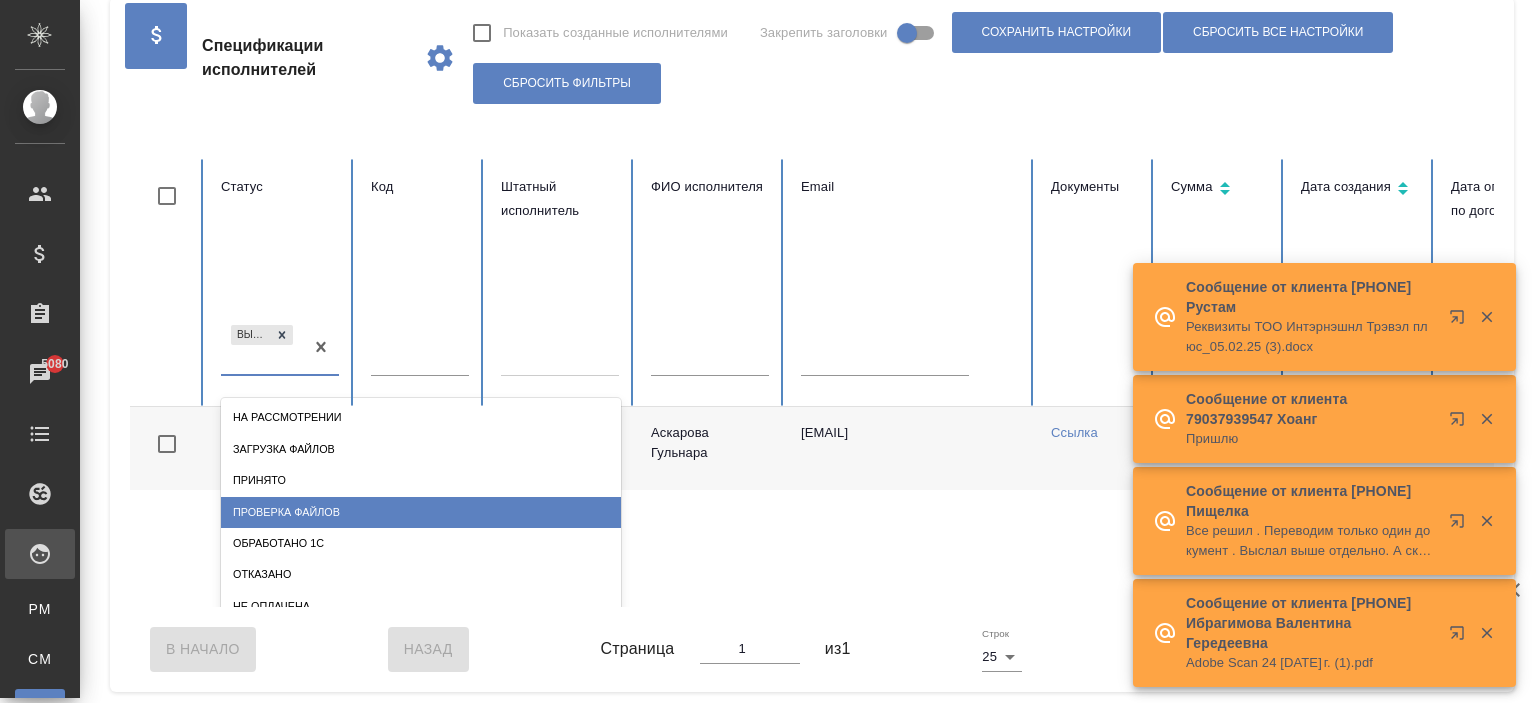 click on "Проверка файлов" at bounding box center (421, 512) 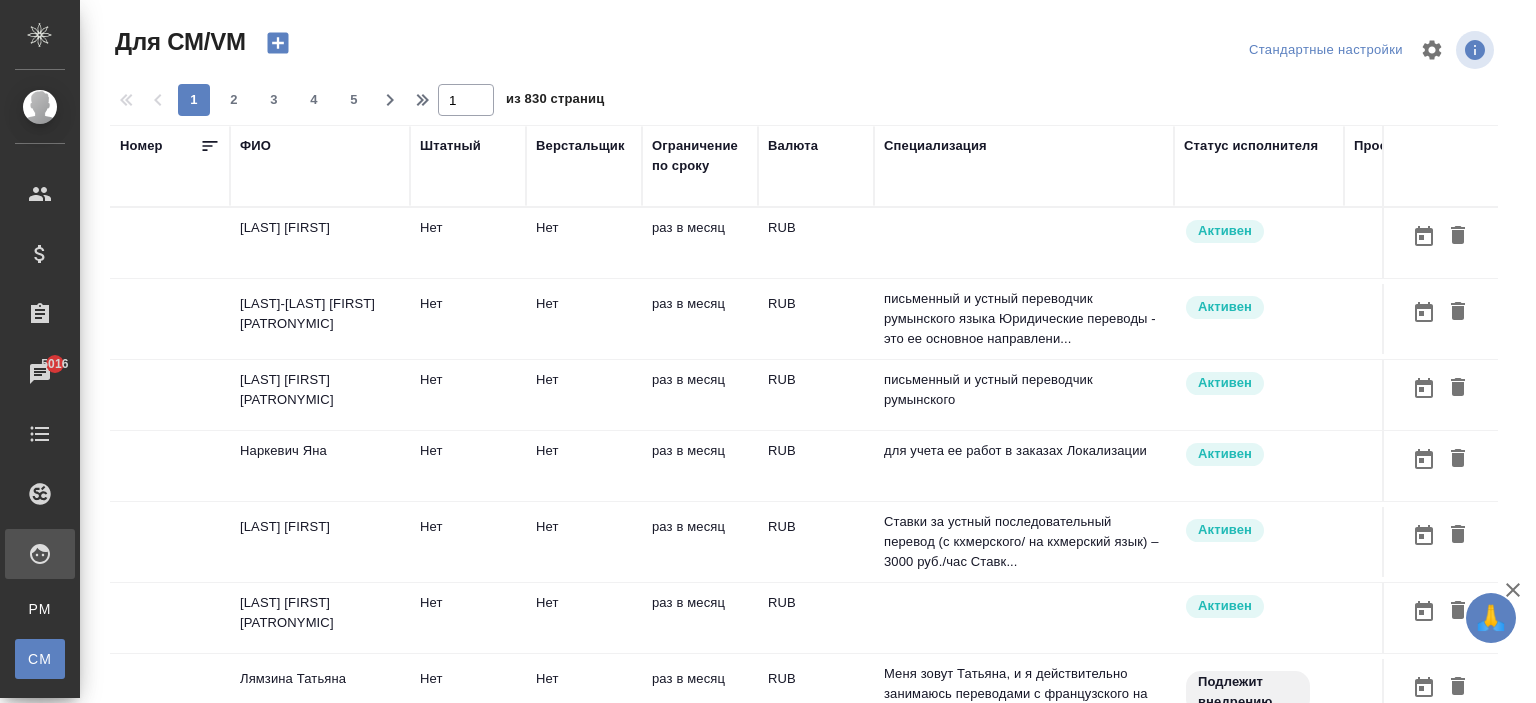 scroll, scrollTop: 0, scrollLeft: 0, axis: both 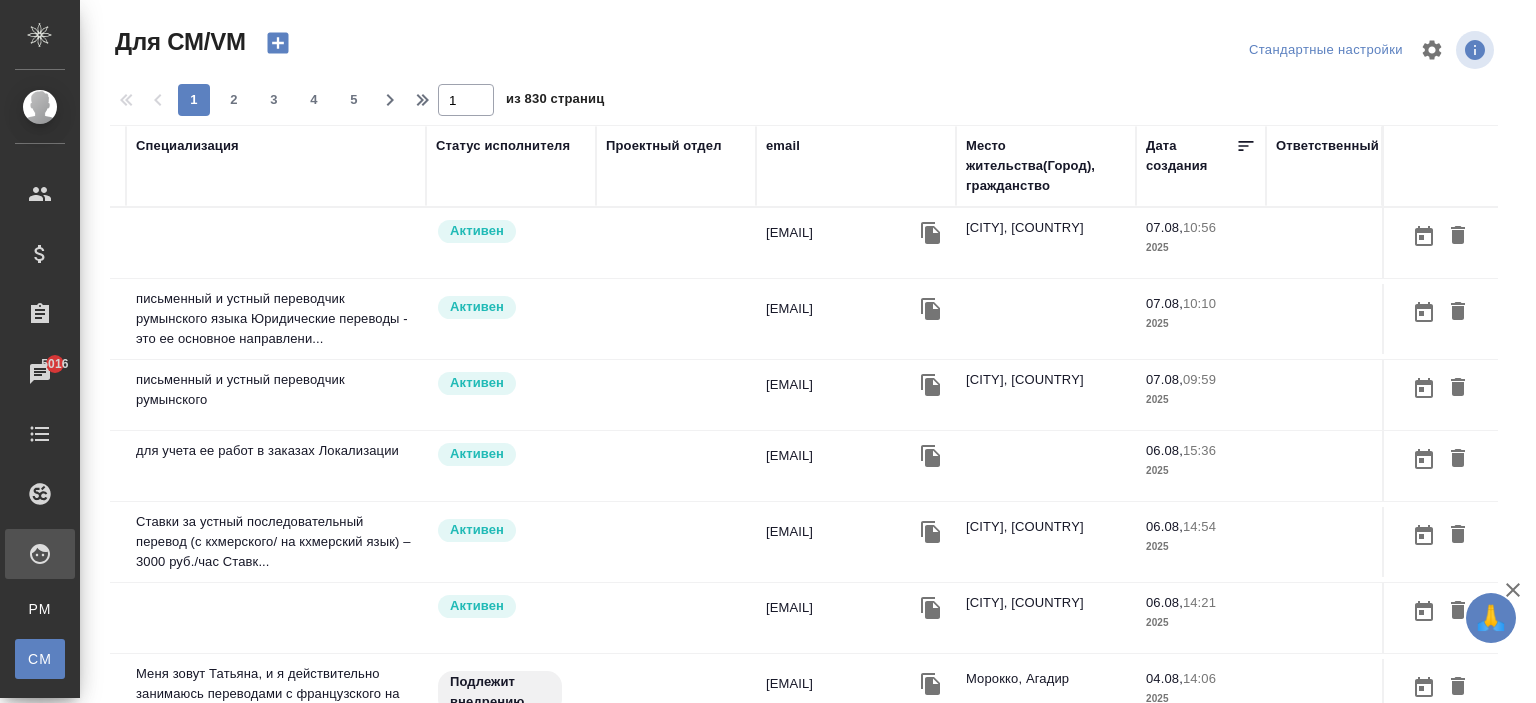 click on "email" at bounding box center [783, 146] 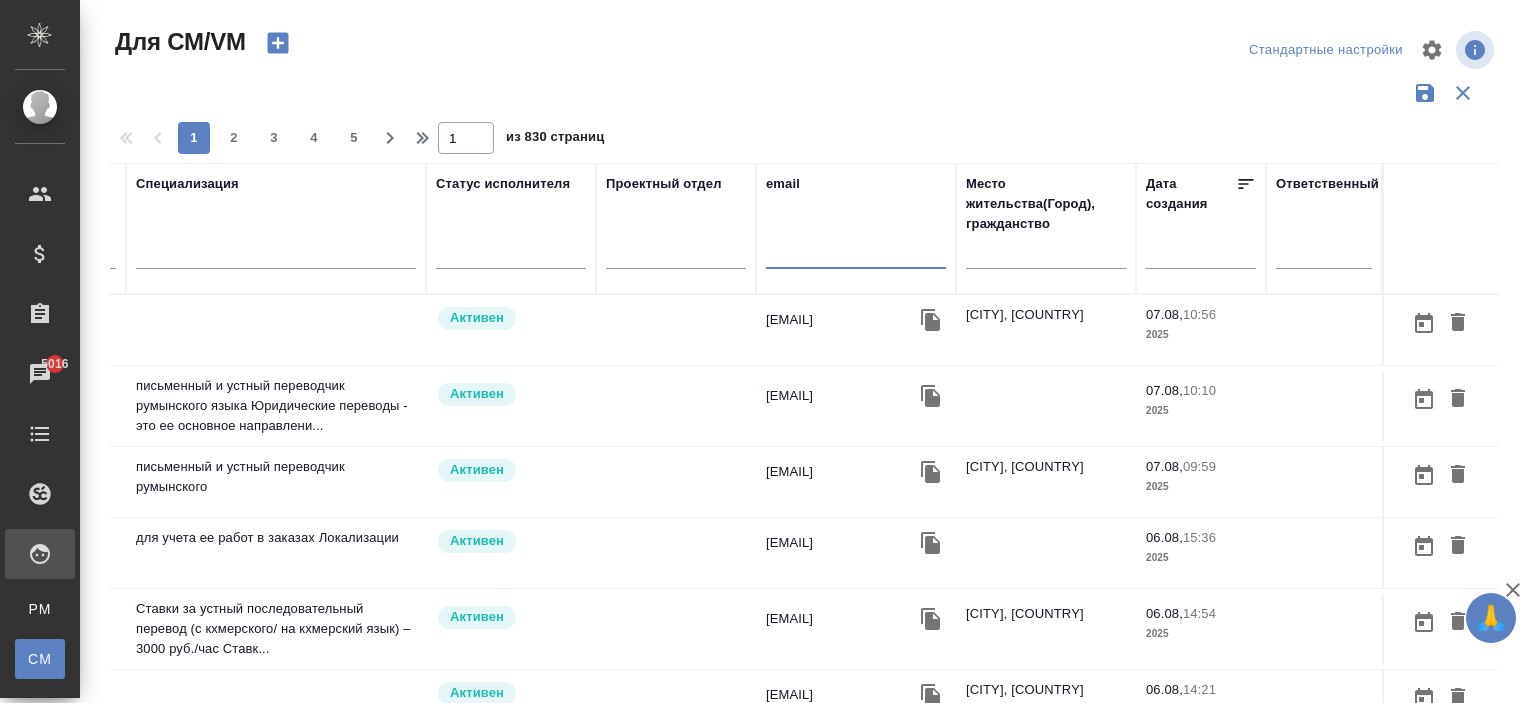 paste on "sinhye517@gmail.com" 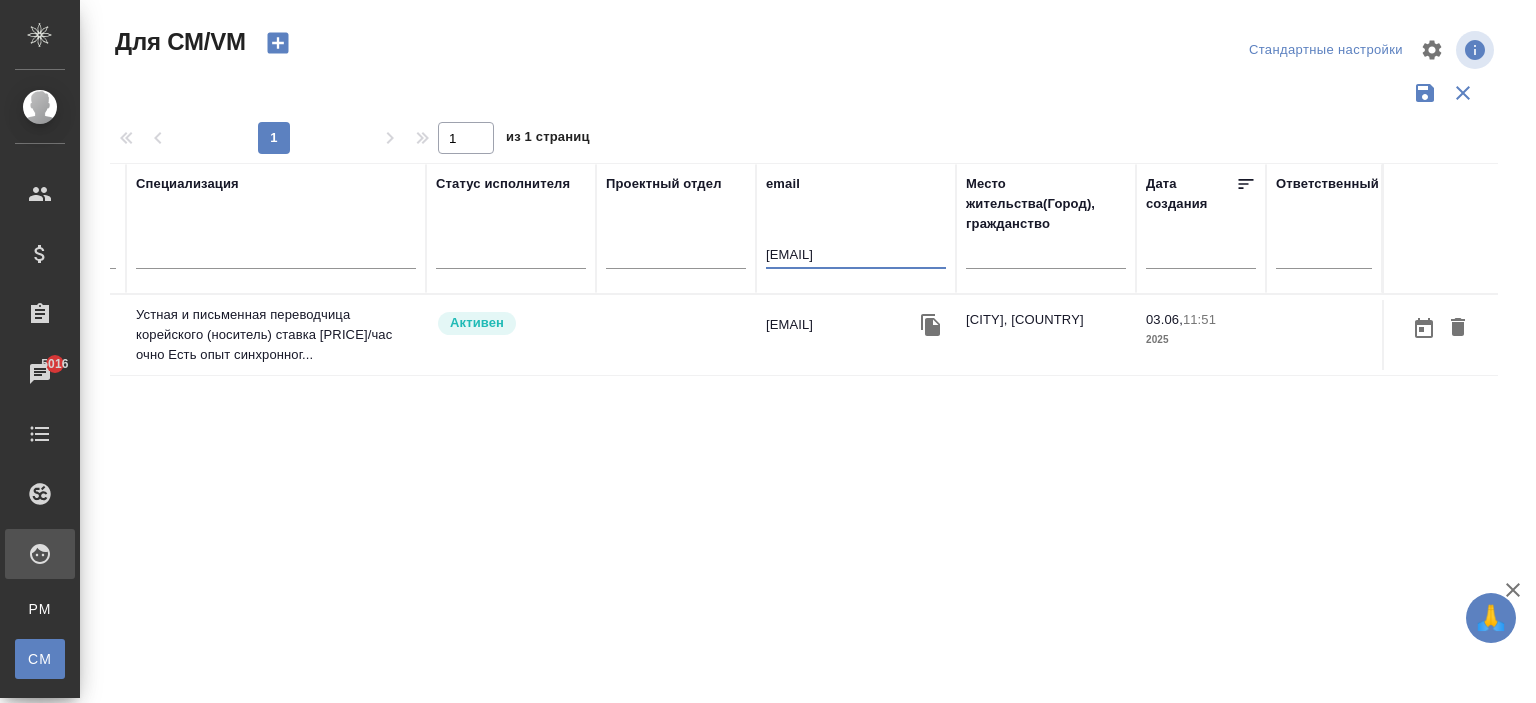 scroll, scrollTop: 0, scrollLeft: 763, axis: horizontal 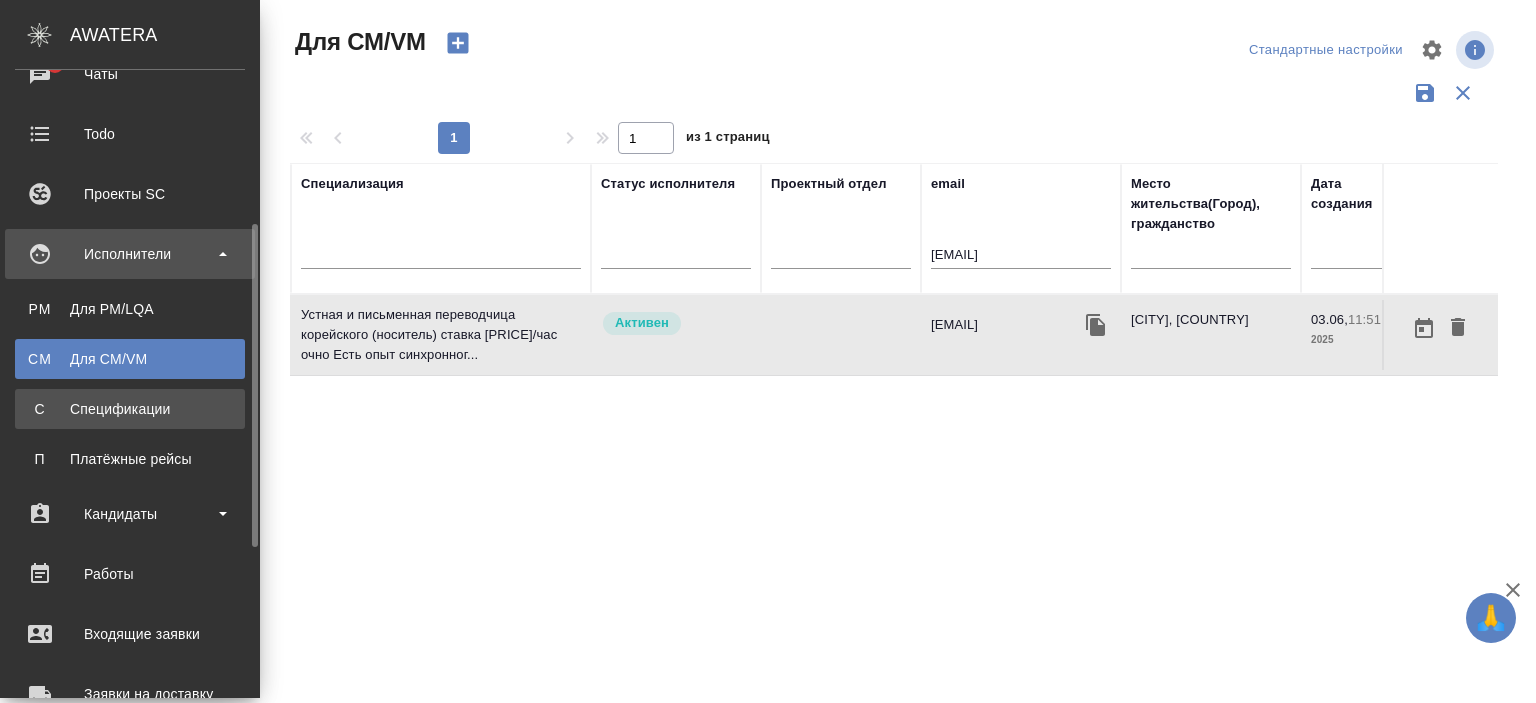 click on "Спецификации" at bounding box center (130, 409) 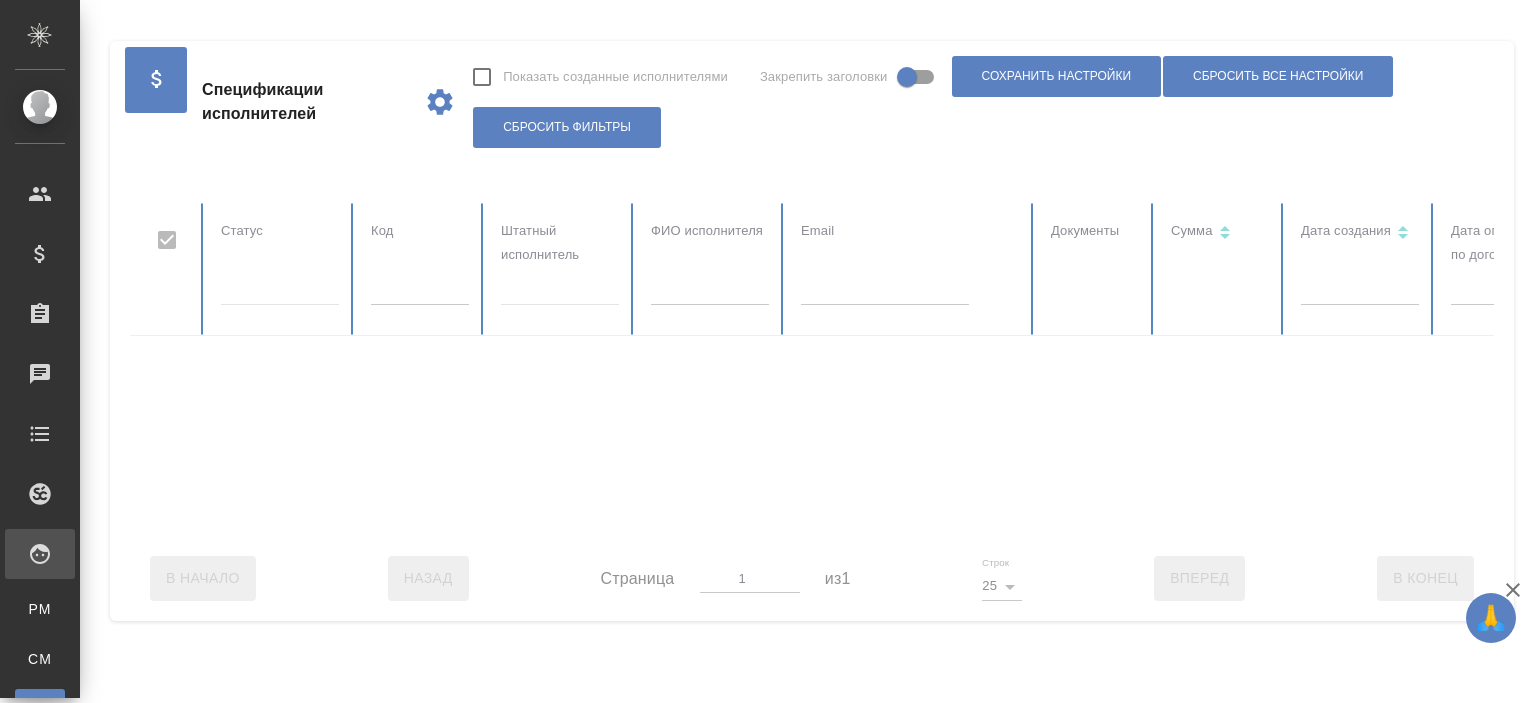 checkbox on "false" 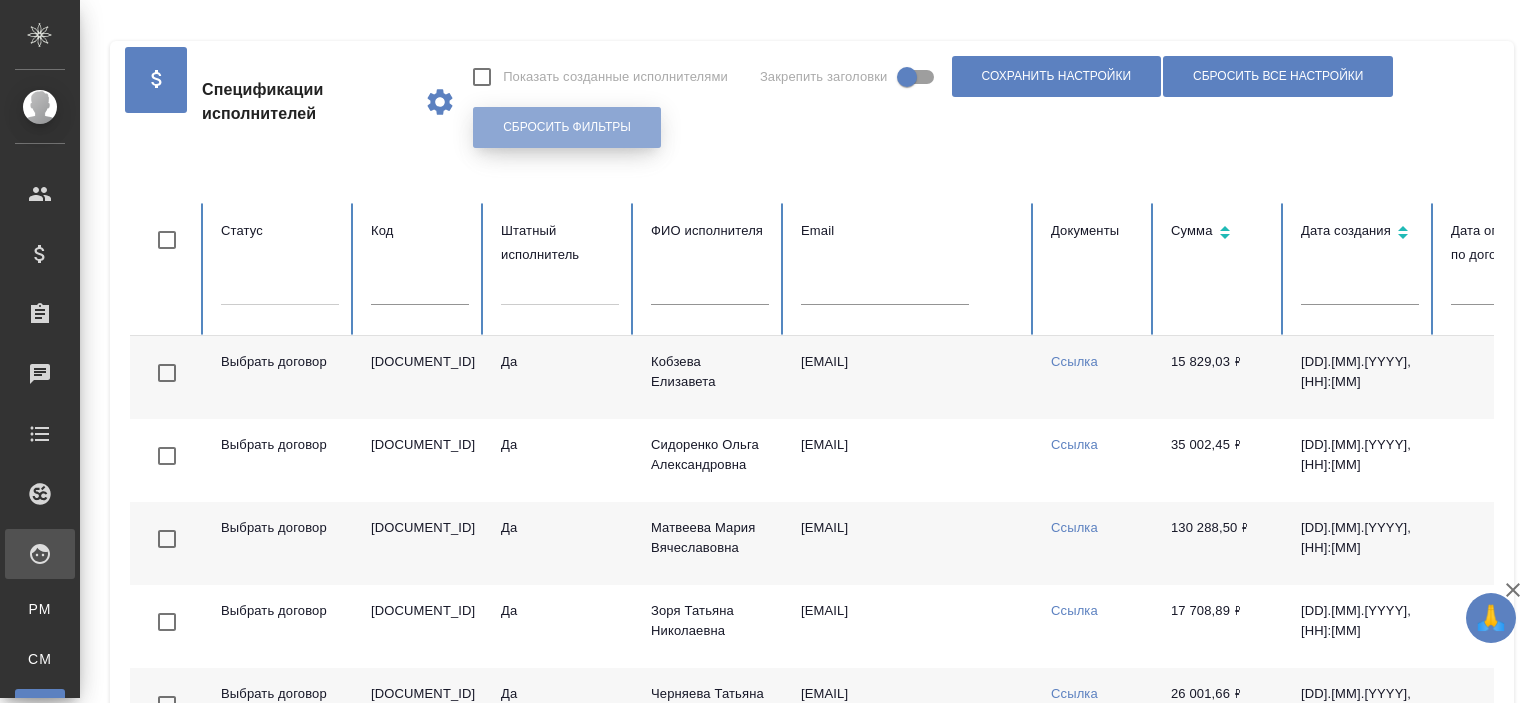 click on "Сбросить фильтры" at bounding box center (567, 127) 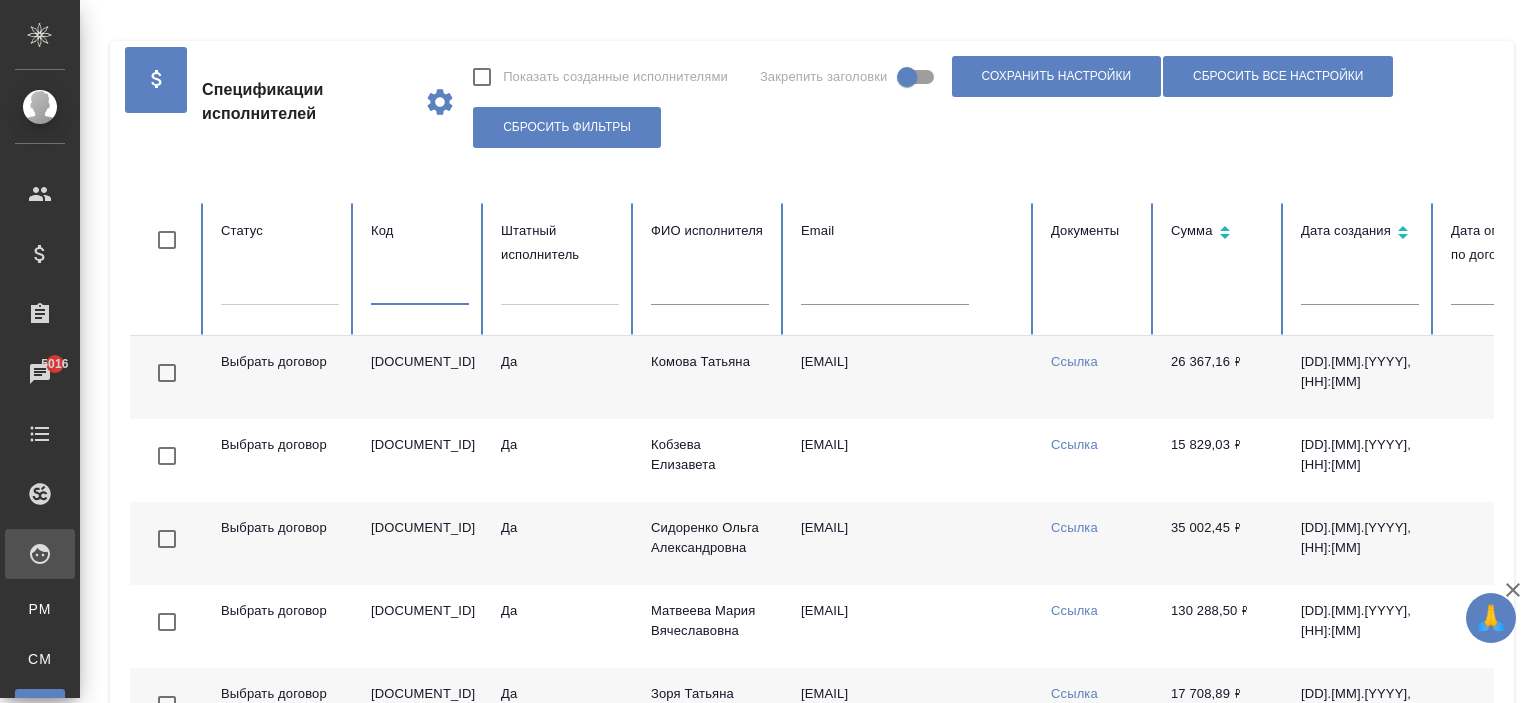 paste on "ФЛ-V31851" 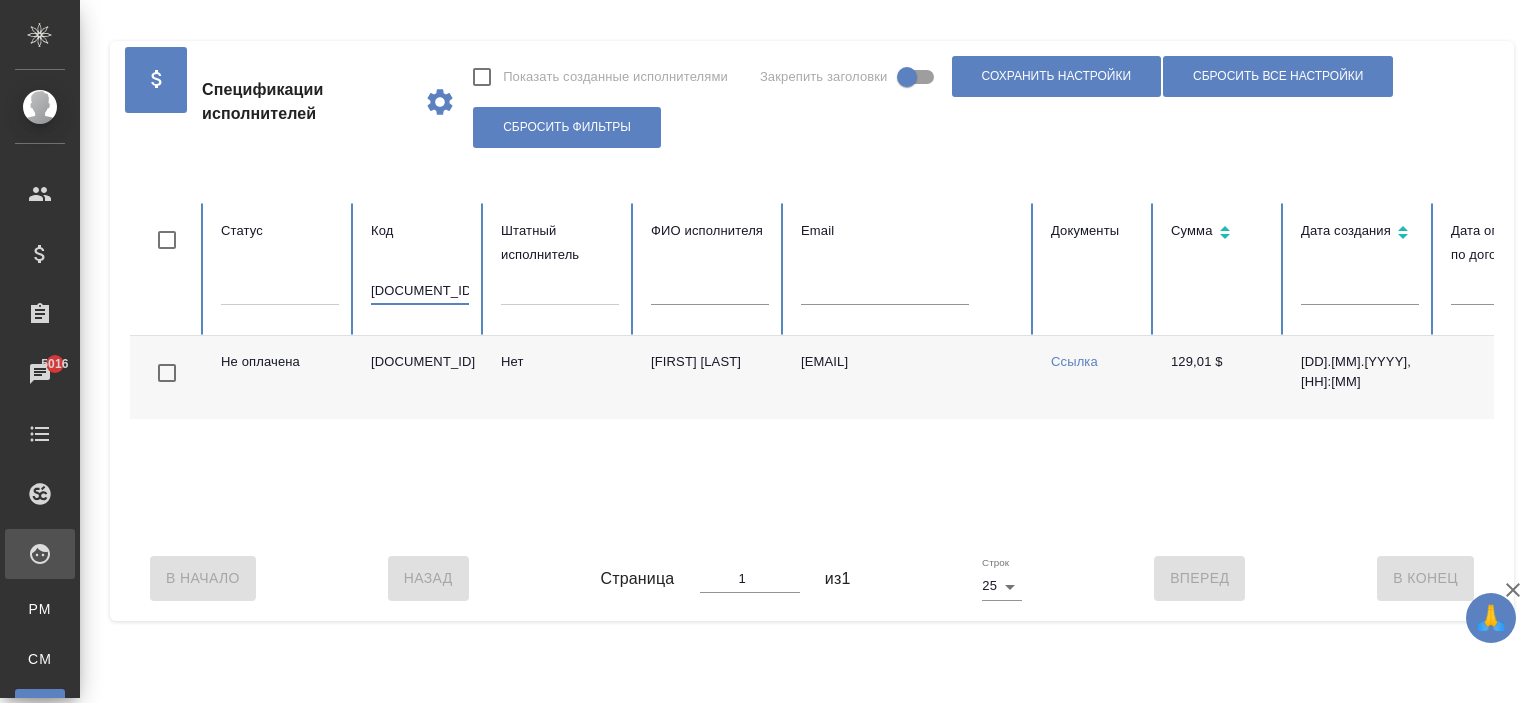 type on "ФЛ-V31851" 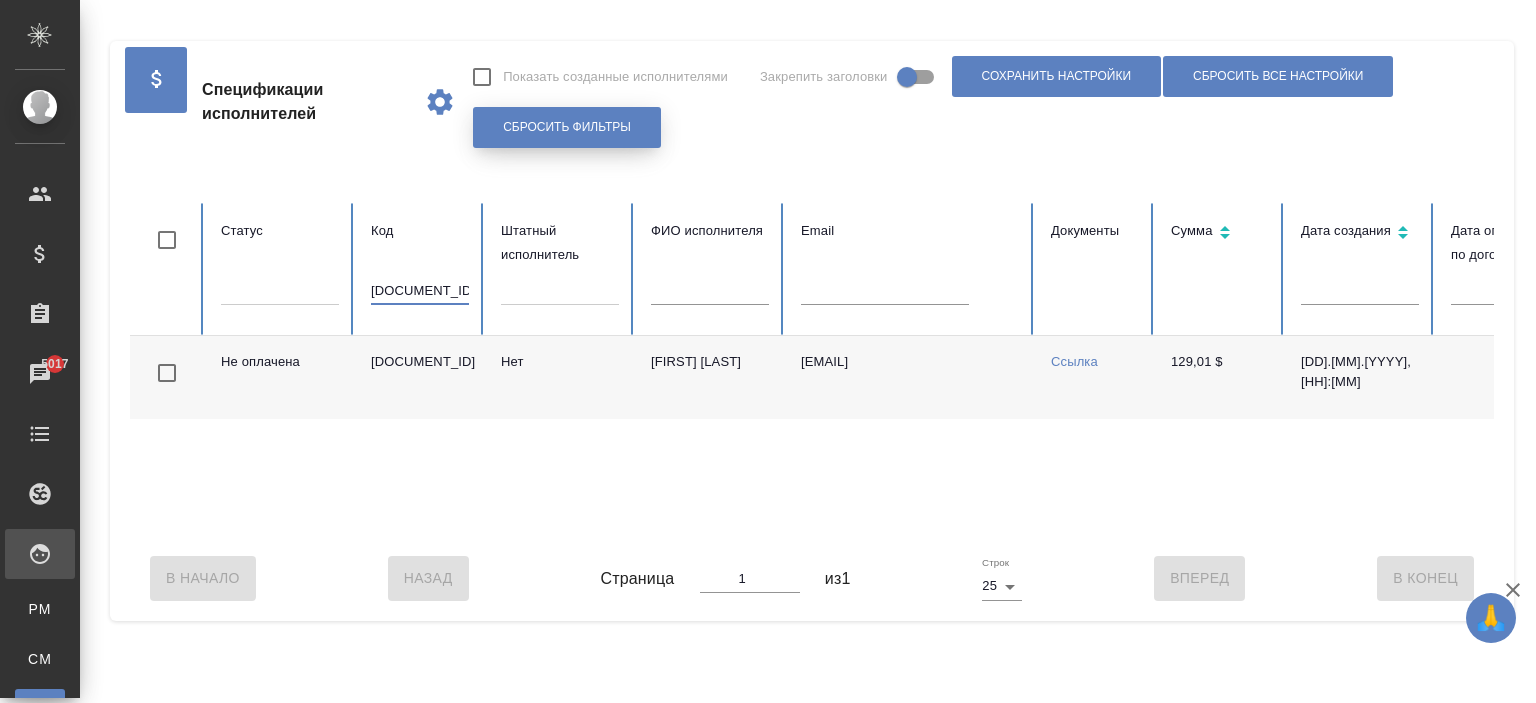 click on "Сбросить фильтры" at bounding box center (567, 127) 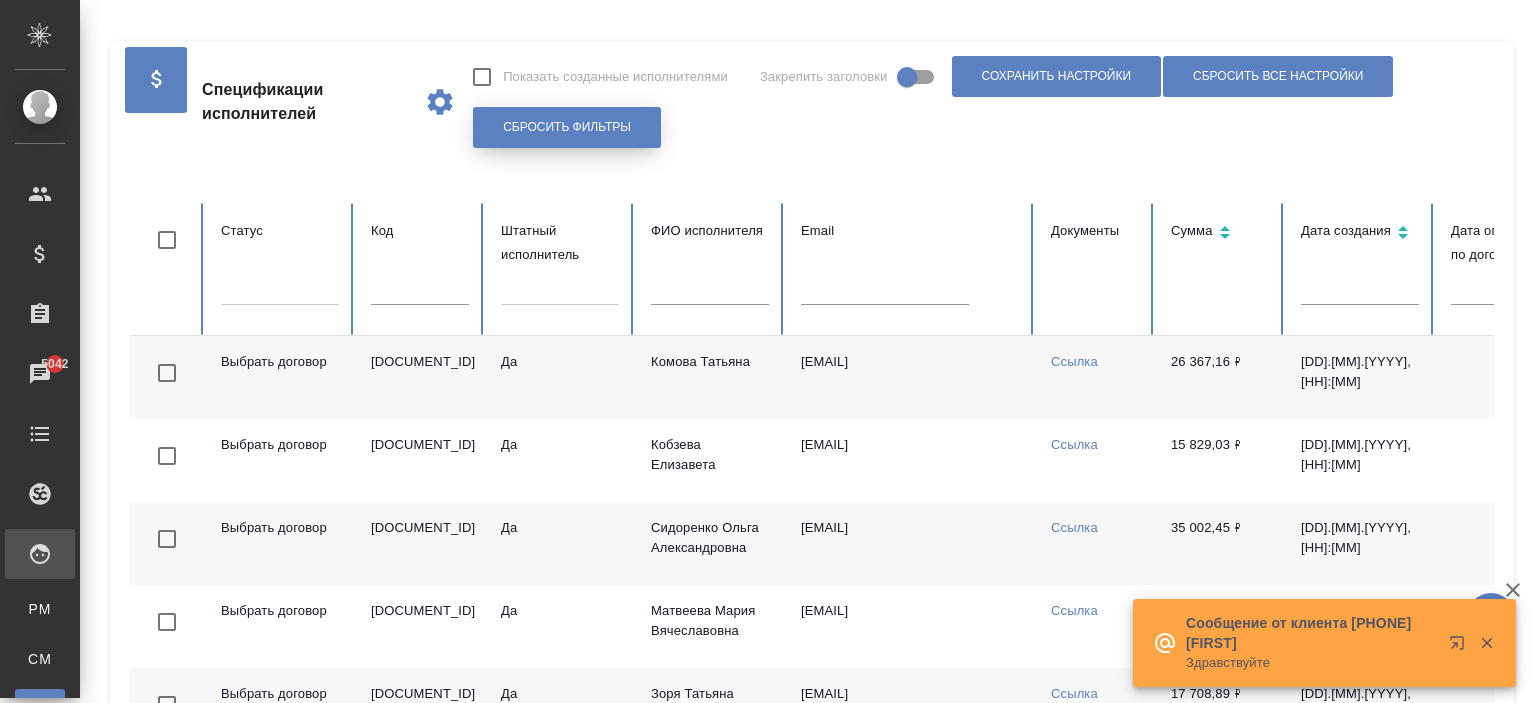 click on "Сбросить фильтры" at bounding box center [567, 127] 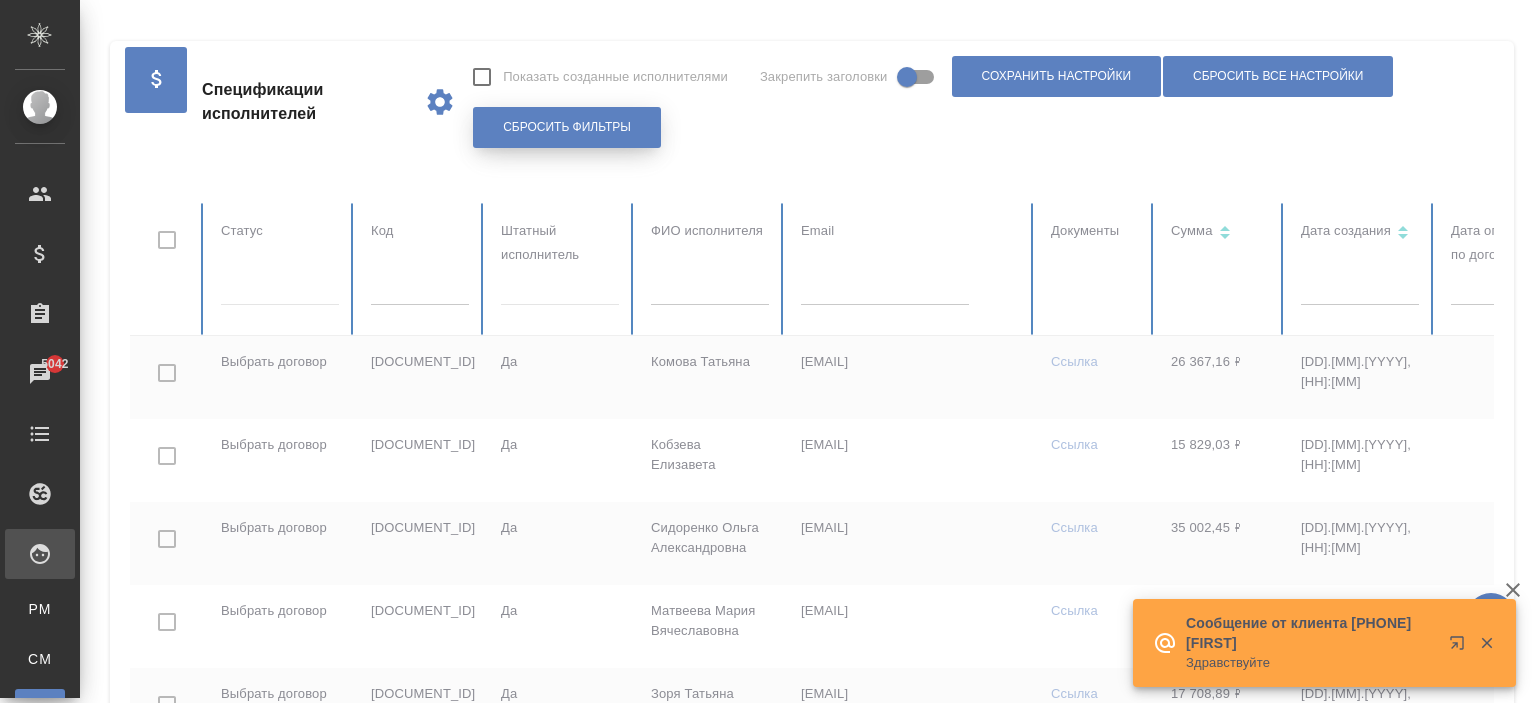 click on "Сбросить фильтры" at bounding box center [567, 127] 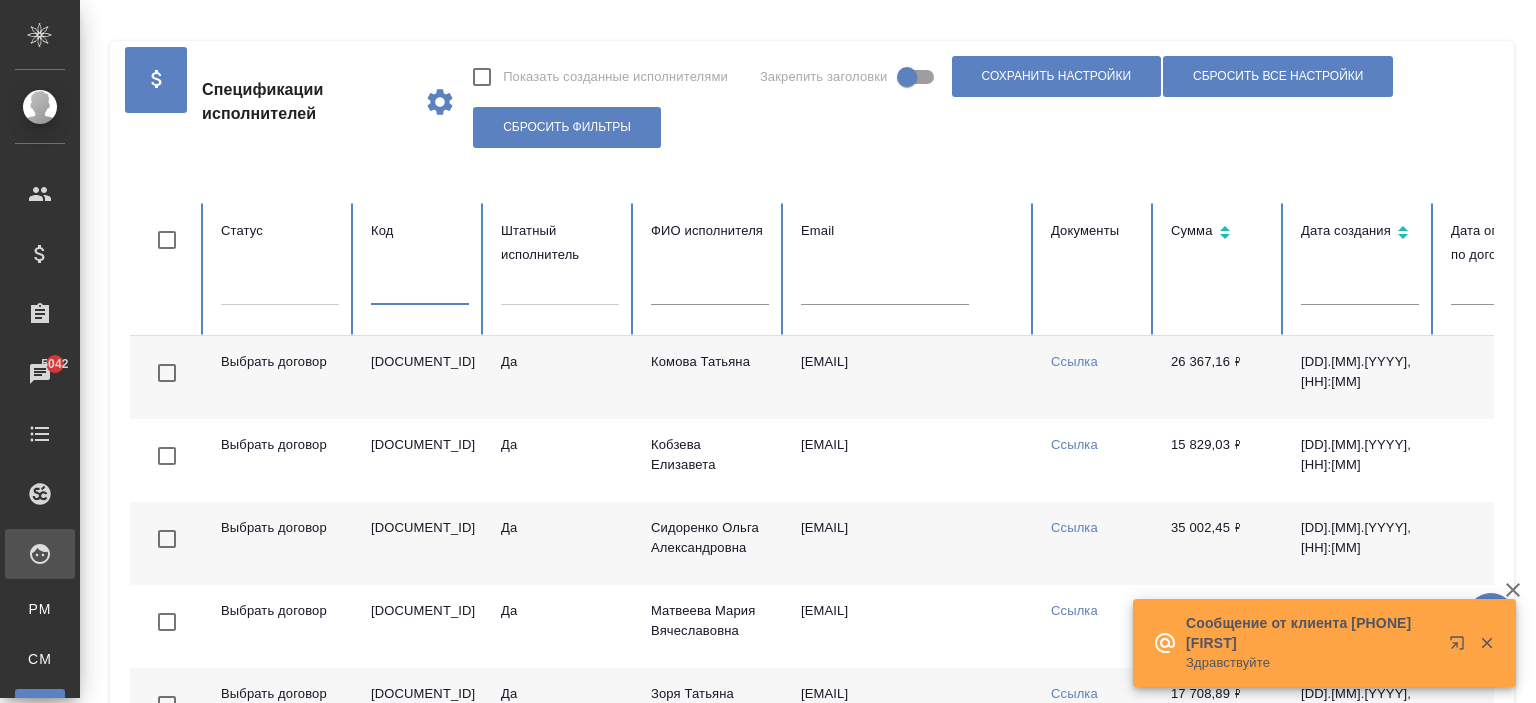 drag, startPoint x: 413, startPoint y: 290, endPoint x: 377, endPoint y: 295, distance: 36.345562 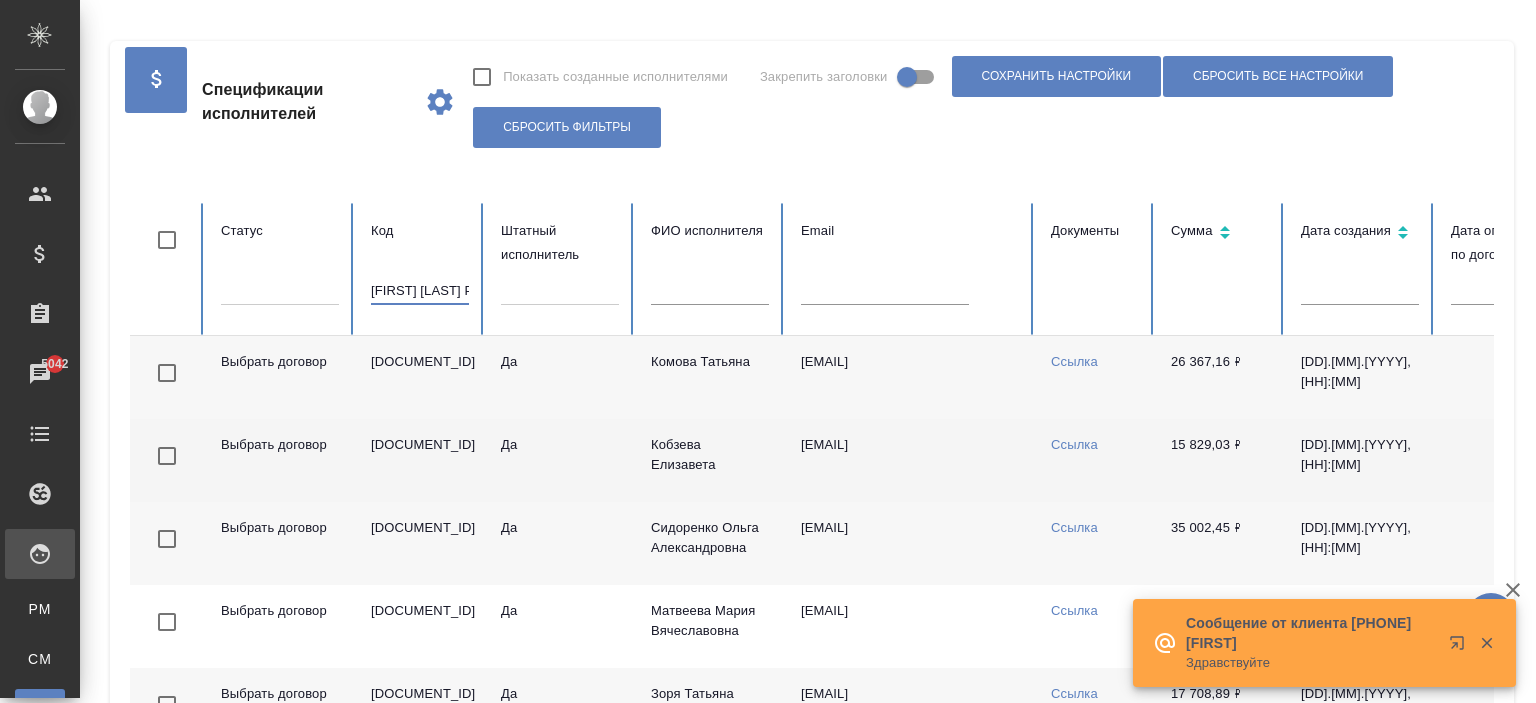 scroll, scrollTop: 0, scrollLeft: 667, axis: horizontal 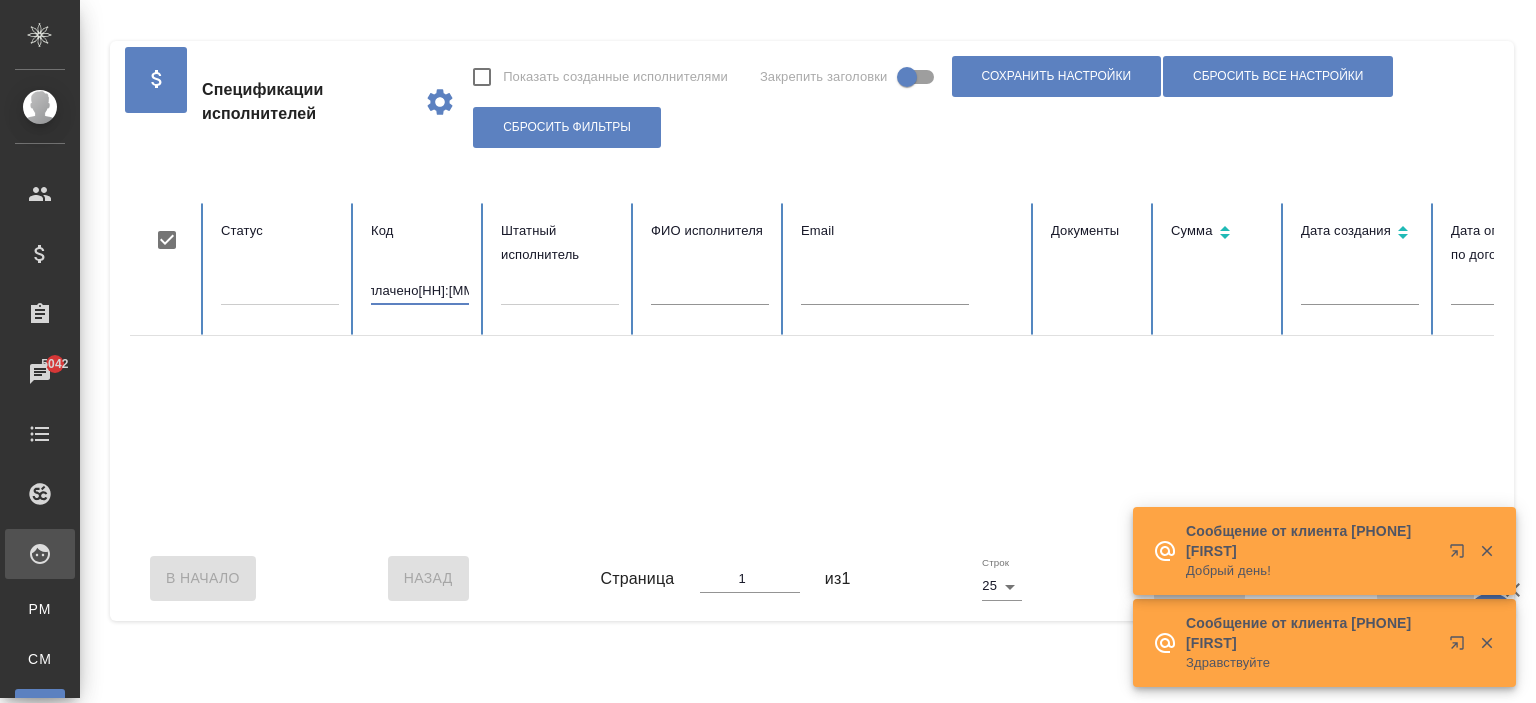 checkbox on "true" 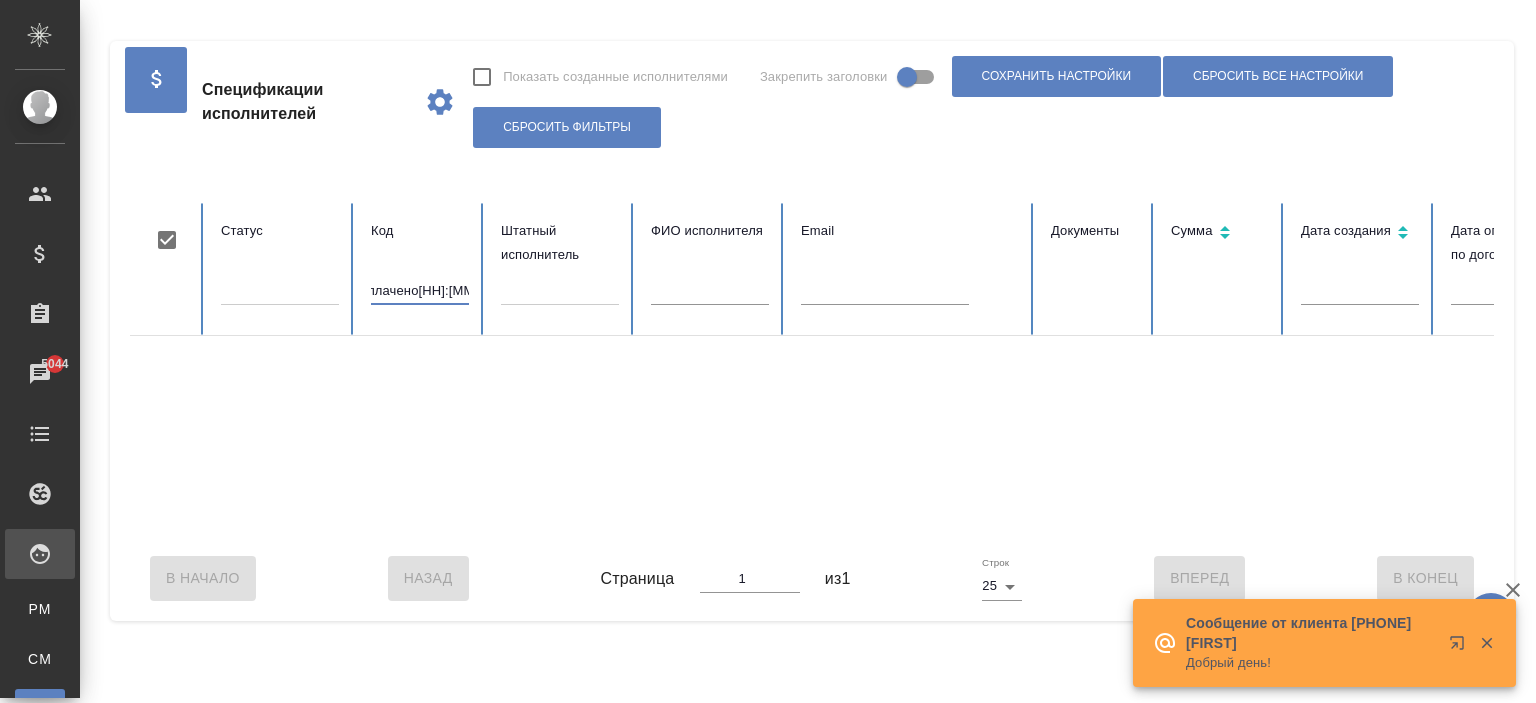 scroll, scrollTop: 0, scrollLeft: 0, axis: both 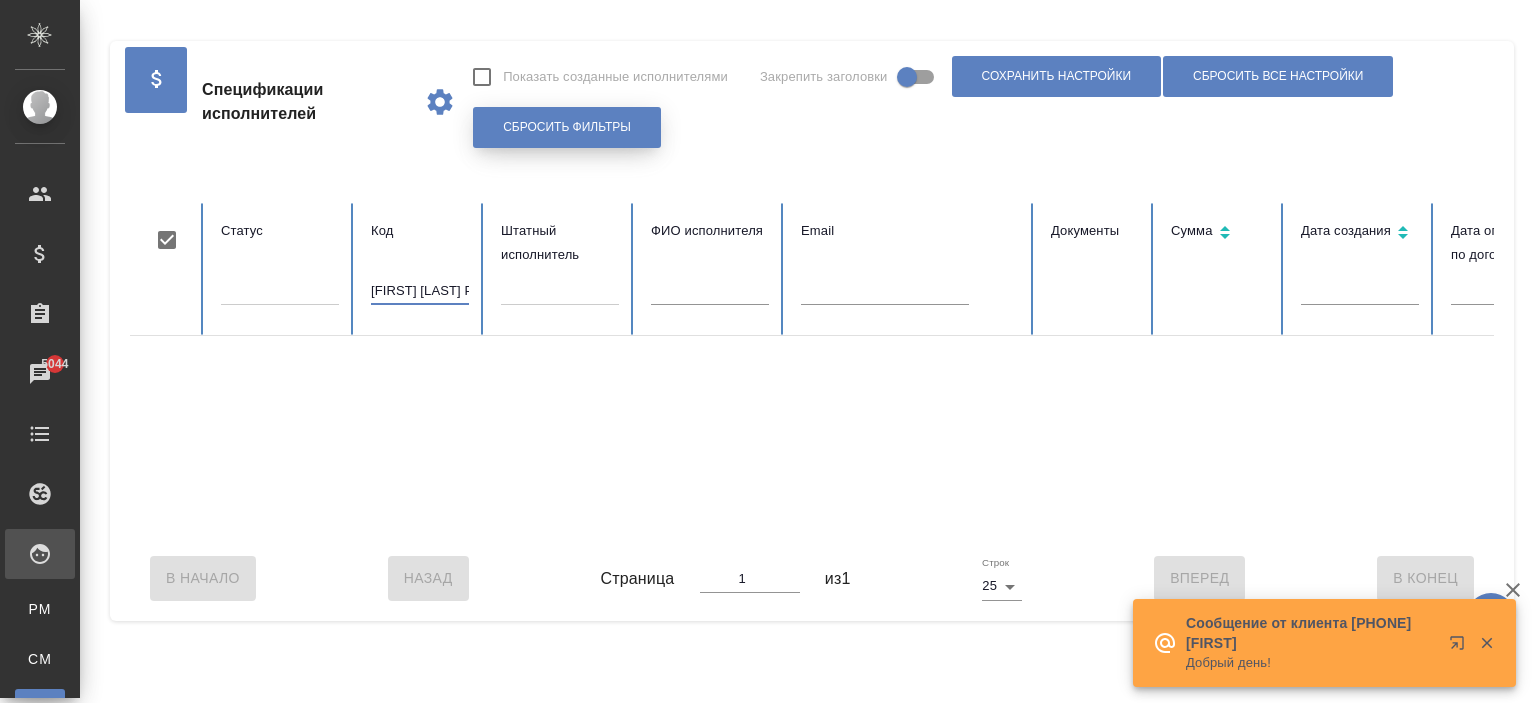 click on "Сбросить фильтры" at bounding box center (567, 127) 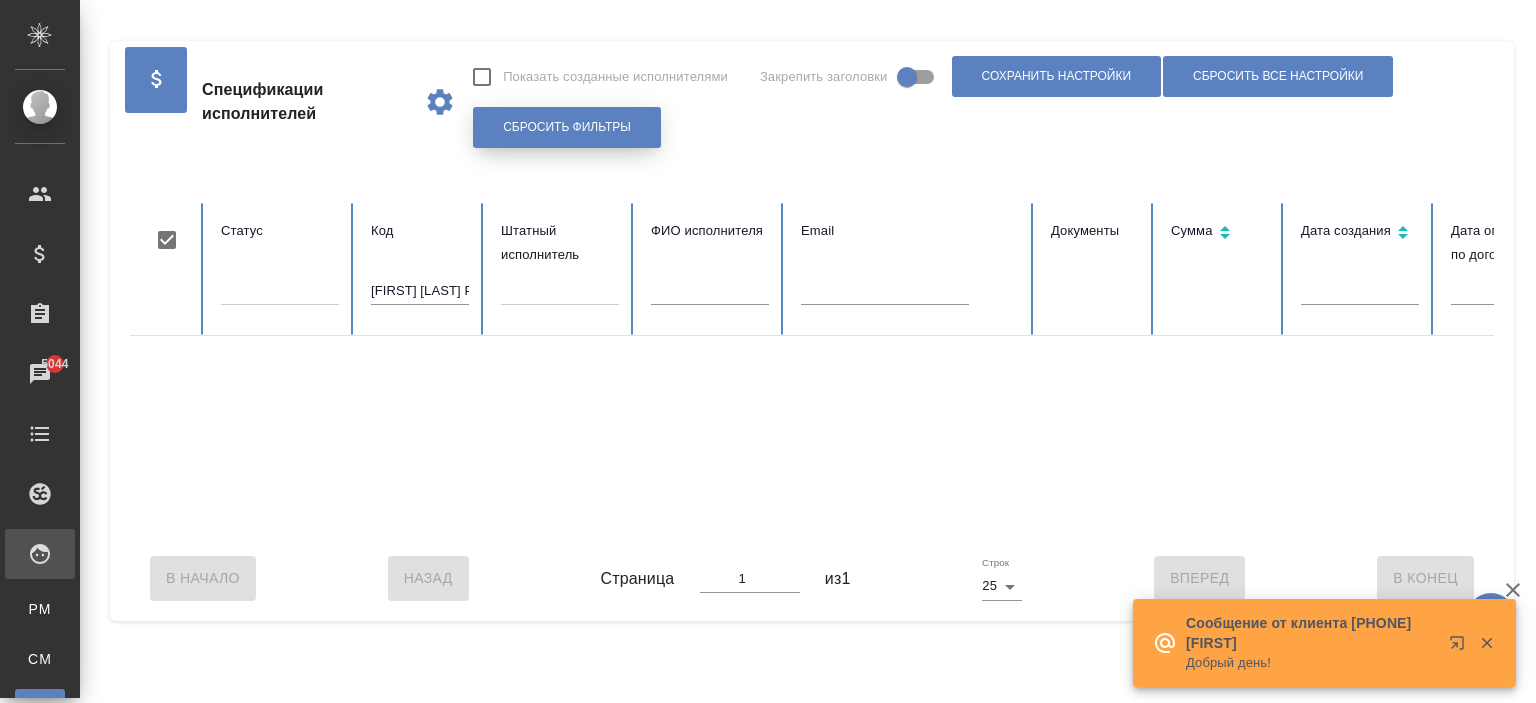 type 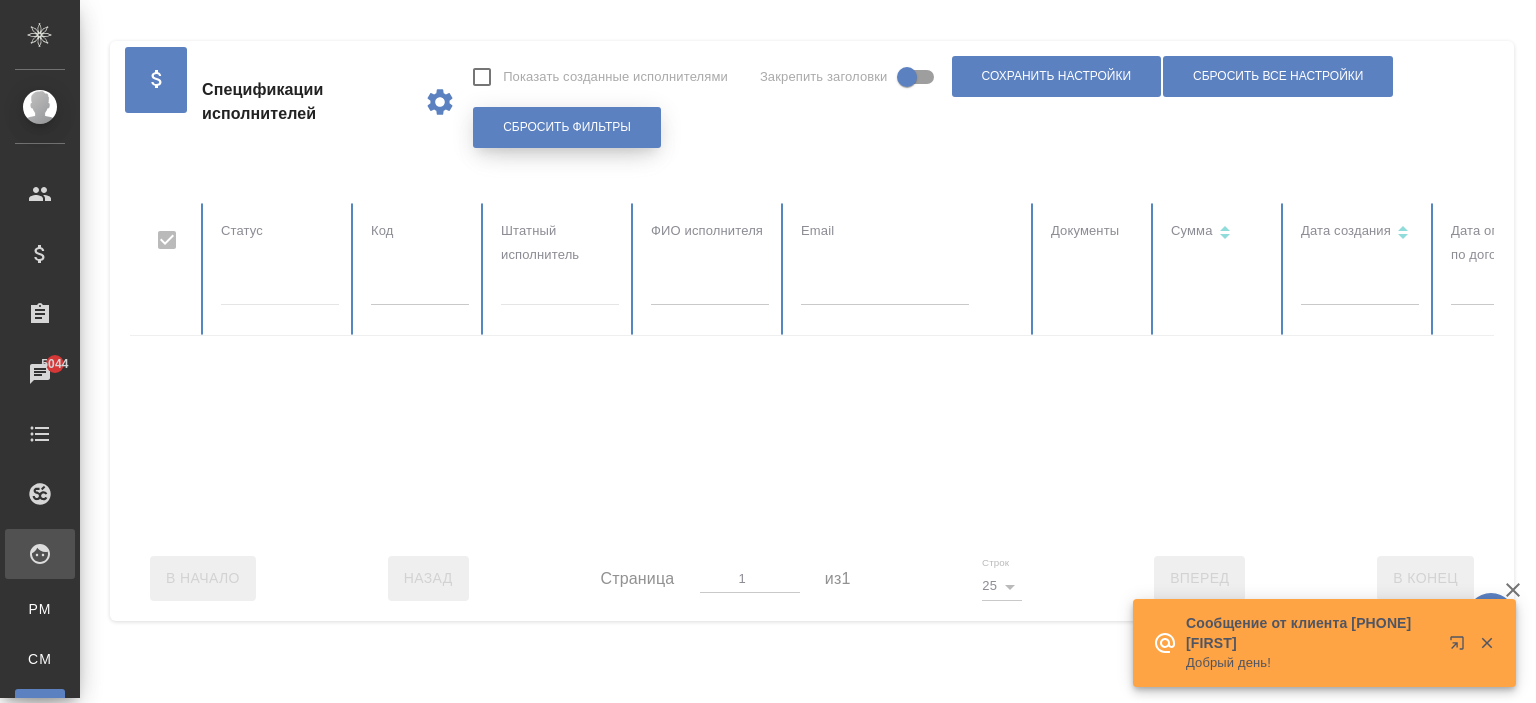checkbox on "false" 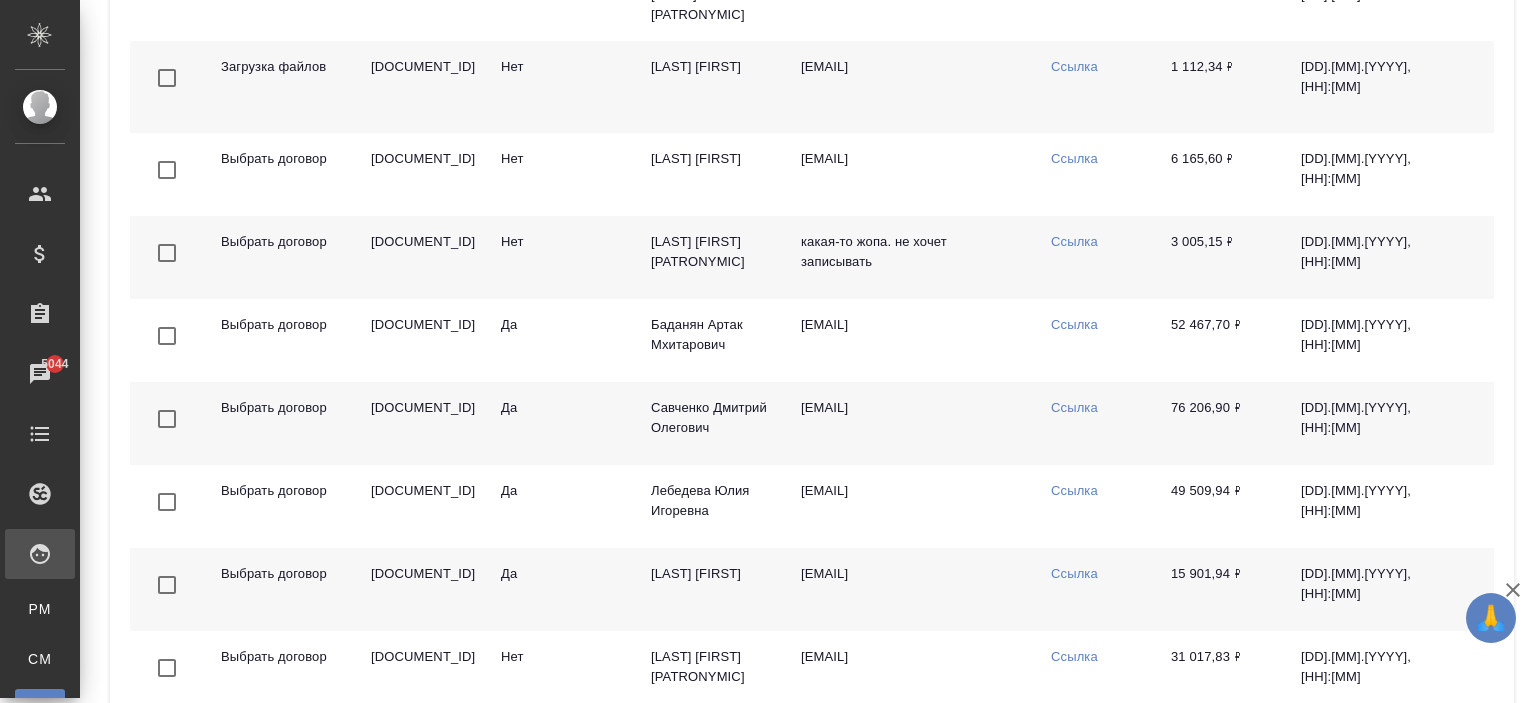scroll, scrollTop: 1892, scrollLeft: 0, axis: vertical 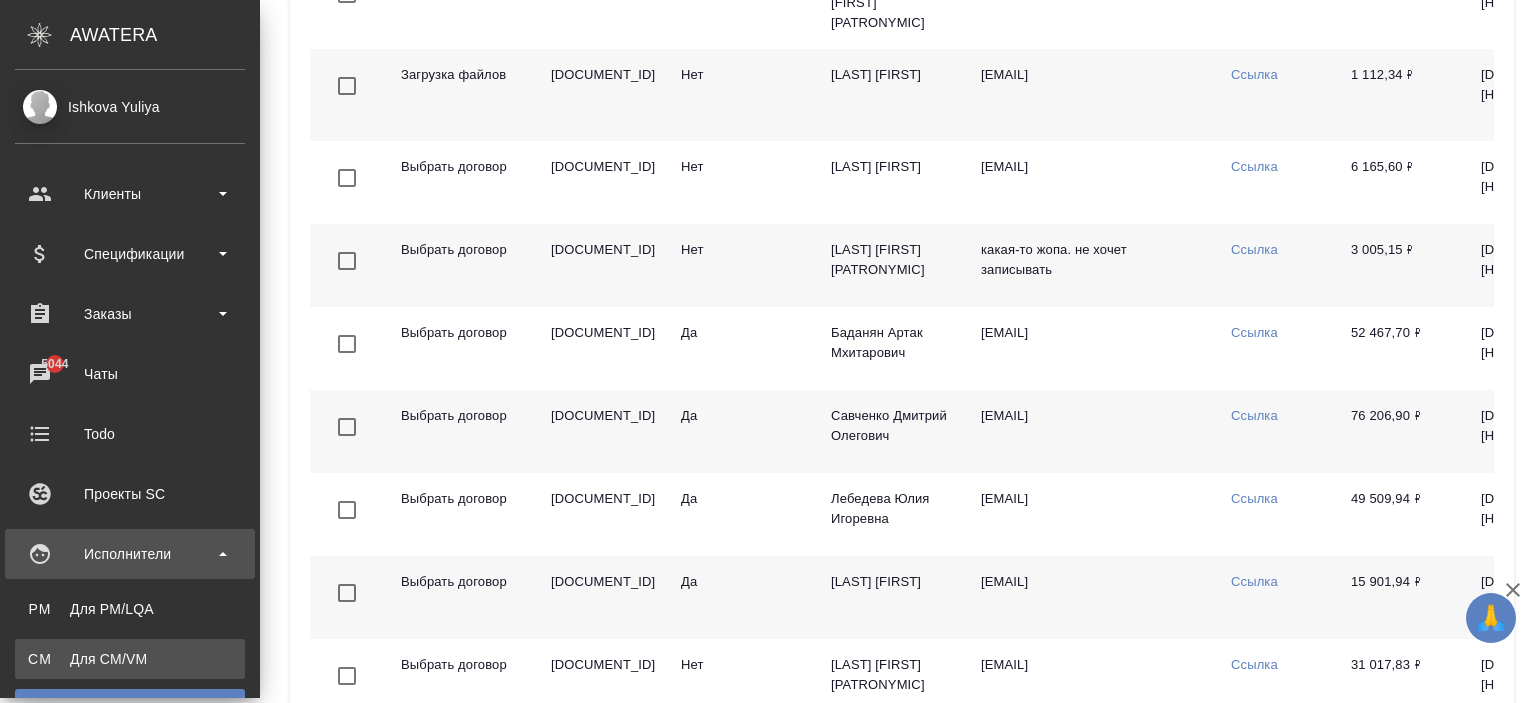 click on "Для CM/VM" at bounding box center (130, 659) 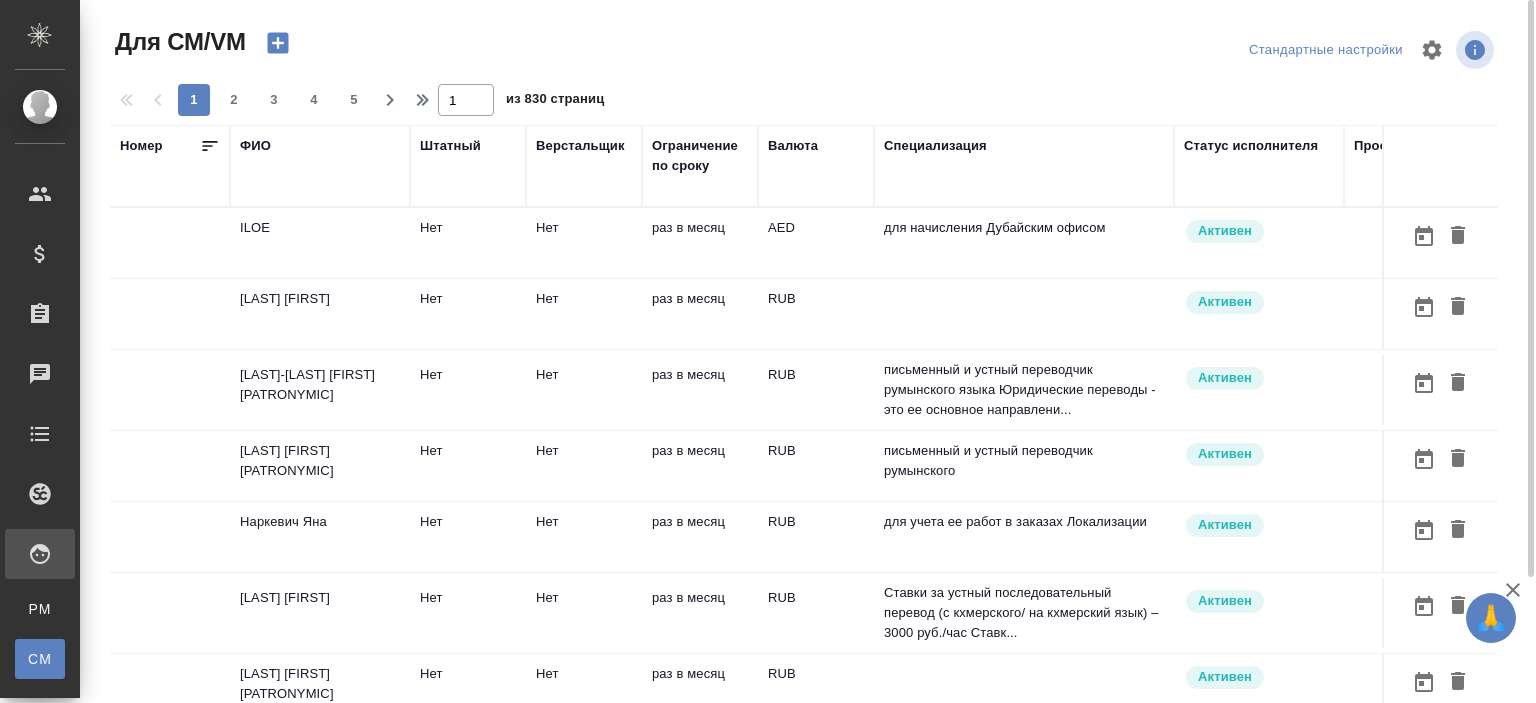 scroll, scrollTop: 152, scrollLeft: 0, axis: vertical 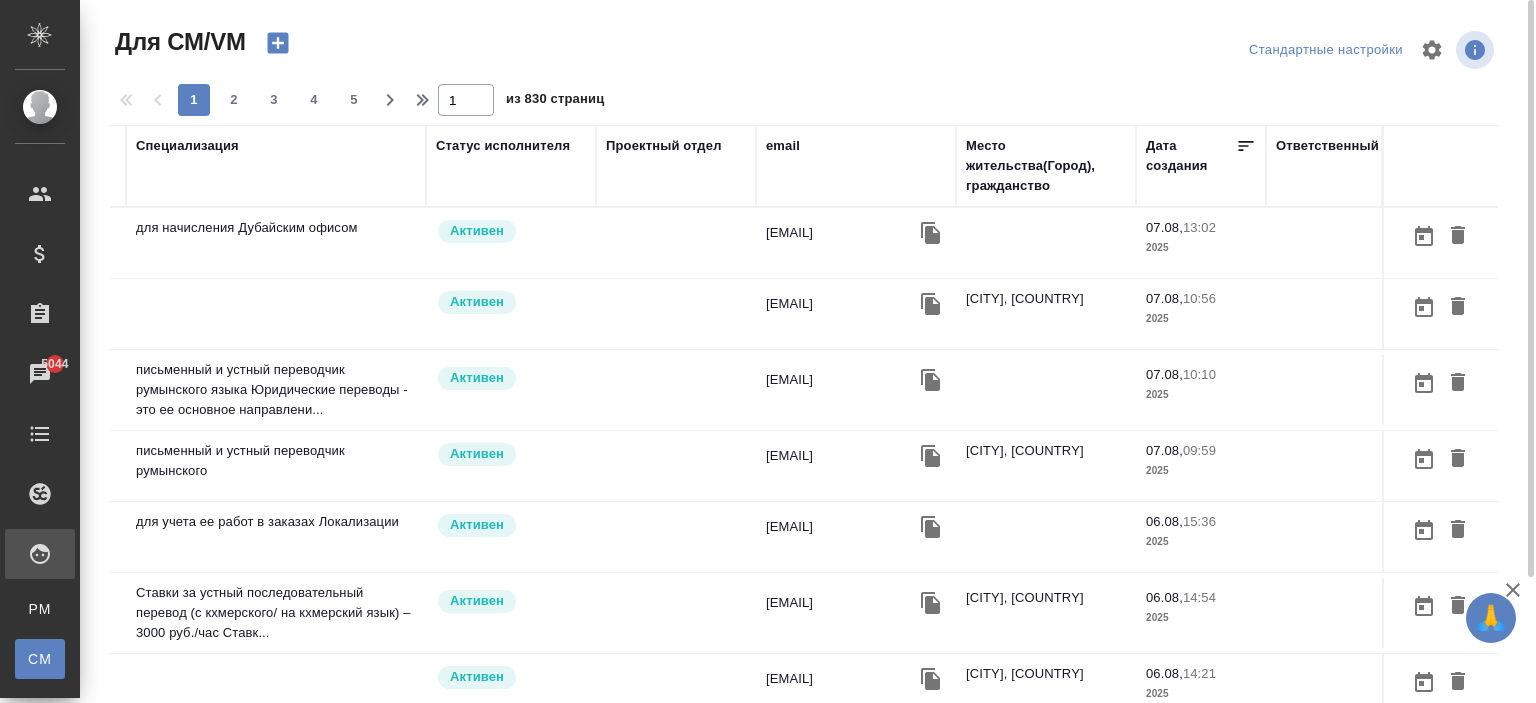 click on "email" at bounding box center [783, 146] 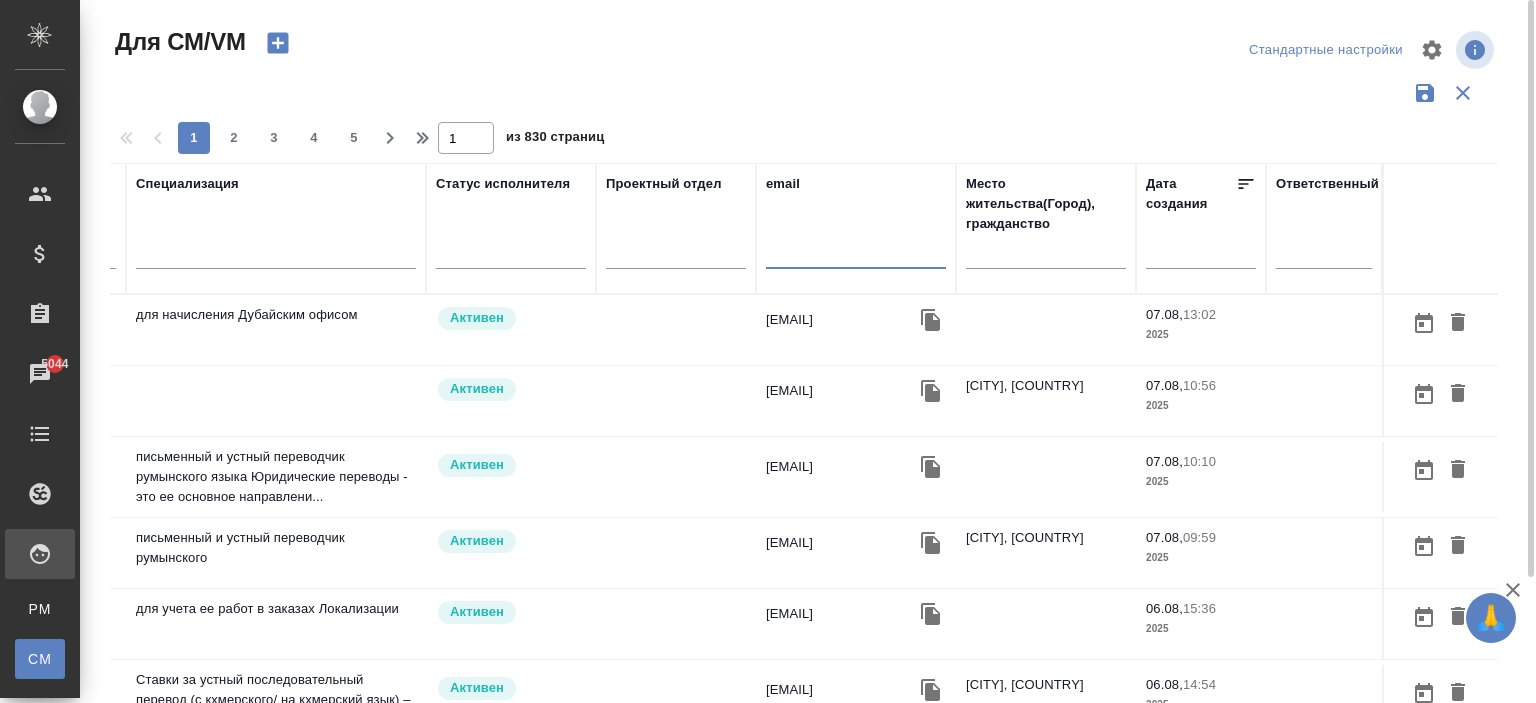 paste on "basumalliksuhita@gmail.com" 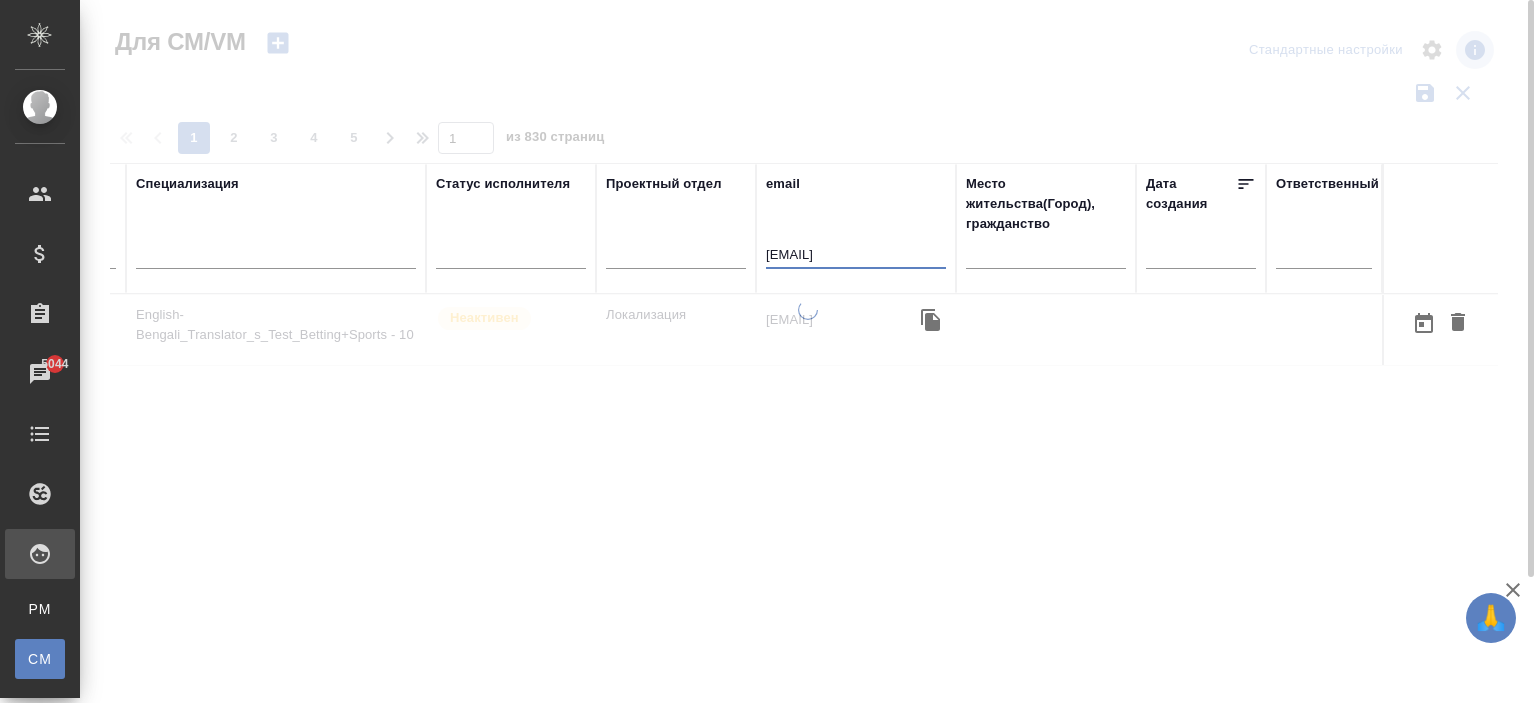 scroll, scrollTop: 0, scrollLeft: 748, axis: horizontal 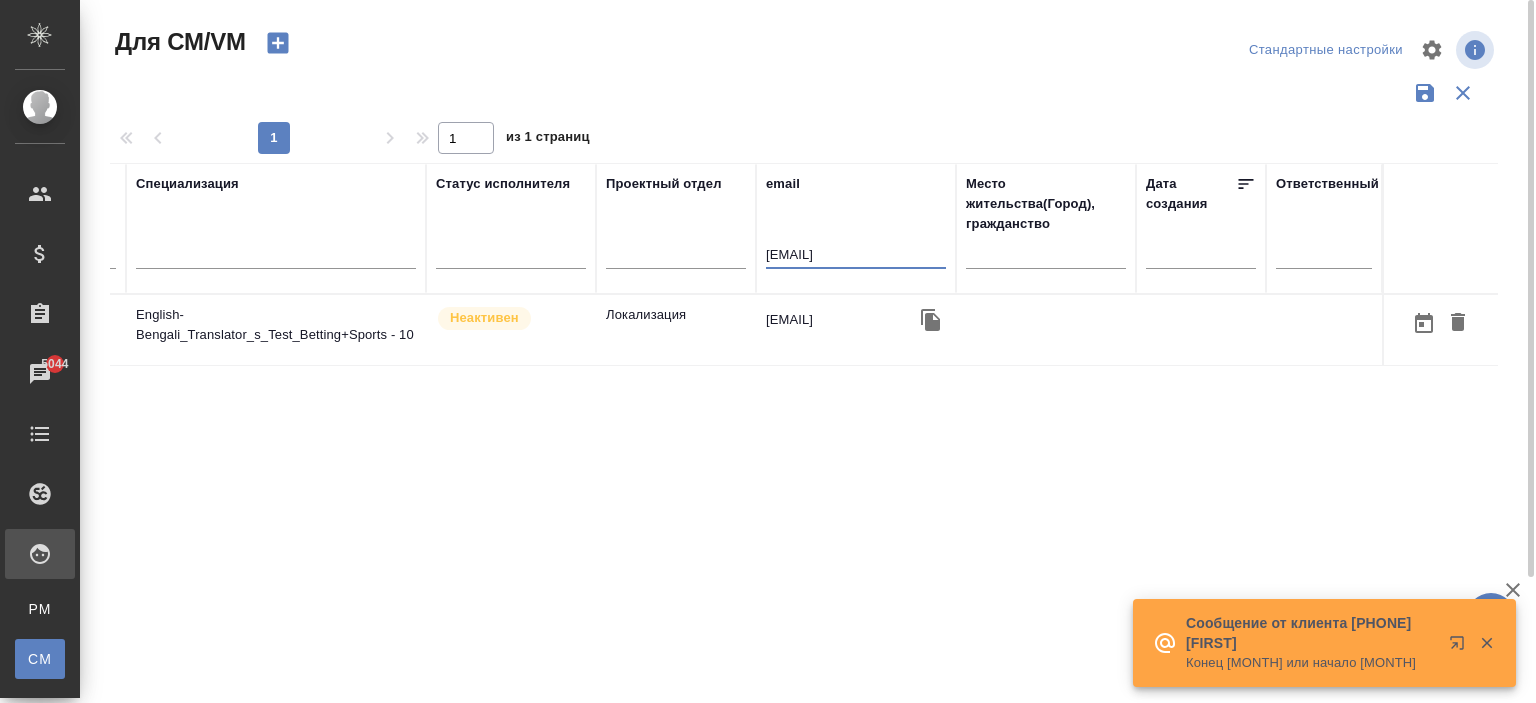 type on "basumalliksuhita@gmail.com" 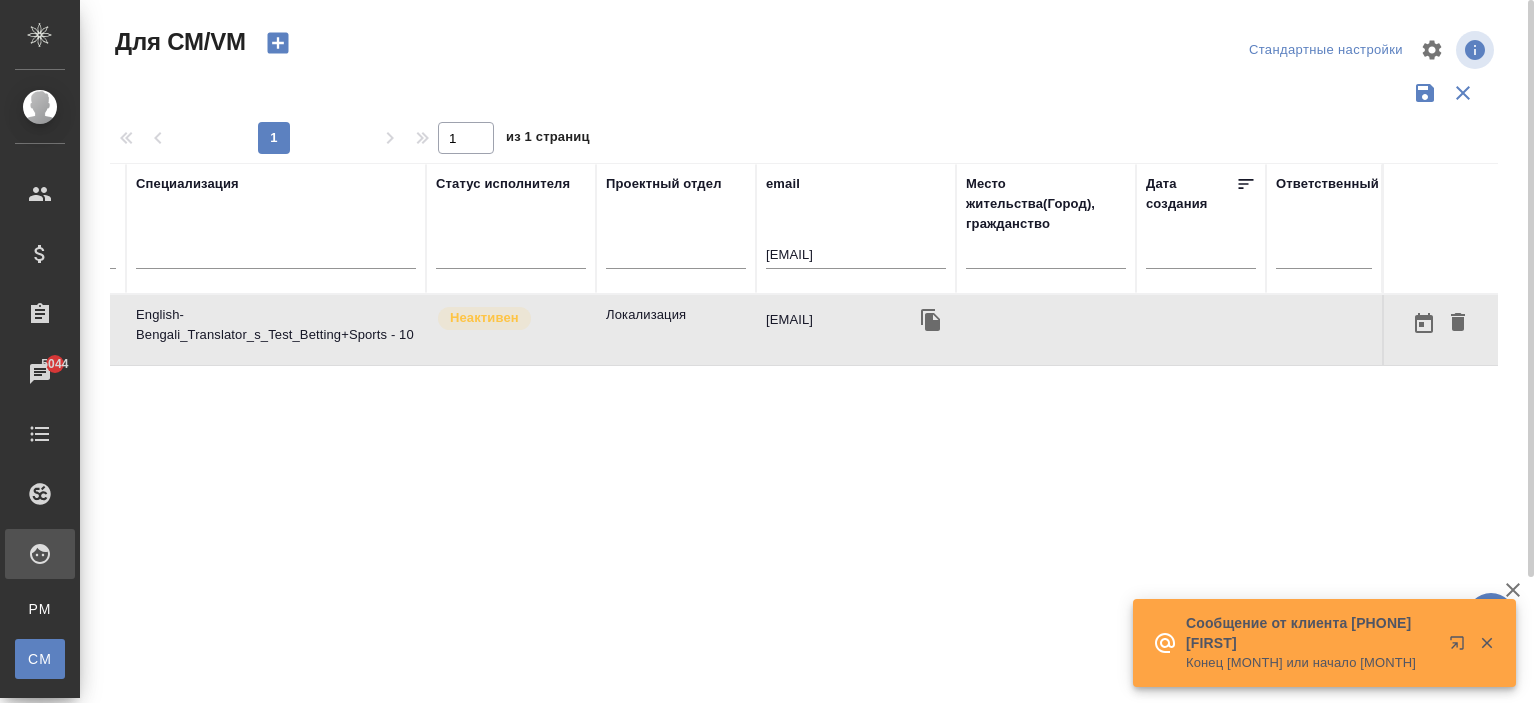click on "basumalliksuhita@gma..." at bounding box center (856, 330) 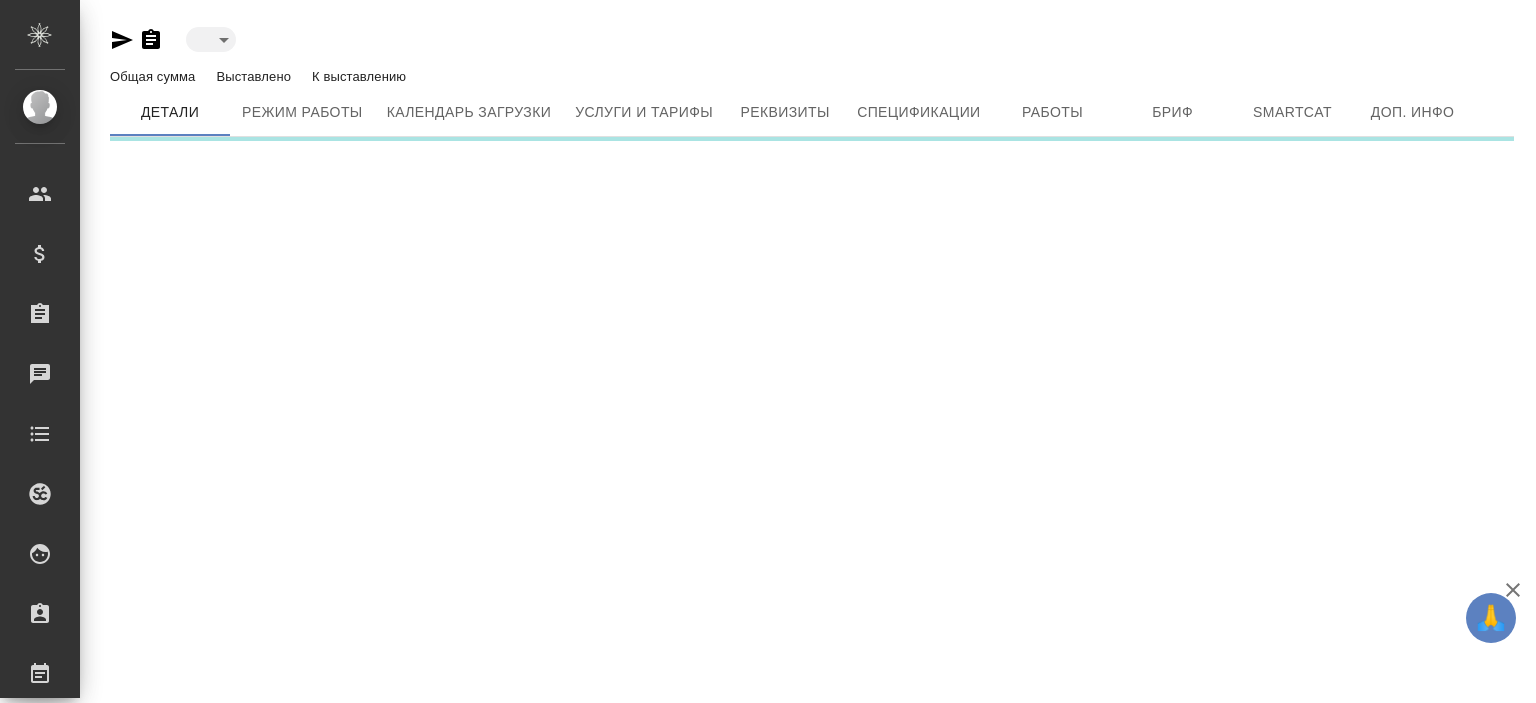 scroll, scrollTop: 0, scrollLeft: 0, axis: both 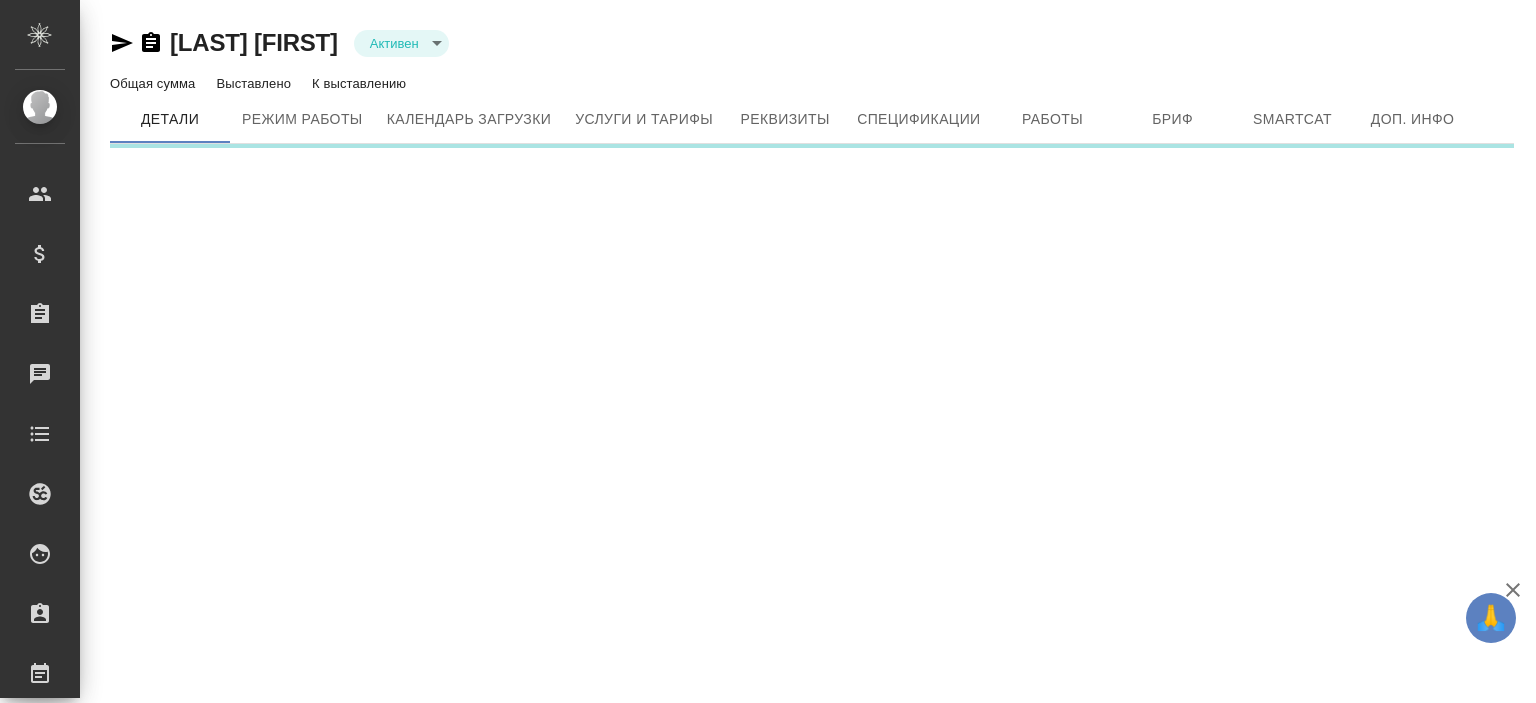 type on "active" 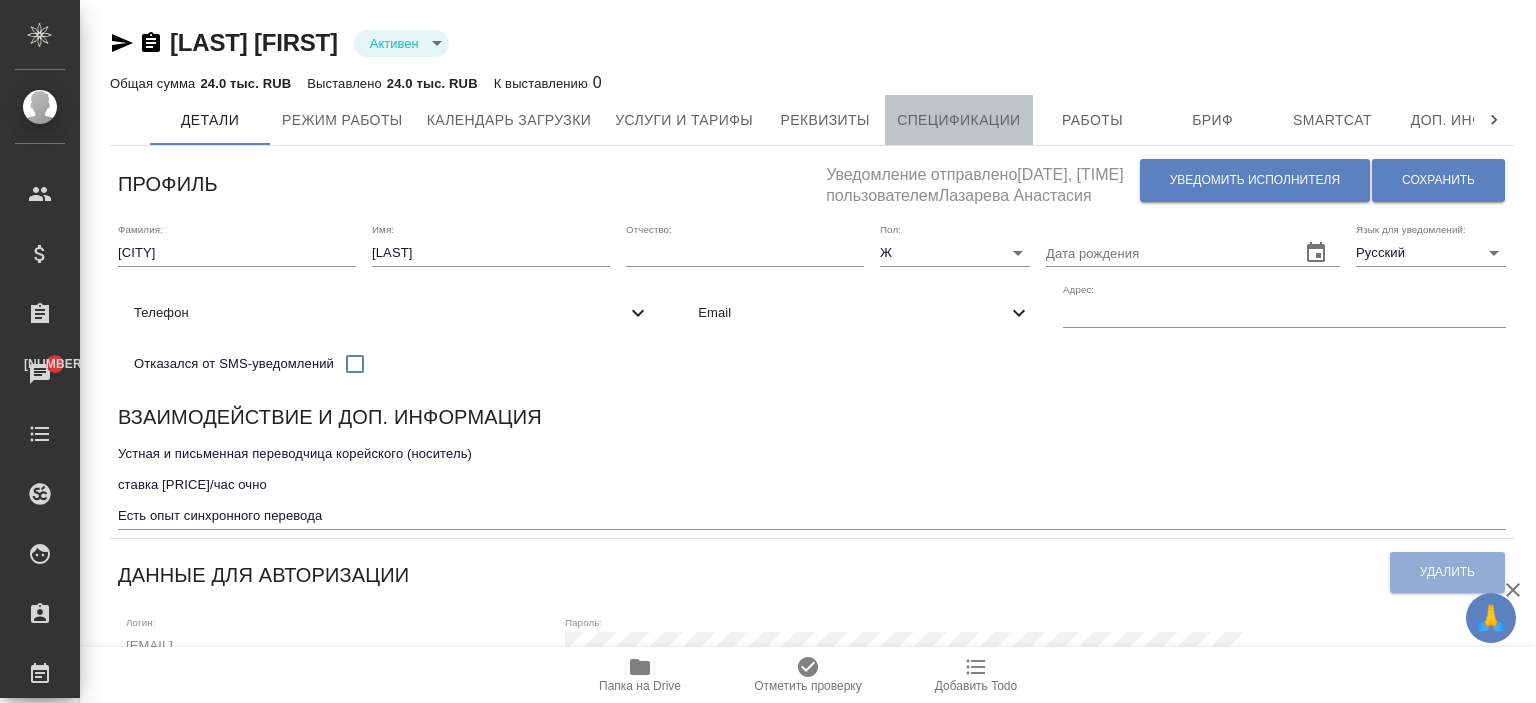 click on "Спецификации" at bounding box center [958, 120] 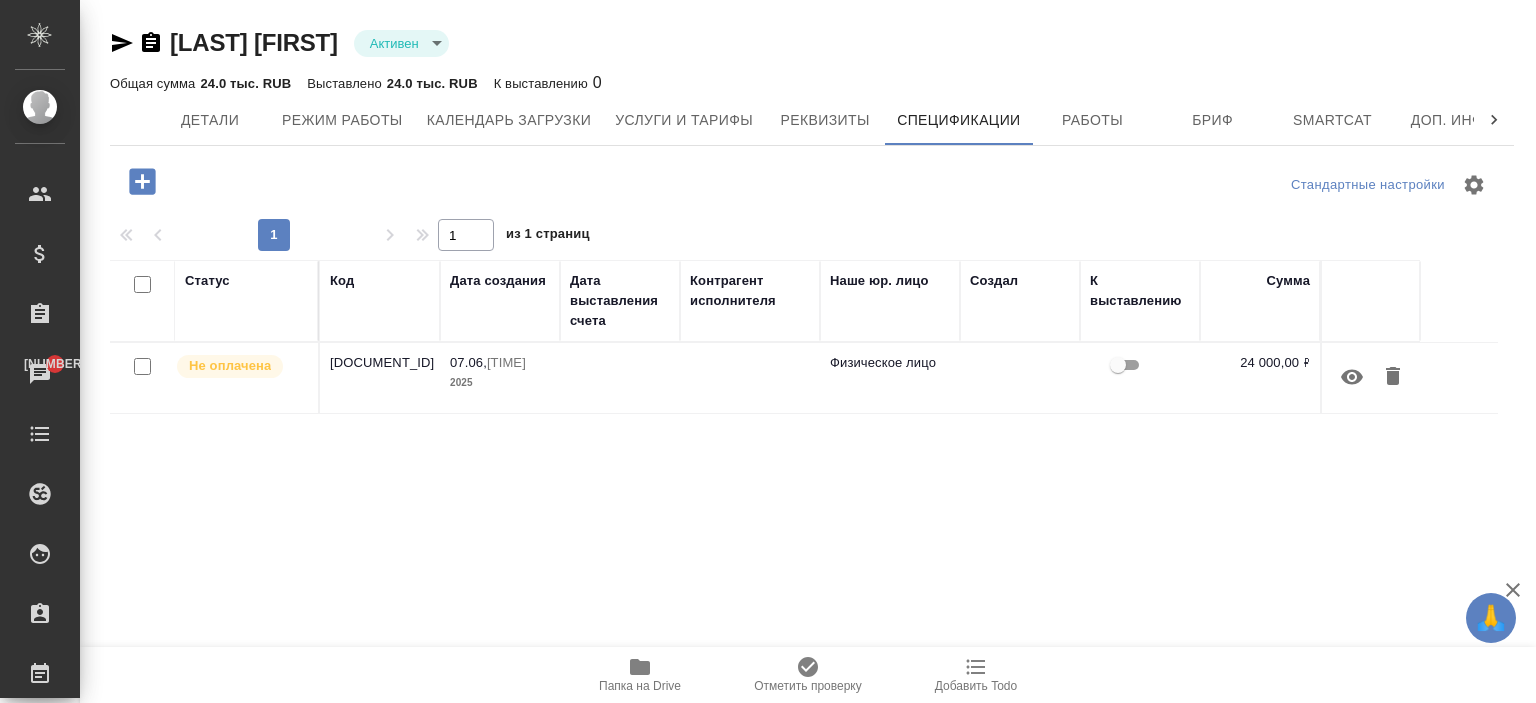click at bounding box center (750, 378) 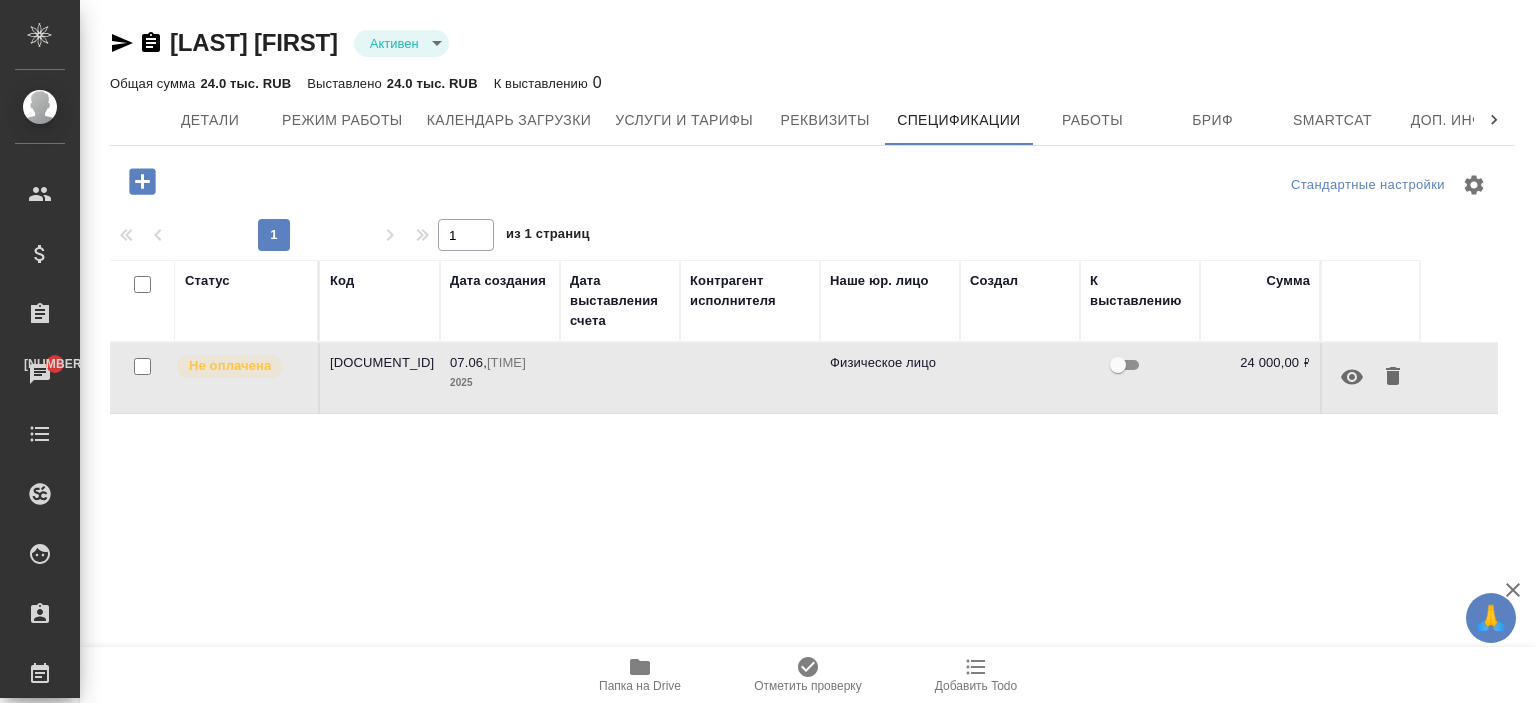 click at bounding box center [750, 378] 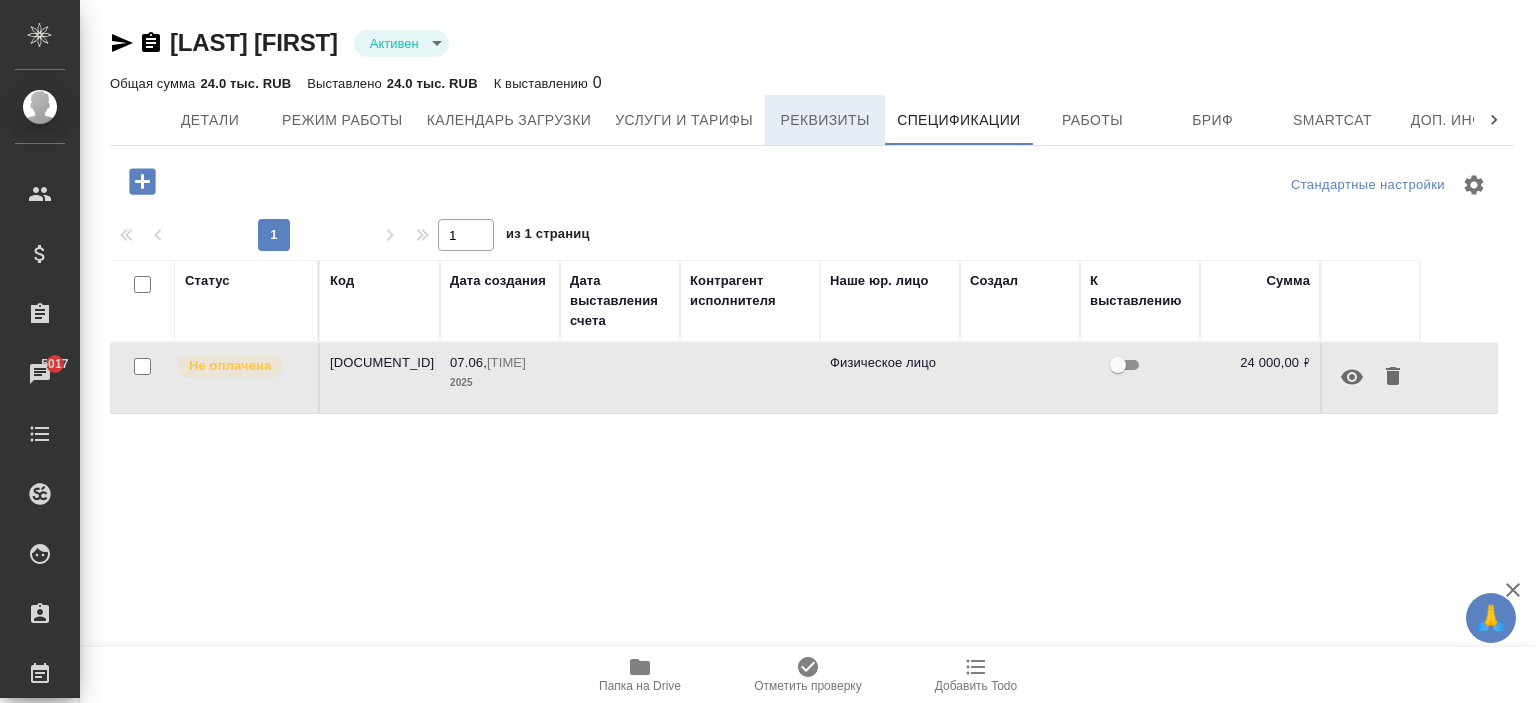 click on "Реквизиты" at bounding box center [825, 120] 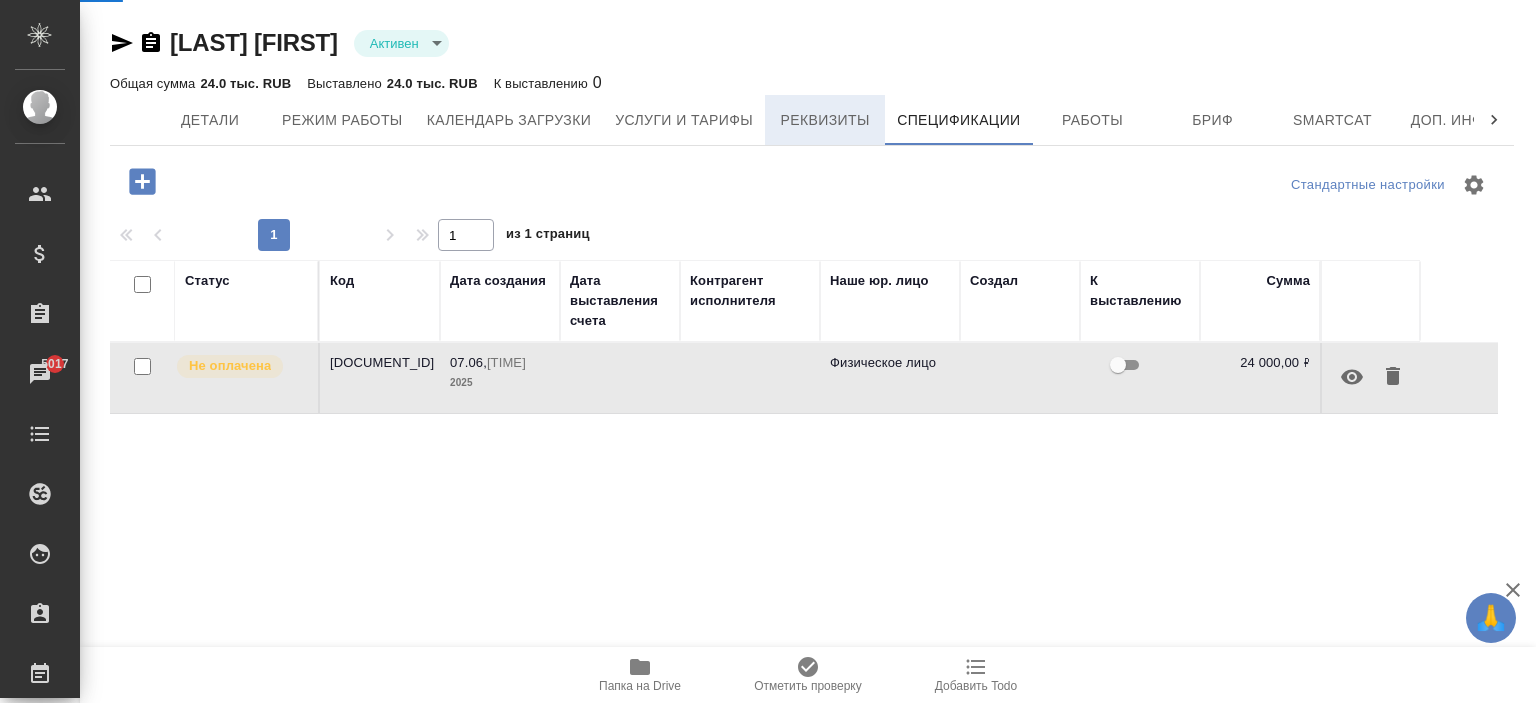 select on "10" 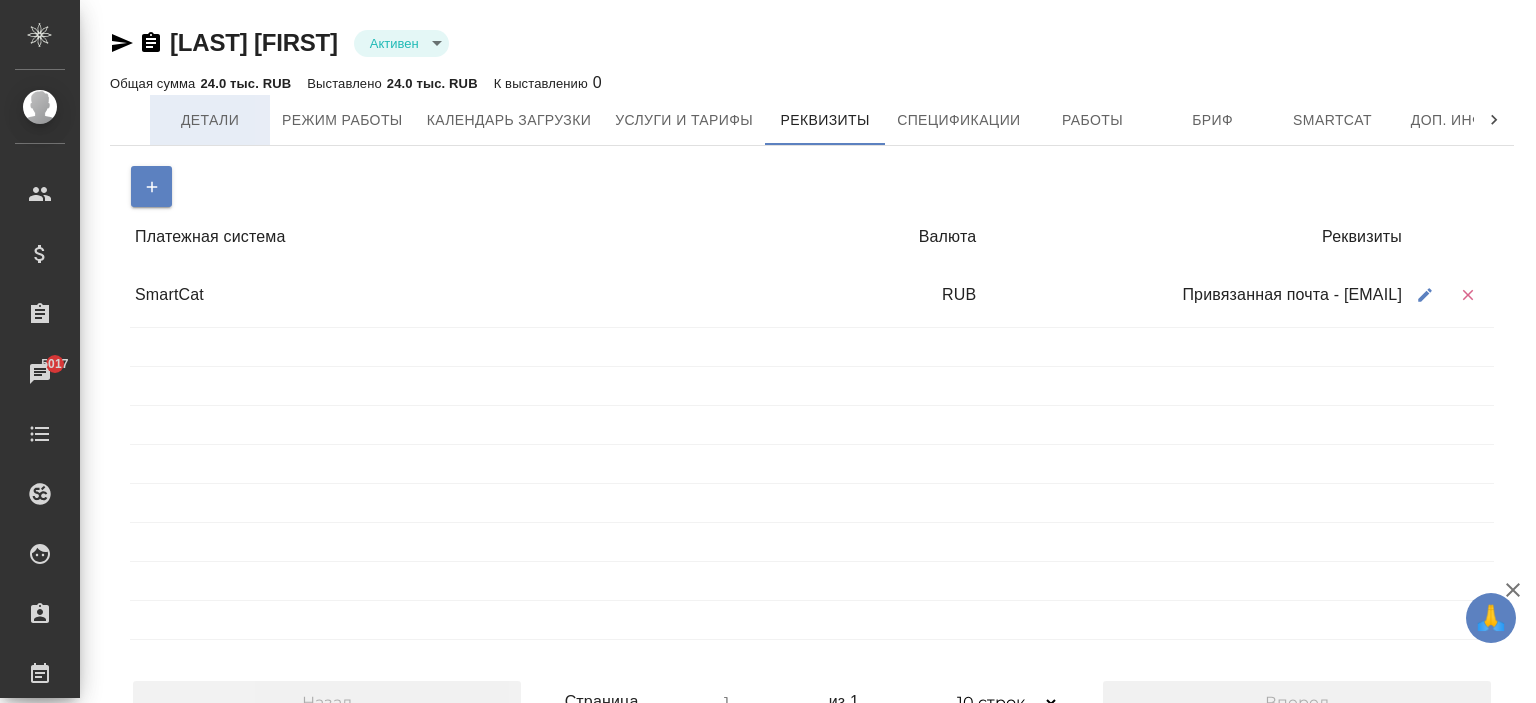click on "Детали" at bounding box center (210, 120) 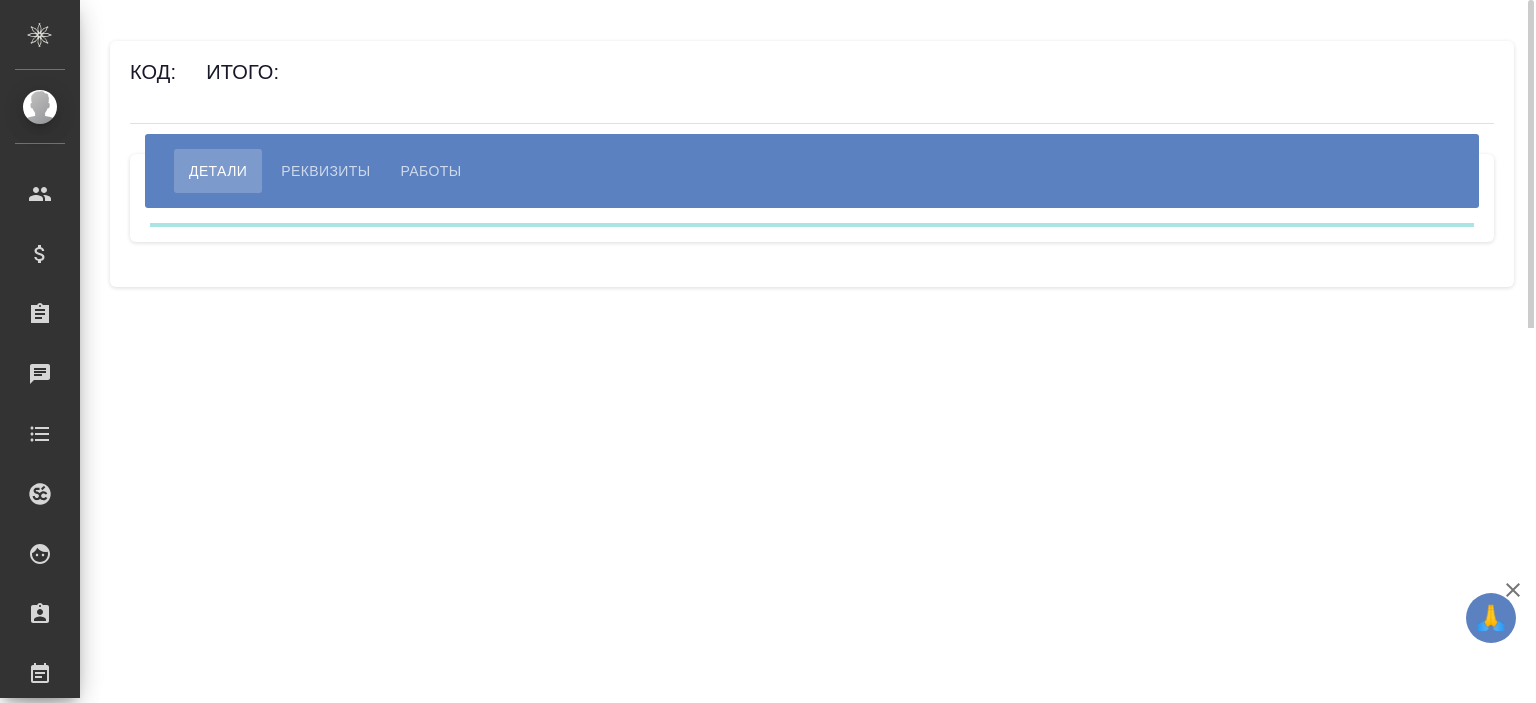 scroll, scrollTop: 0, scrollLeft: 0, axis: both 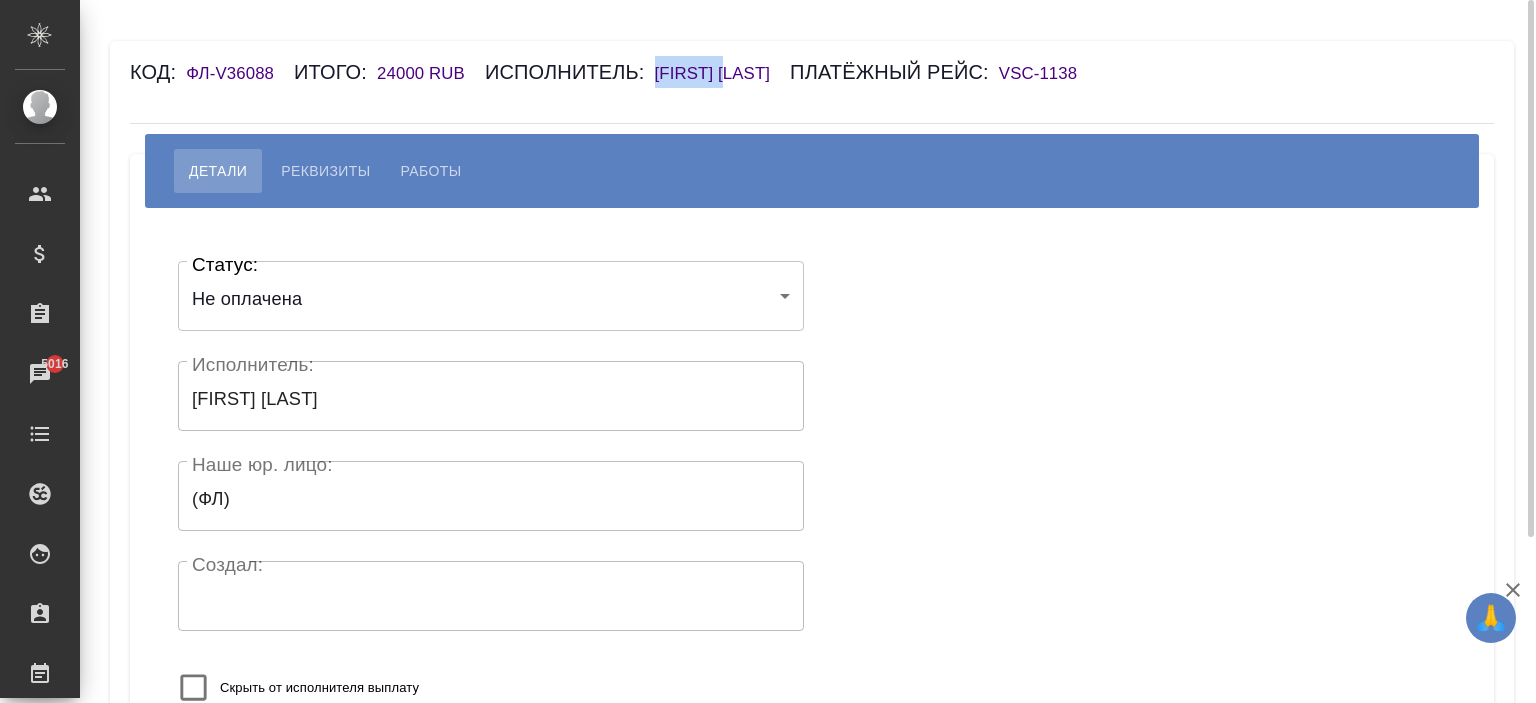 drag, startPoint x: 650, startPoint y: 71, endPoint x: 745, endPoint y: 67, distance: 95.084175 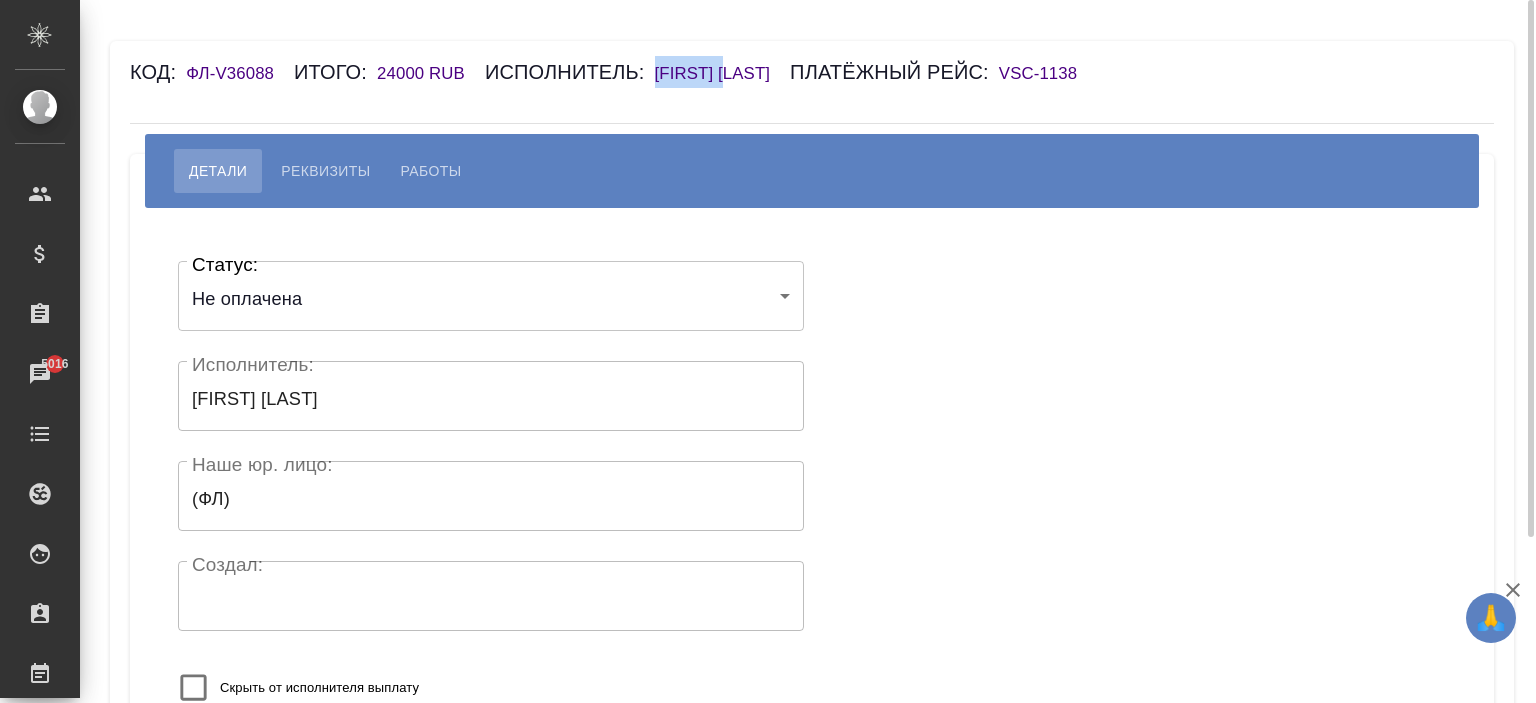 copy on "[FIRST] [LAST]" 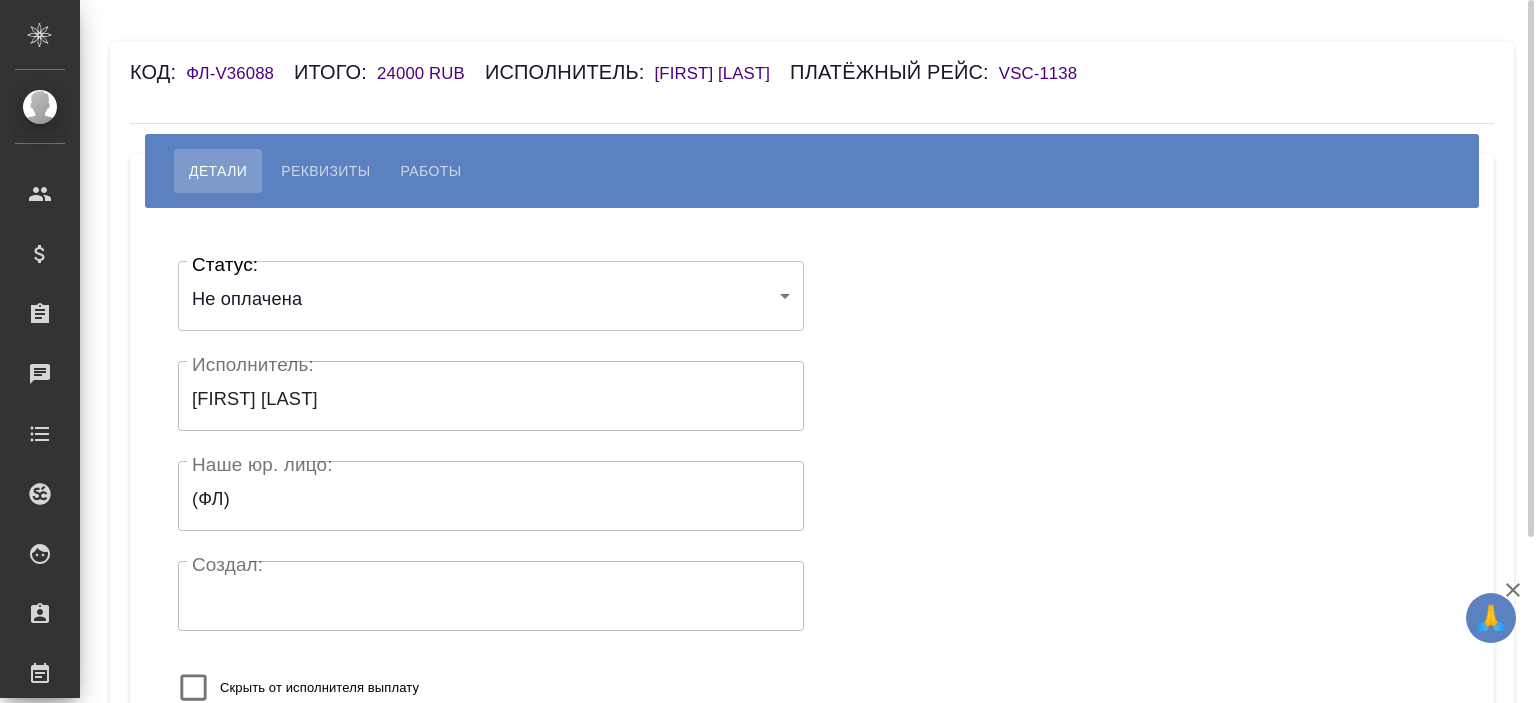 scroll, scrollTop: 0, scrollLeft: 0, axis: both 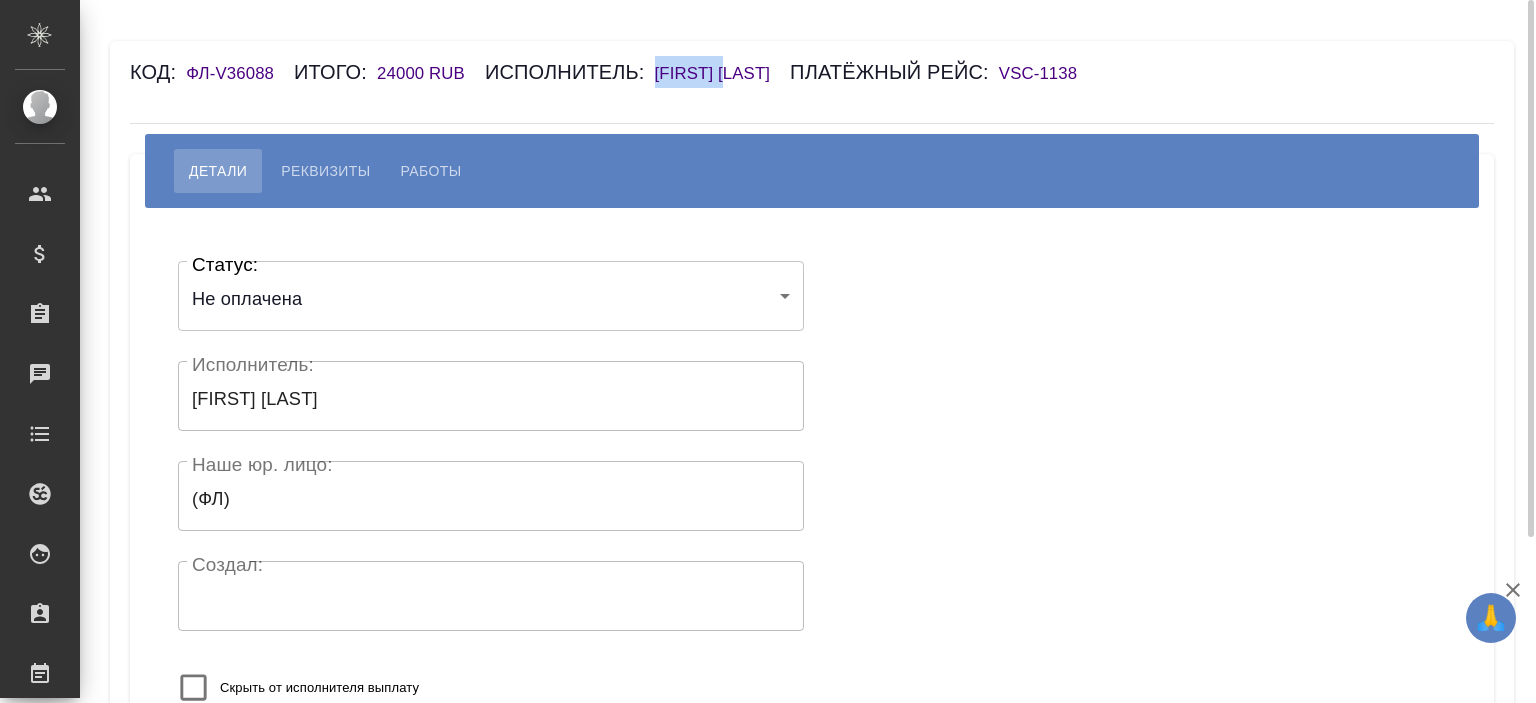 drag, startPoint x: 645, startPoint y: 67, endPoint x: 746, endPoint y: 67, distance: 101 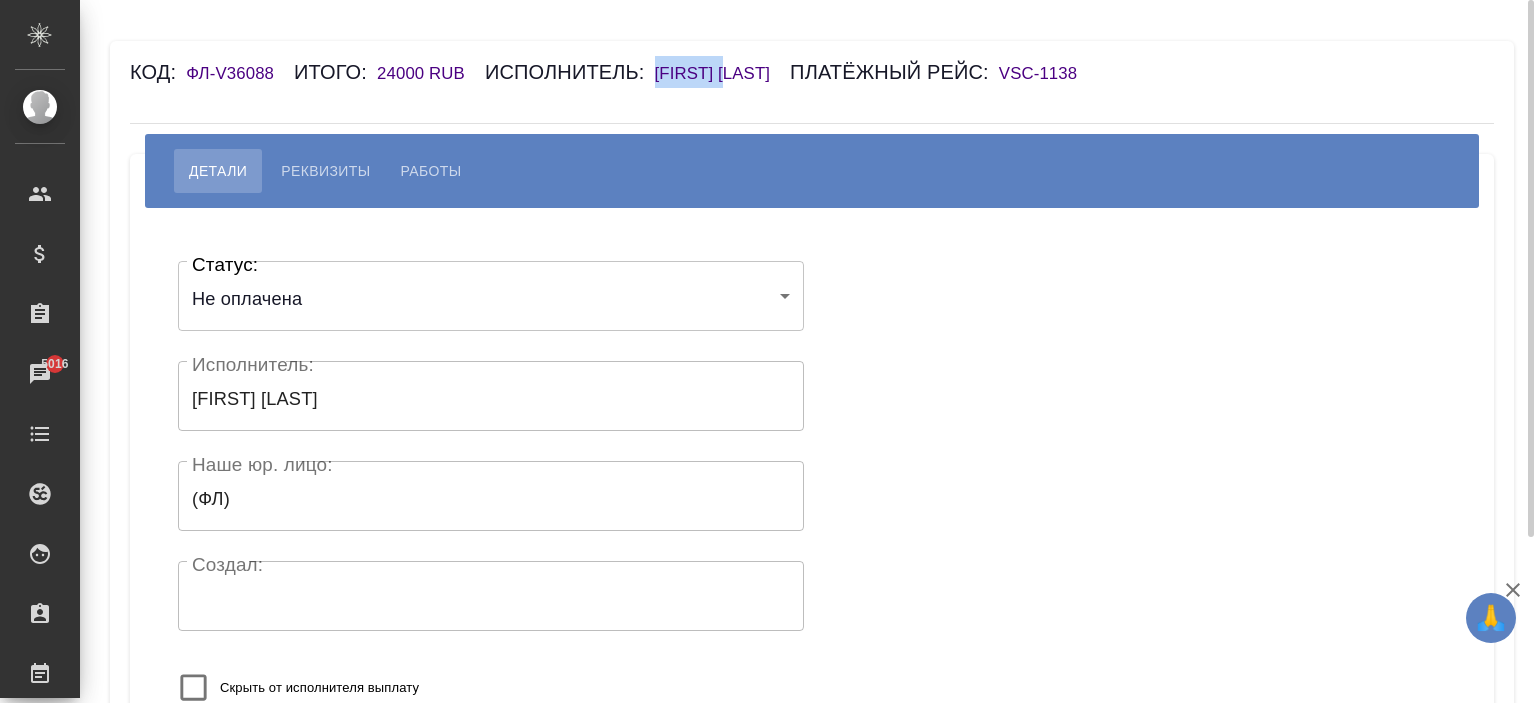 copy on "[FIRST] [LAST]" 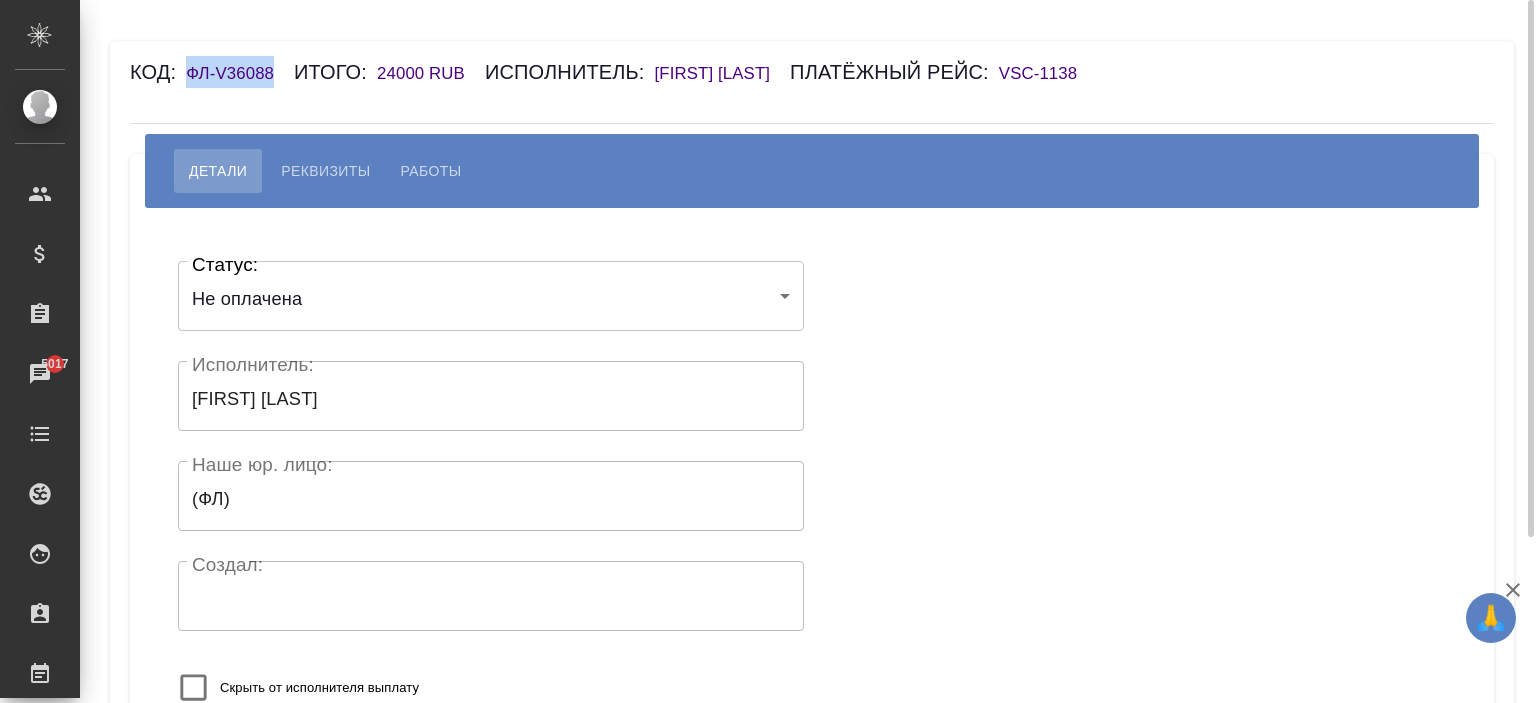 drag, startPoint x: 186, startPoint y: 72, endPoint x: 274, endPoint y: 64, distance: 88.362885 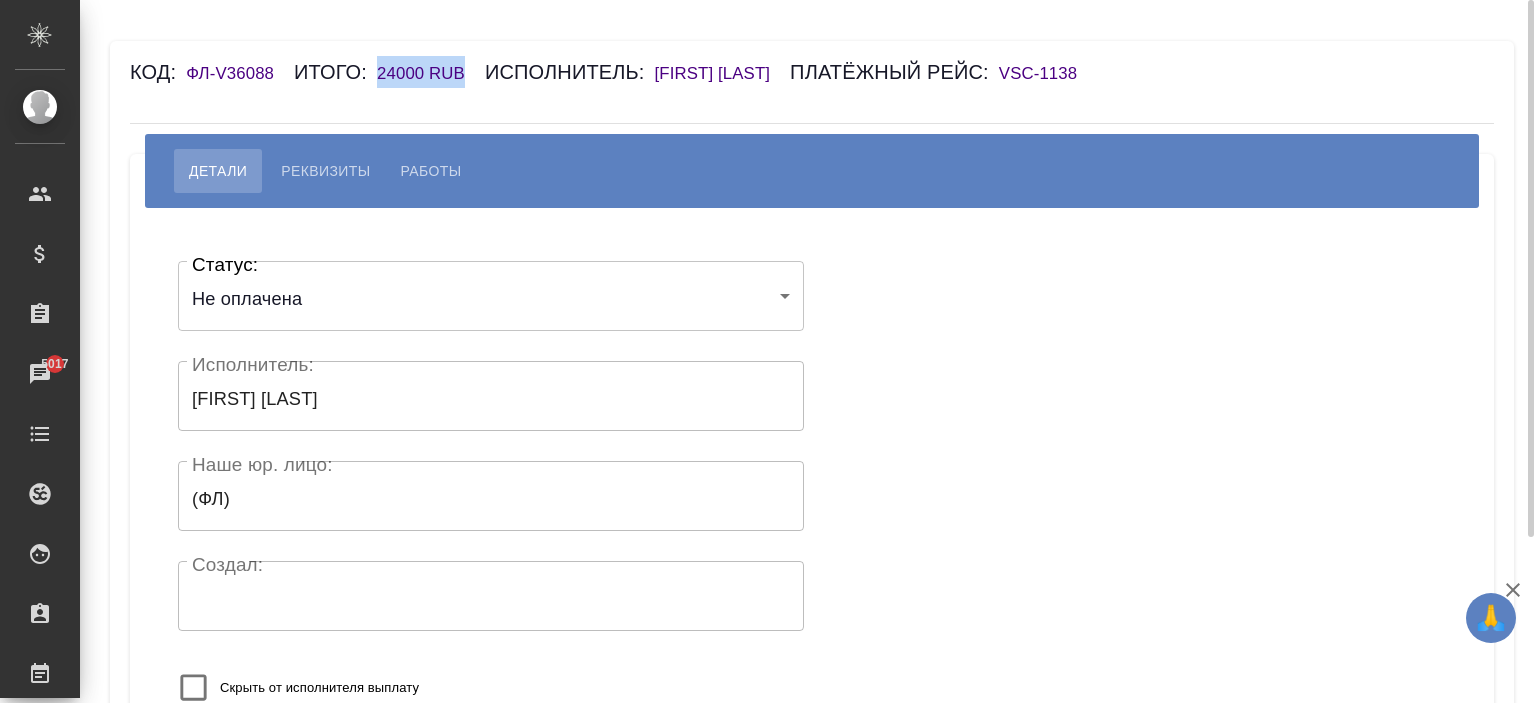 drag, startPoint x: 369, startPoint y: 61, endPoint x: 464, endPoint y: 67, distance: 95.189285 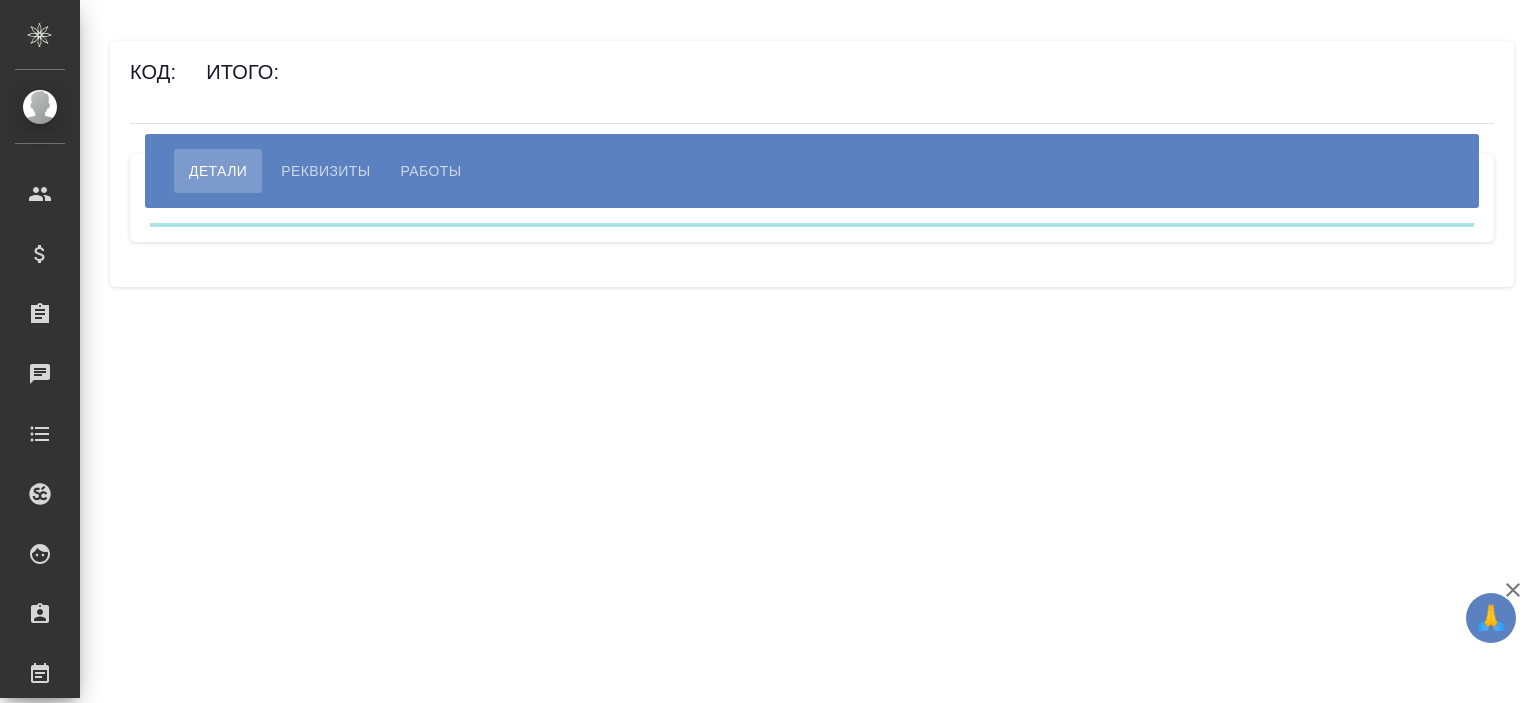scroll, scrollTop: 0, scrollLeft: 0, axis: both 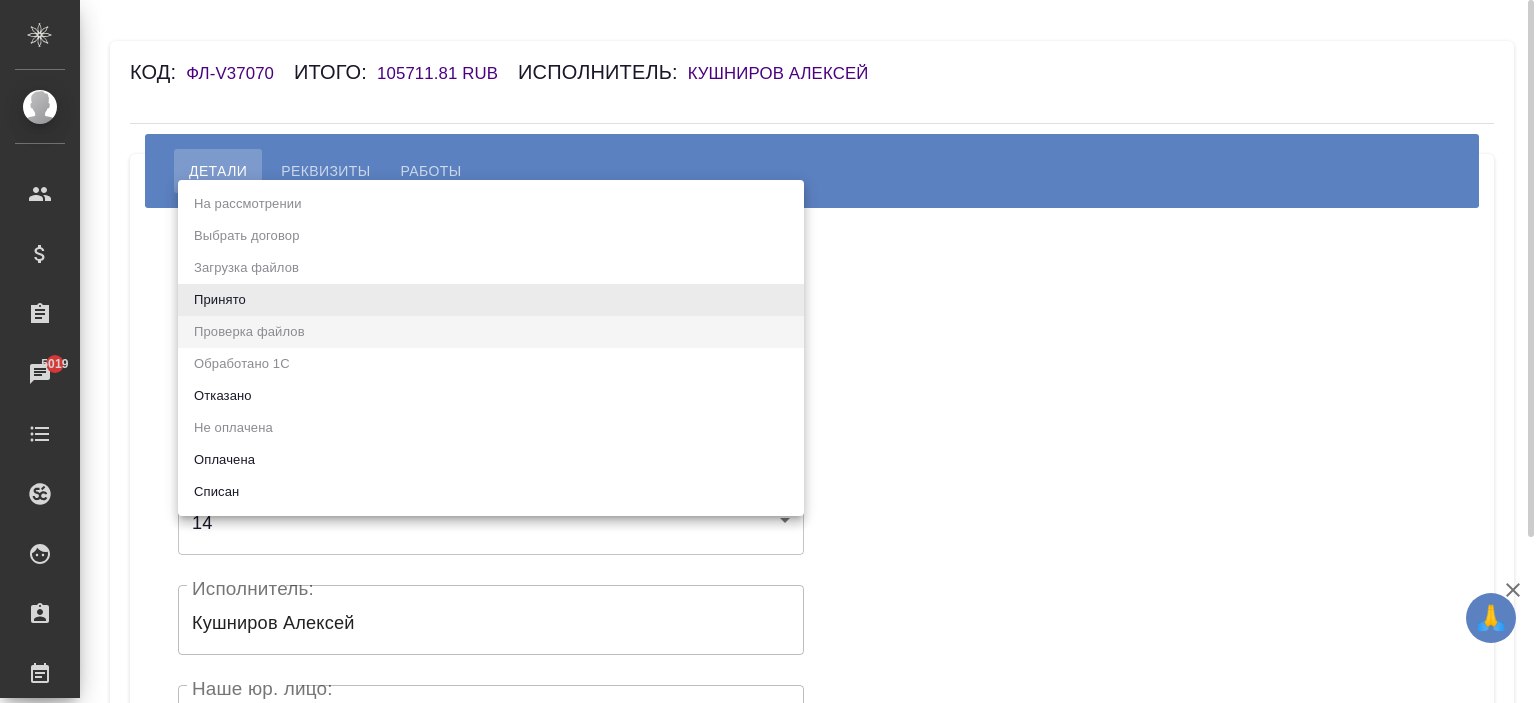click on "🙏 .cls-1
fill:#fff;
AWATERA Ishkova Yuliya Клиенты Спецификации Заказы 5019 Чаты Todo Проекты SC Исполнители Кандидаты Работы Входящие заявки Заявки на доставку Рекламации Проекты процессинга Конференции Выйти Код: ФЛ-V37070 Итого: 105711.81 RUB Исполнитель: Кушниров Алексей Детали Реквизиты Работы Статус: Проверка файлов filesCheck Статус: Реквизиты Оплата ИП (резидент) (Имя банка - ПАО АКБ «АВАНГАРД» / Корреспондентский счет - 30101810000000000201 / БИК - 044525201 / Расчетный счет - 40802810226100000614 / ИНН получателя - 683102717978 / ОГРН - 316682000080141 / ФИО получателя - Кушниров Алексей Александрович) 14 (ФЛ)" at bounding box center [768, 351] 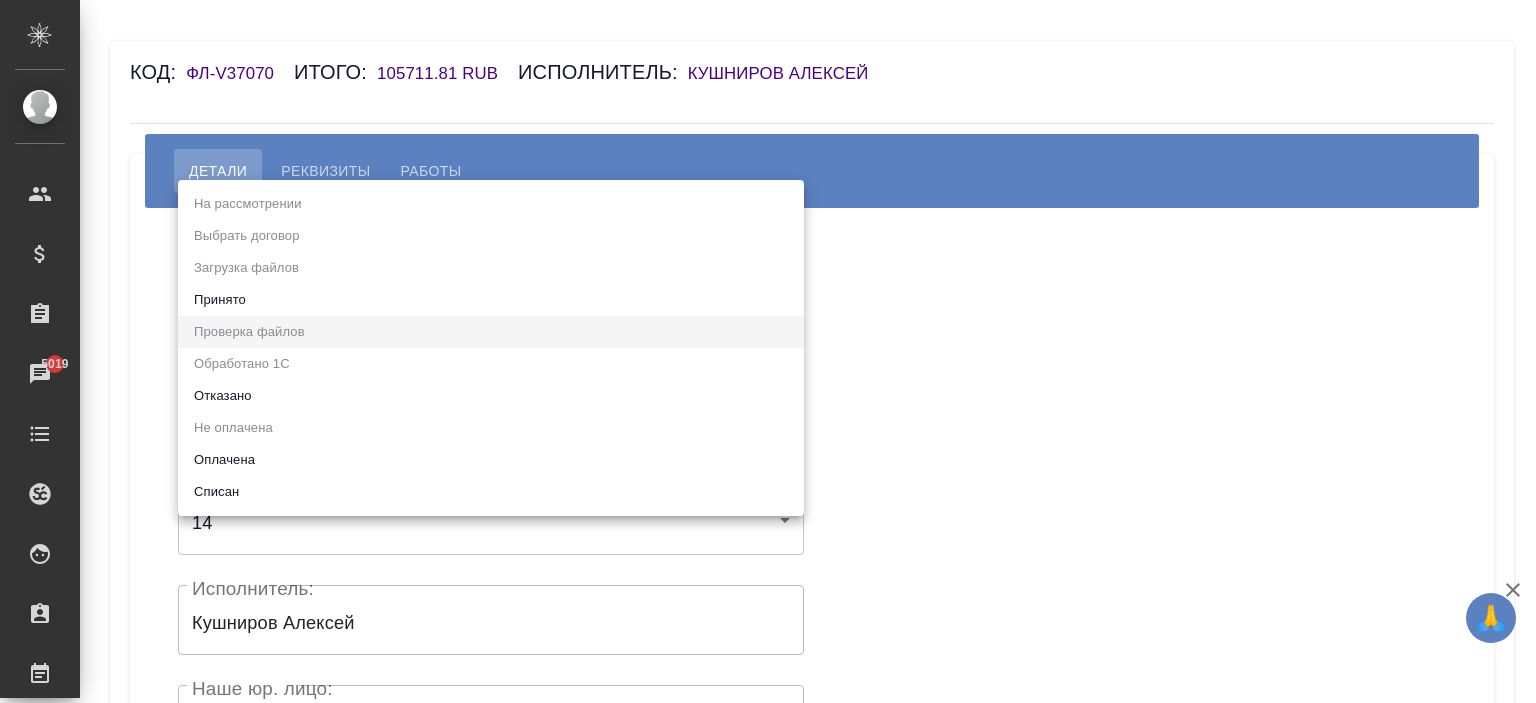 click on "Принято" at bounding box center (491, 300) 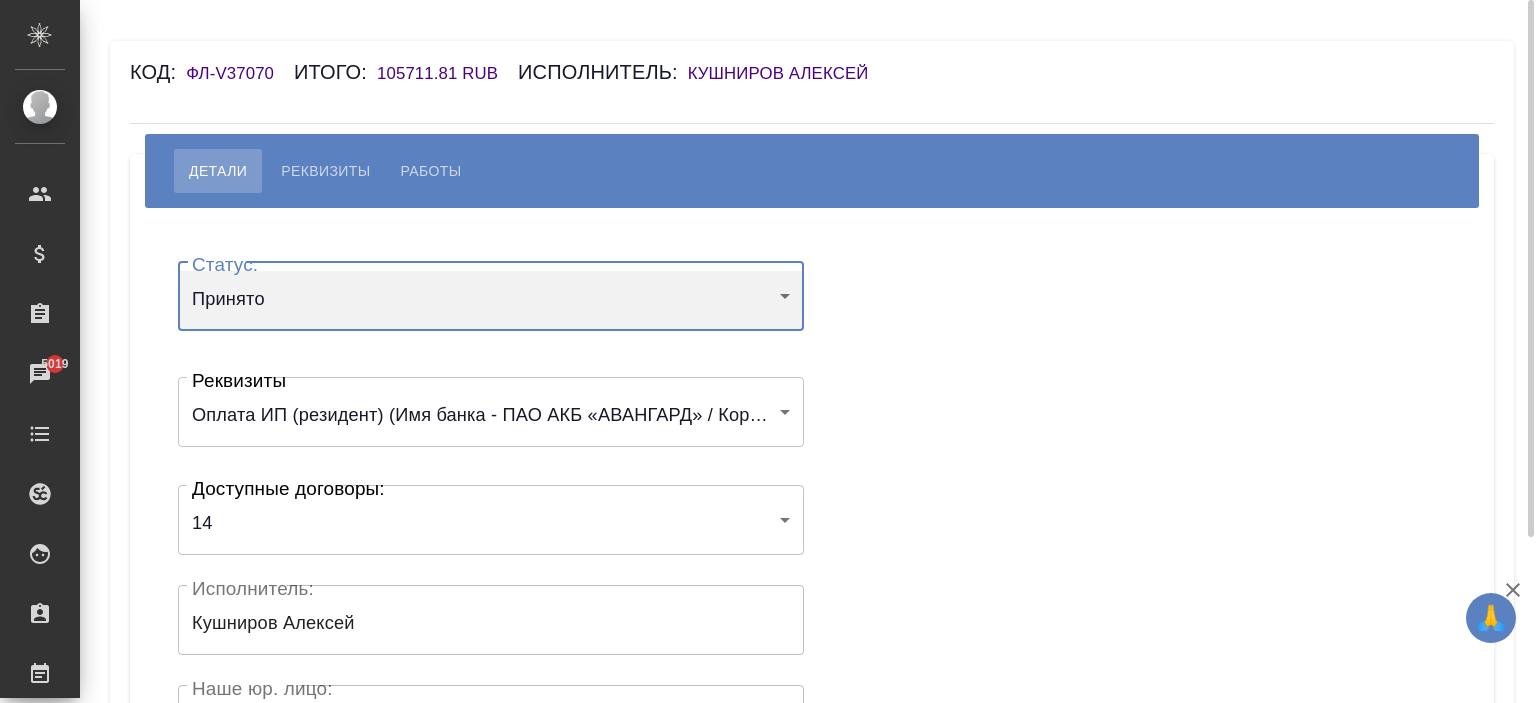 scroll, scrollTop: 440, scrollLeft: 0, axis: vertical 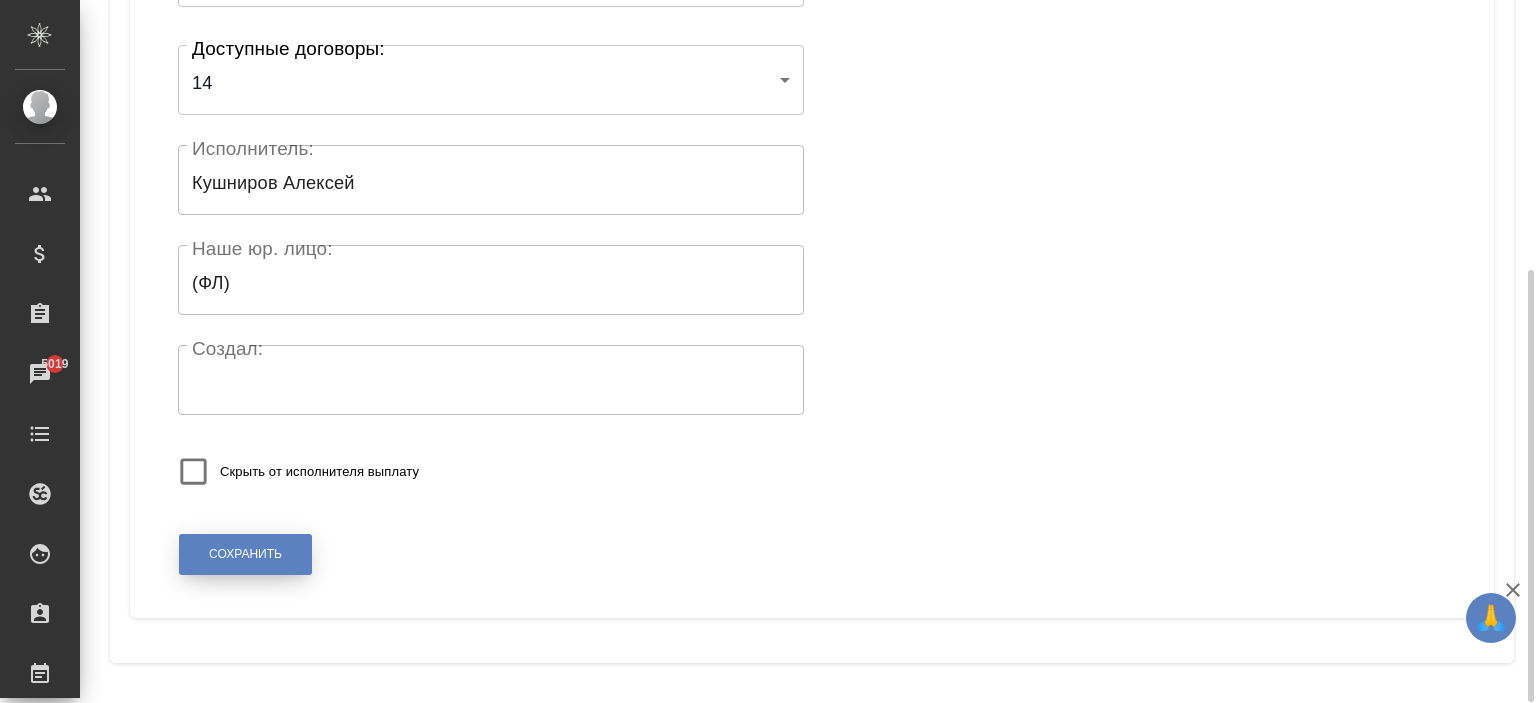 click on "Сохранить" at bounding box center (245, 554) 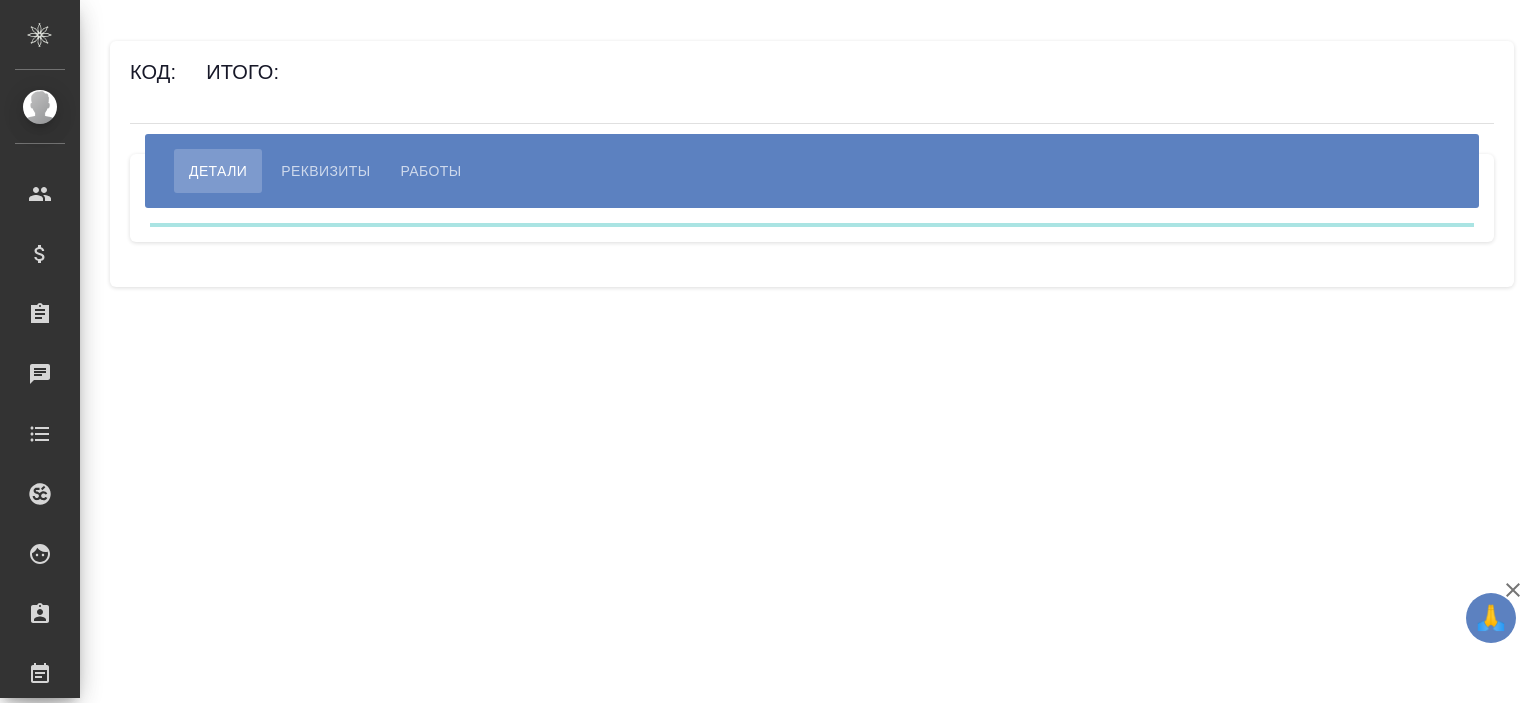 scroll, scrollTop: 0, scrollLeft: 0, axis: both 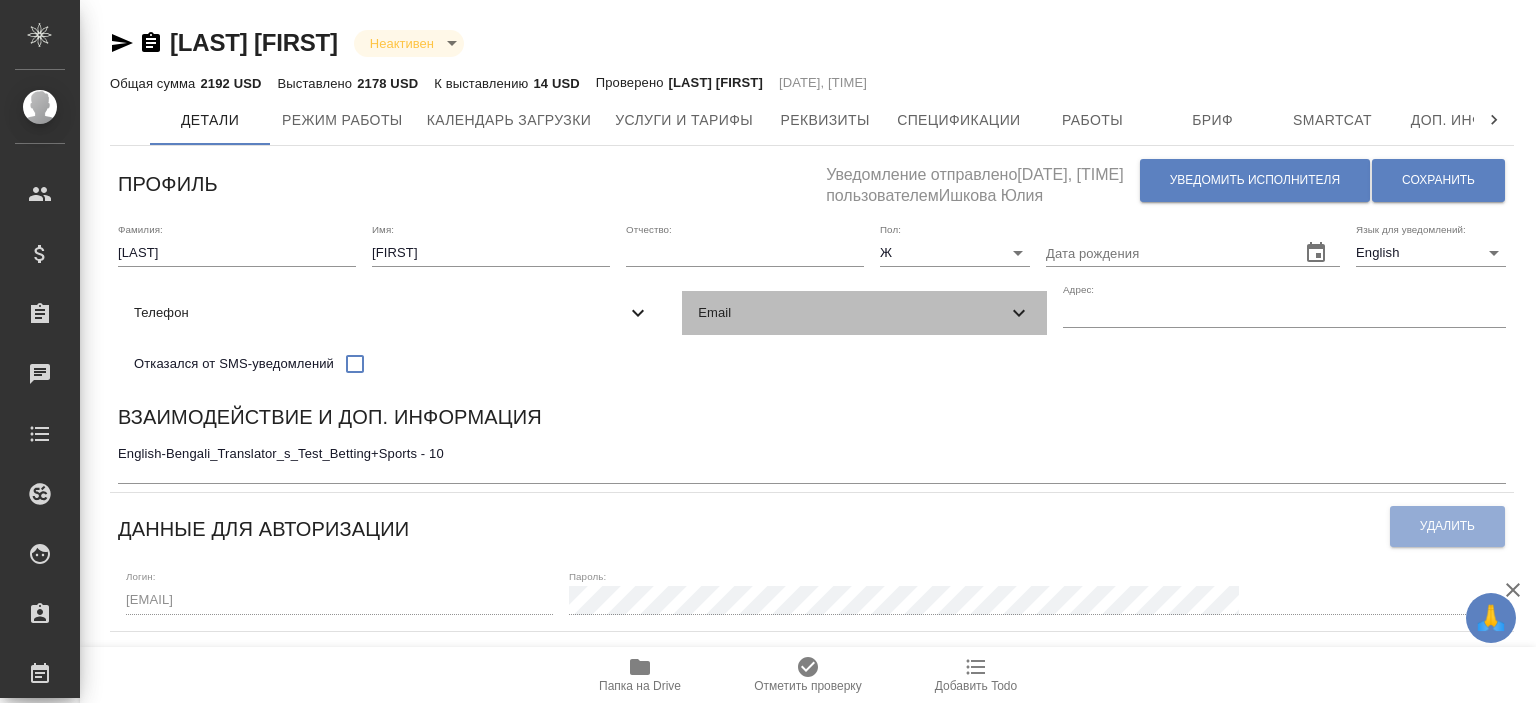 click on "Email" at bounding box center [852, 313] 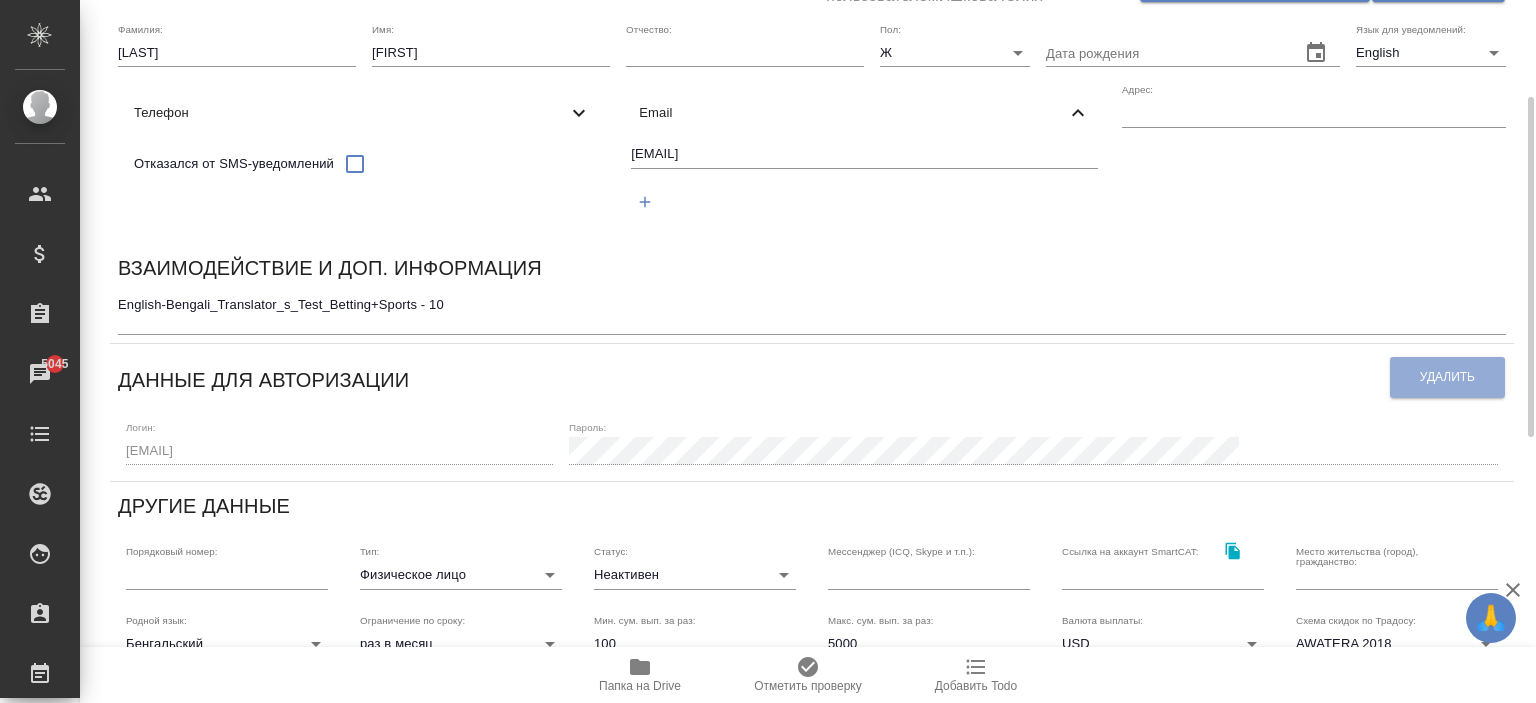 scroll, scrollTop: 0, scrollLeft: 0, axis: both 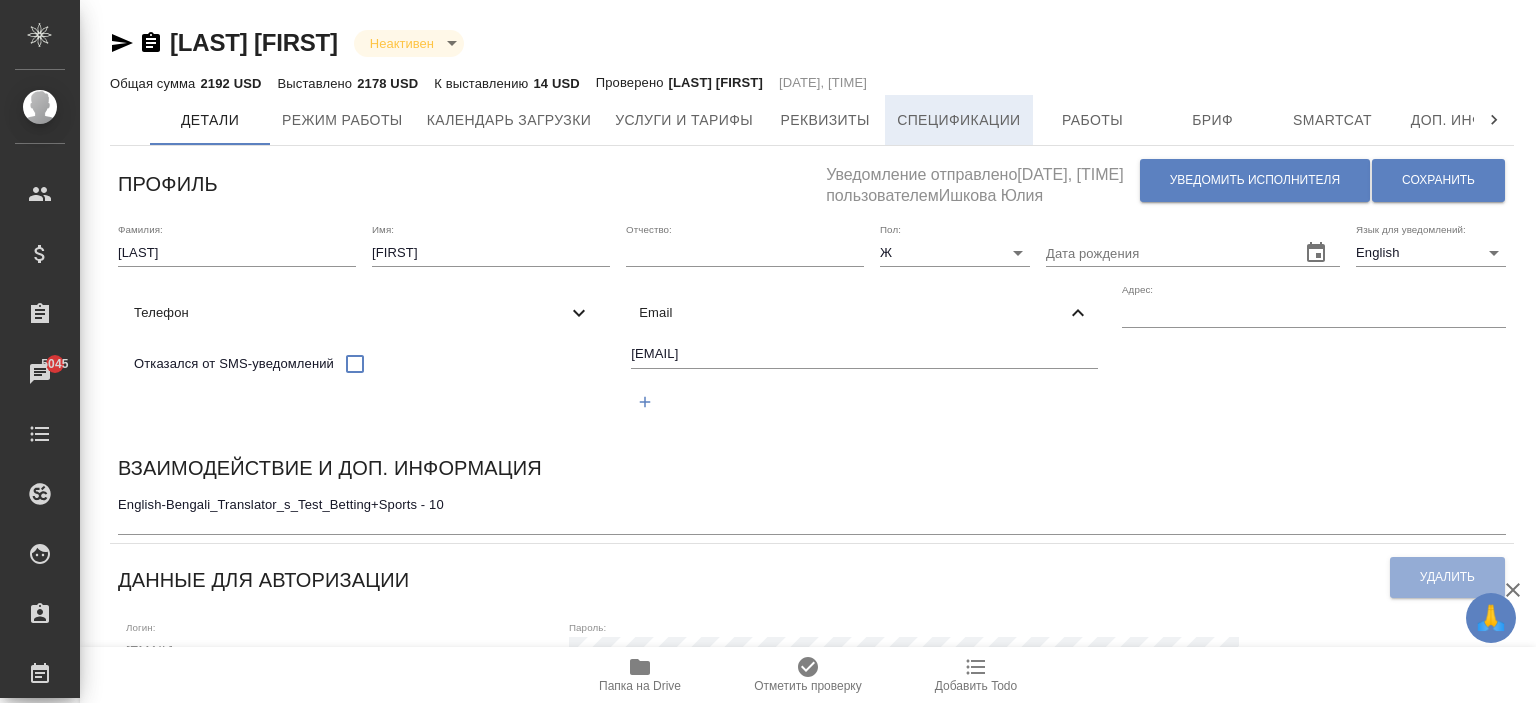 click on "Спецификации" at bounding box center [958, 120] 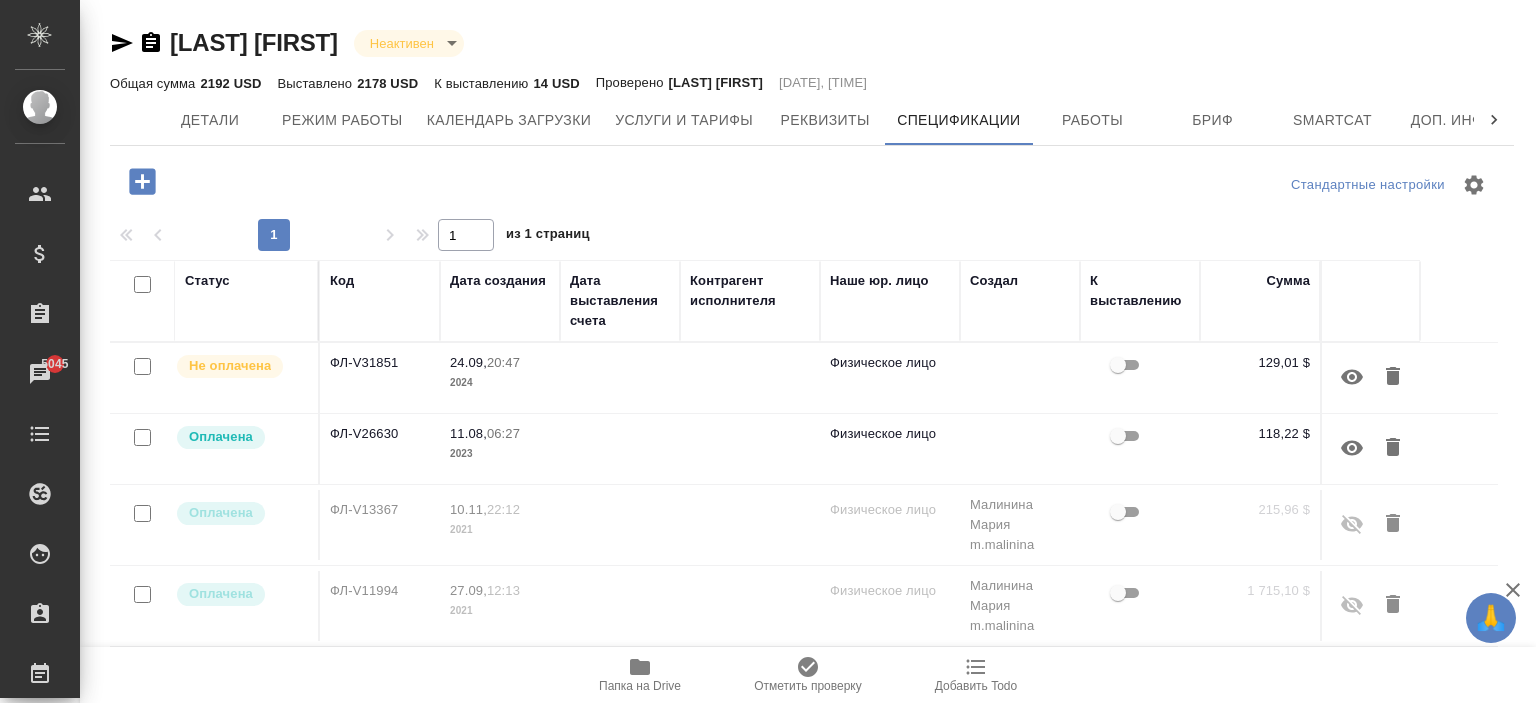 click on "Не оплачена" at bounding box center (247, 378) 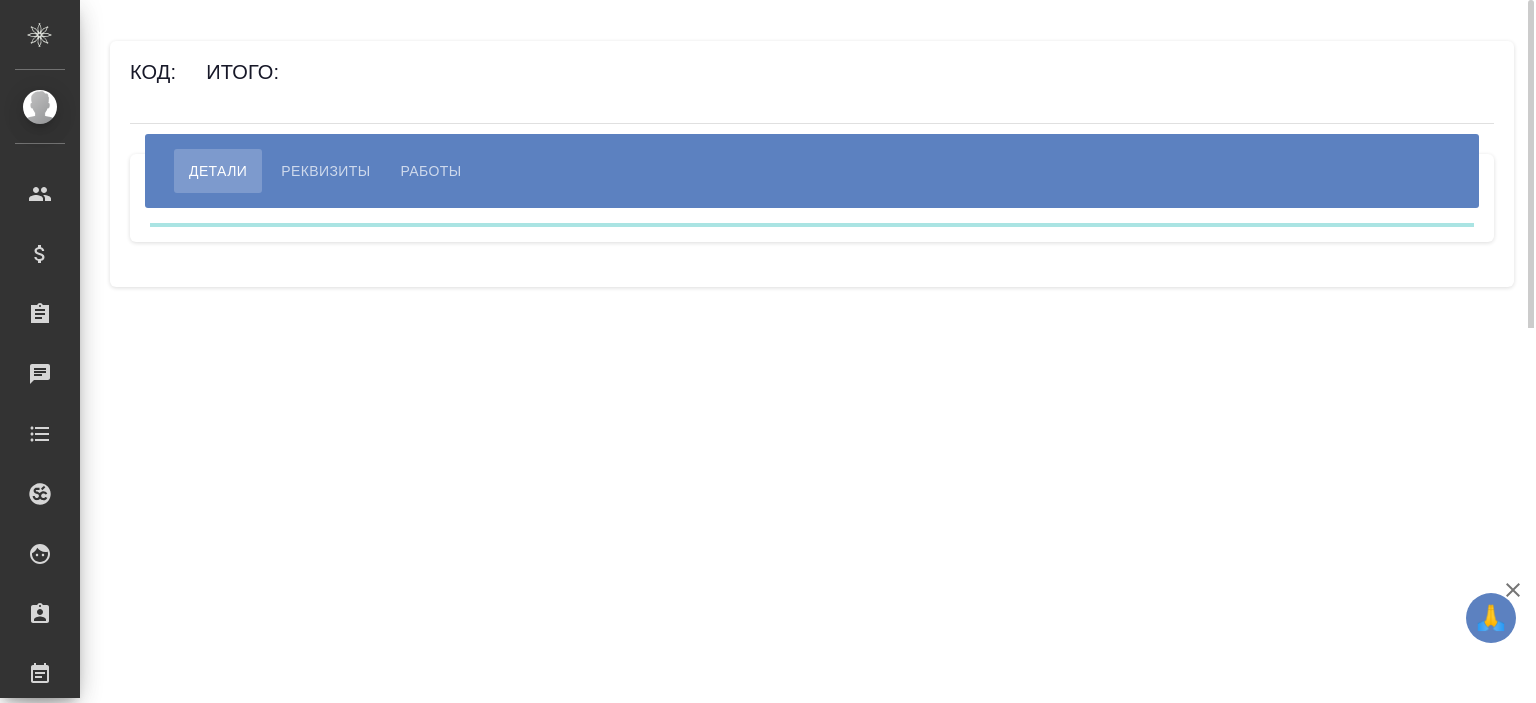 scroll, scrollTop: 0, scrollLeft: 0, axis: both 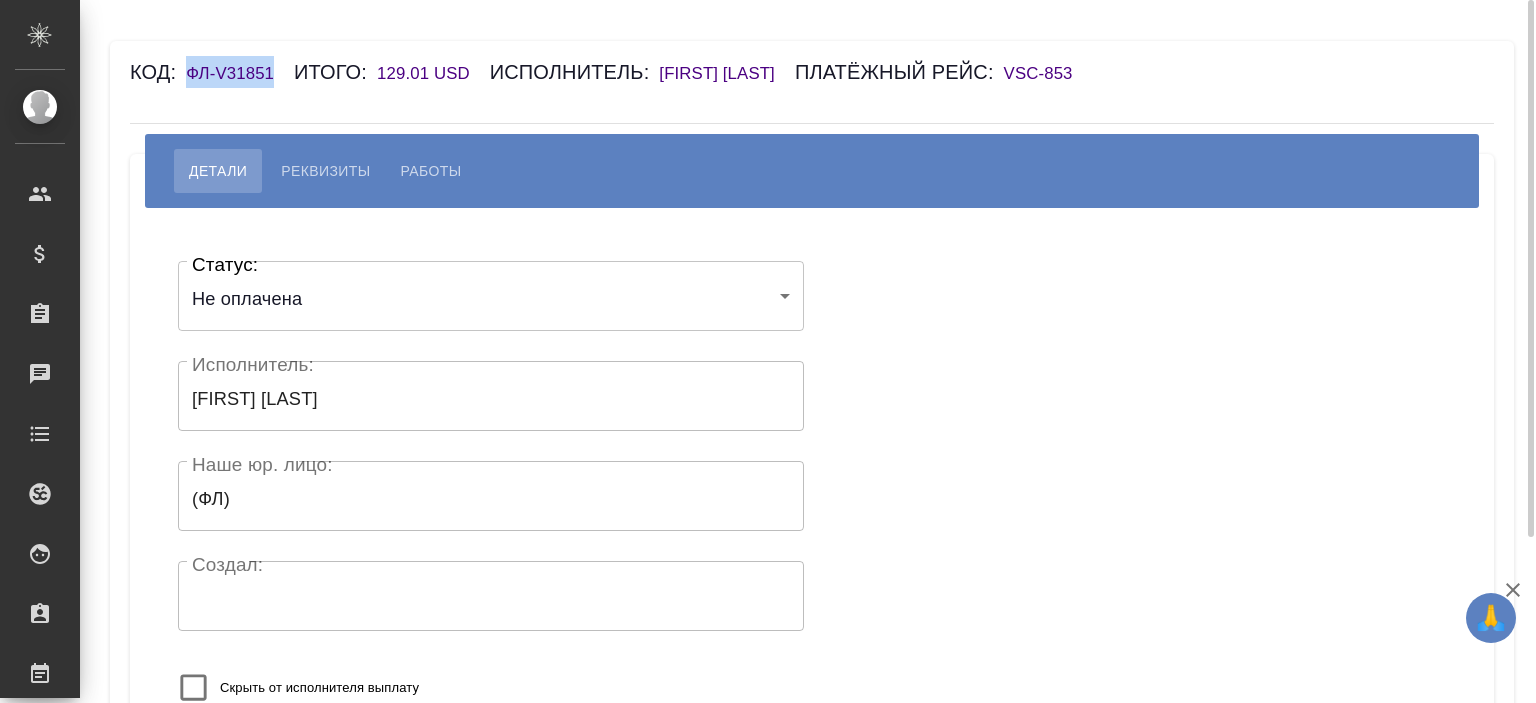 drag, startPoint x: 295, startPoint y: 71, endPoint x: 180, endPoint y: 68, distance: 115.03912 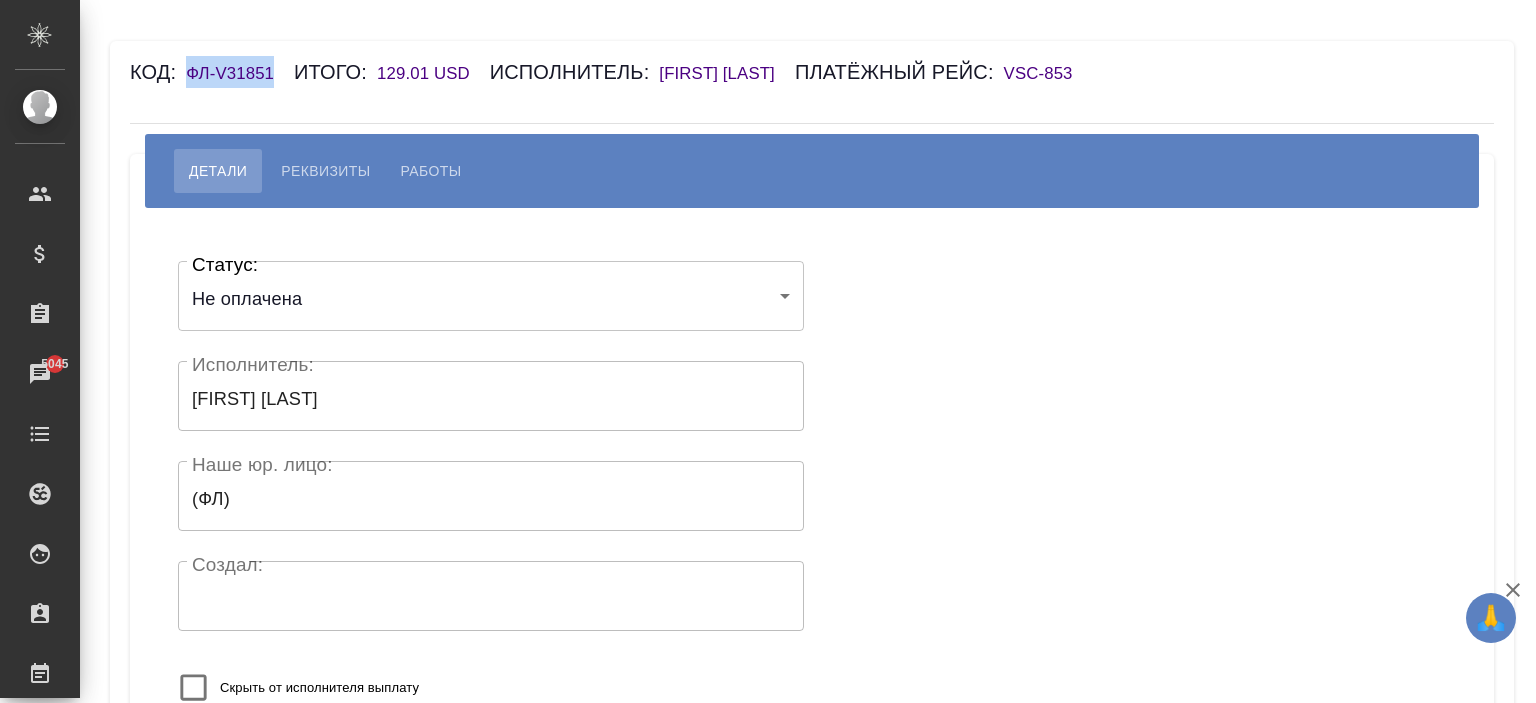 click on "🙏 .cls-1
fill:#fff;
AWATERA [FIRST] [LAST] Клиенты Спецификации Заказы 5045 Чаты Todo Проекты SC Исполнители Кандидаты Работы Входящие заявки Заявки на доставку Рекламации Проекты процессинга Конференции Выйти Код: ФЛ-V31851 Итого: 129.01 USD Исполнитель: [FIRST] [LAST] Платёжный рейс: VSC-853 Детали Реквизиты Работы Статус: Не оплачена notPayed Статус: Исполнитель: [FIRST] [LAST] Исполнитель: Наше юр. лицо: (ФЛ) Наше юр. лицо: Создал: Создал: Скрыть от исполнителя выплату Сохранить .cls-1
fill:#fff;
AWATERA [FIRST] [LAST] Клиенты Спецификации Заказы Чаты Todo Проекты SC Исполнители Кандидаты x" at bounding box center (768, 351) 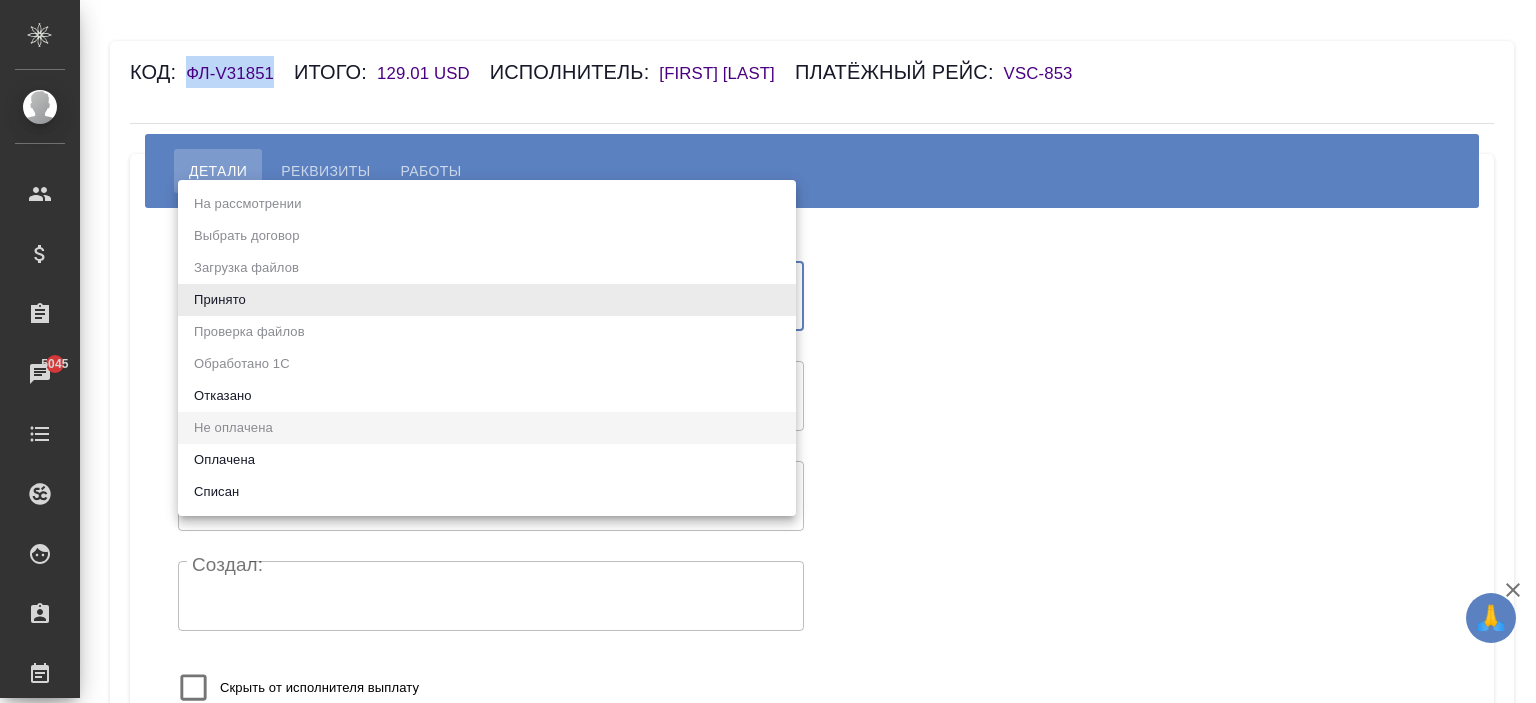click on "Оплачена" at bounding box center [487, 460] 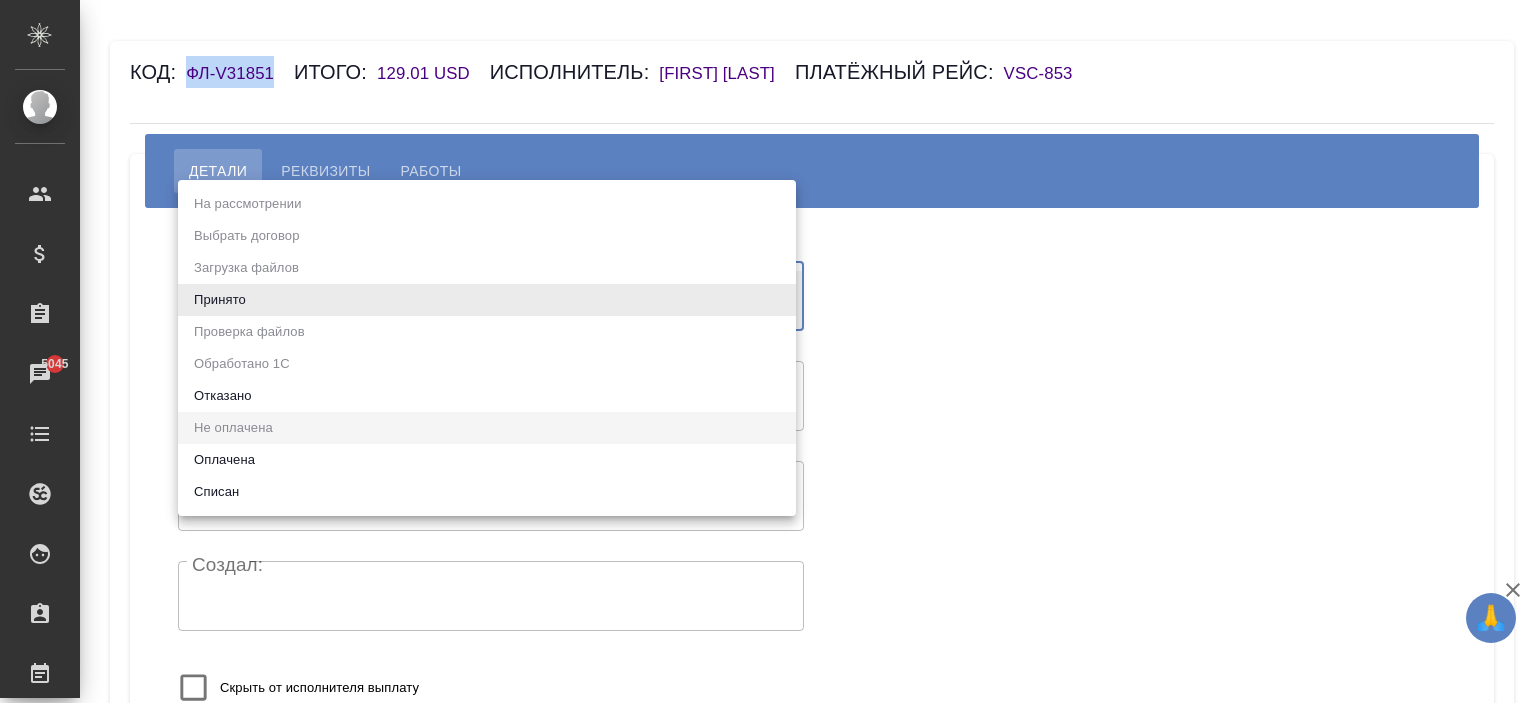 type on "payed" 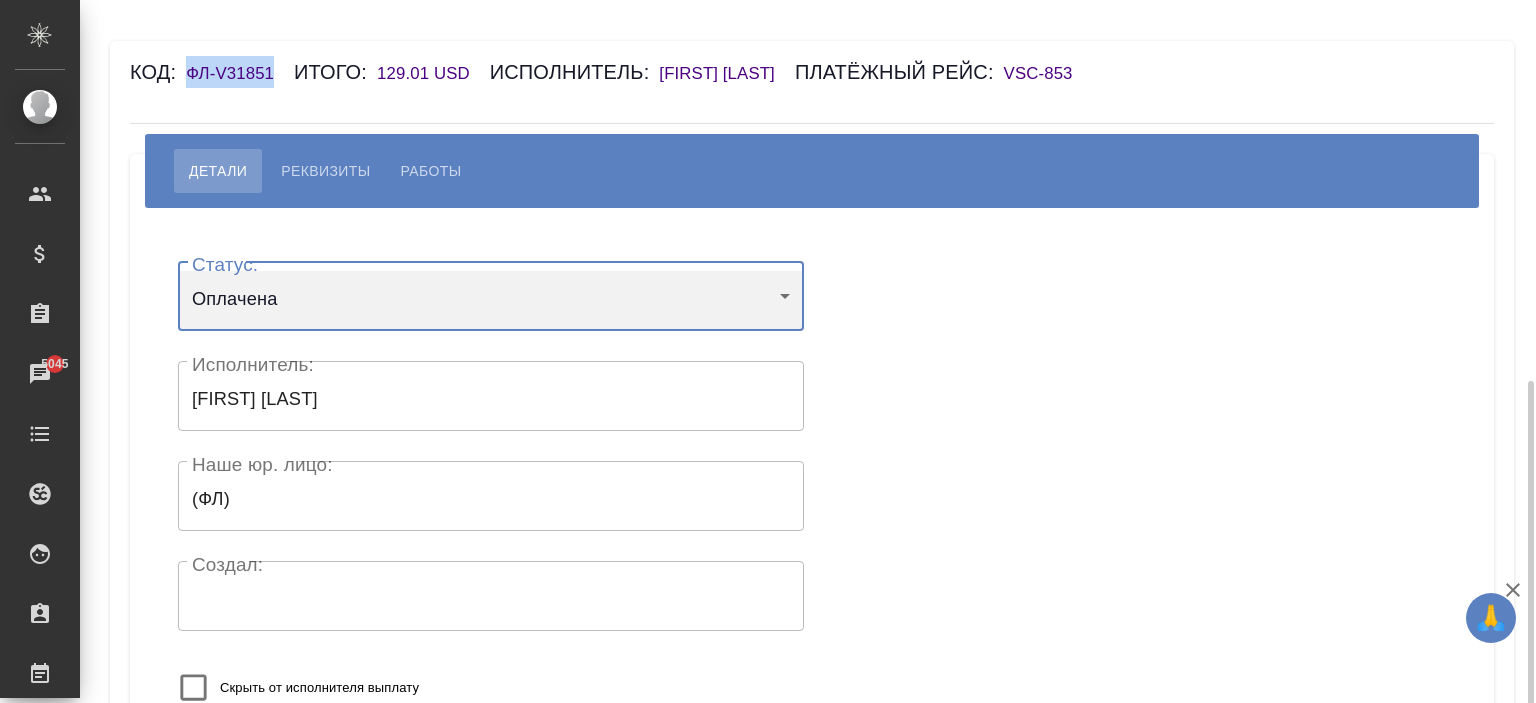 scroll, scrollTop: 216, scrollLeft: 0, axis: vertical 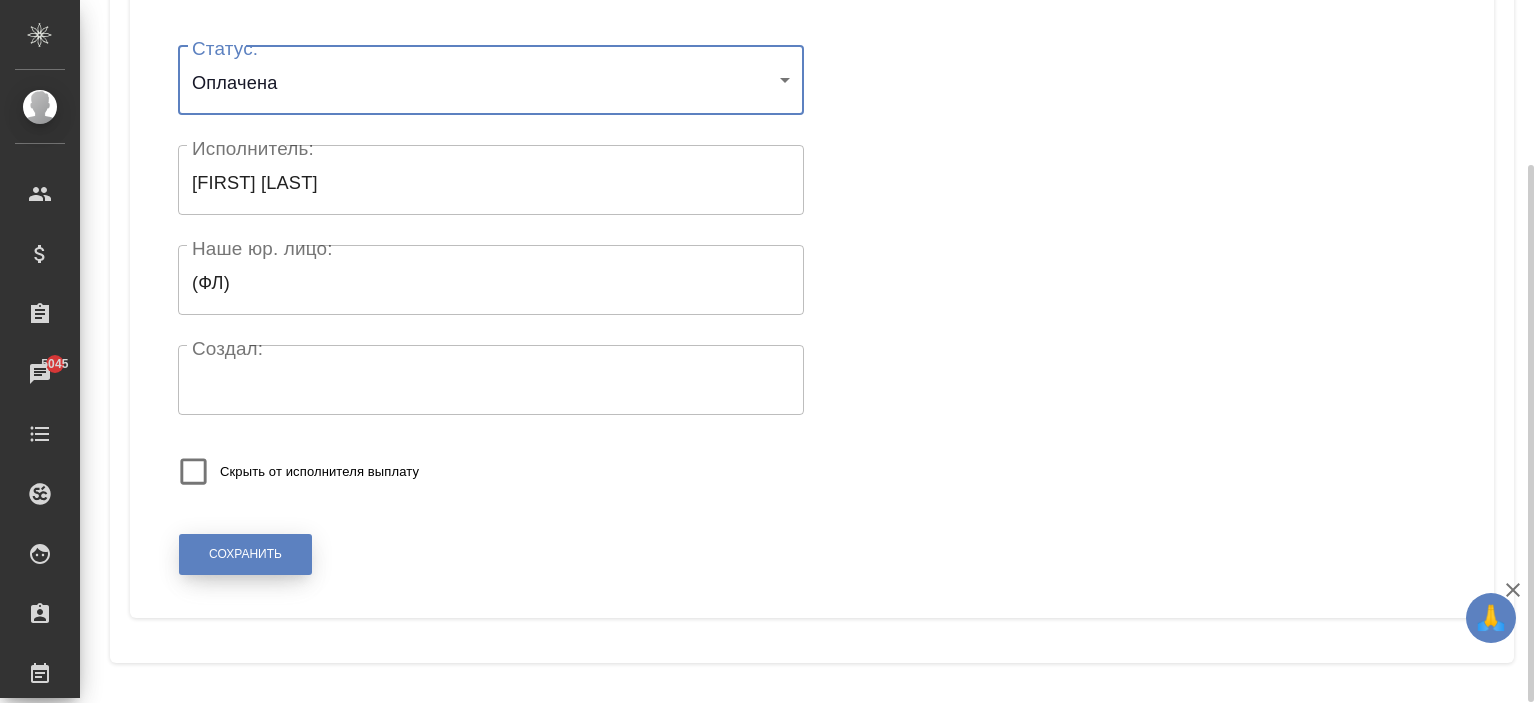 click on "Сохранить" at bounding box center (245, 554) 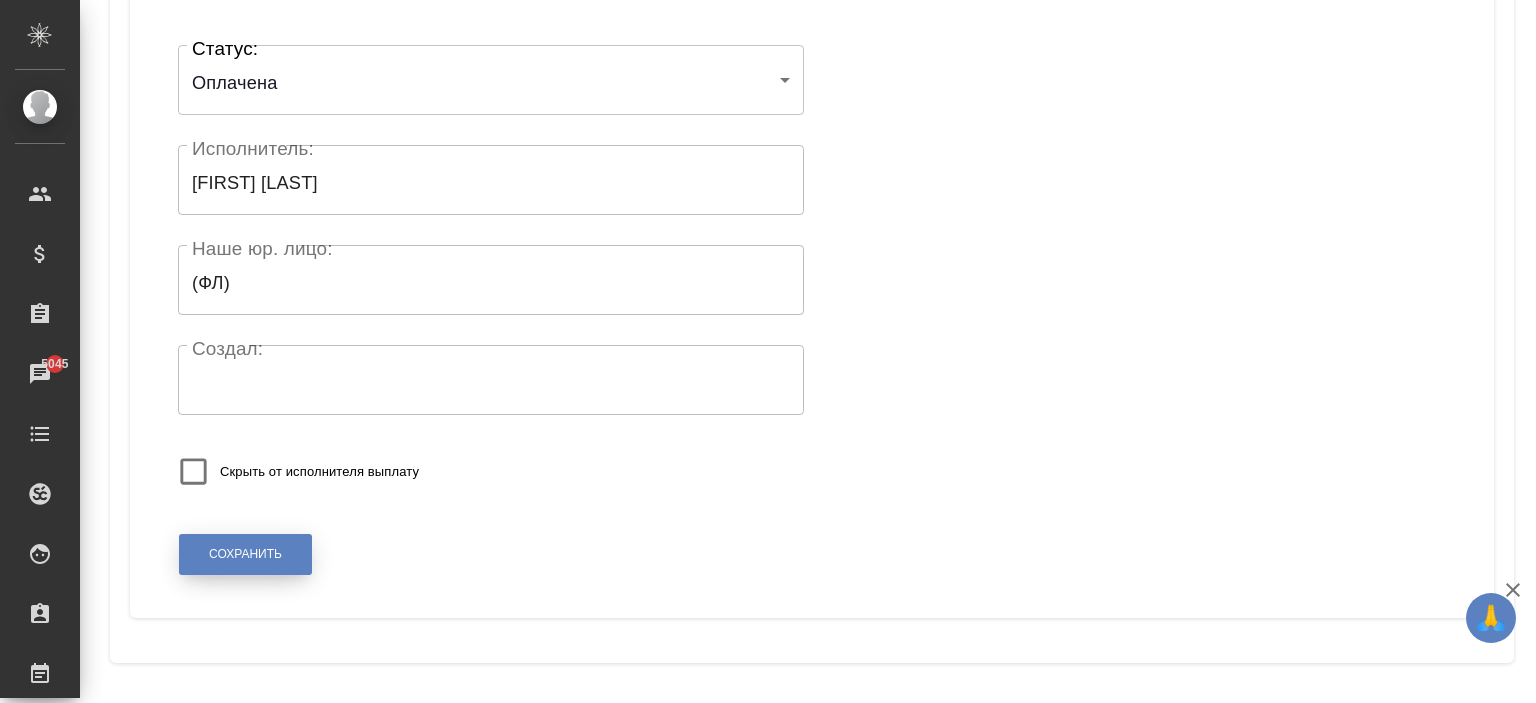 scroll, scrollTop: 0, scrollLeft: 0, axis: both 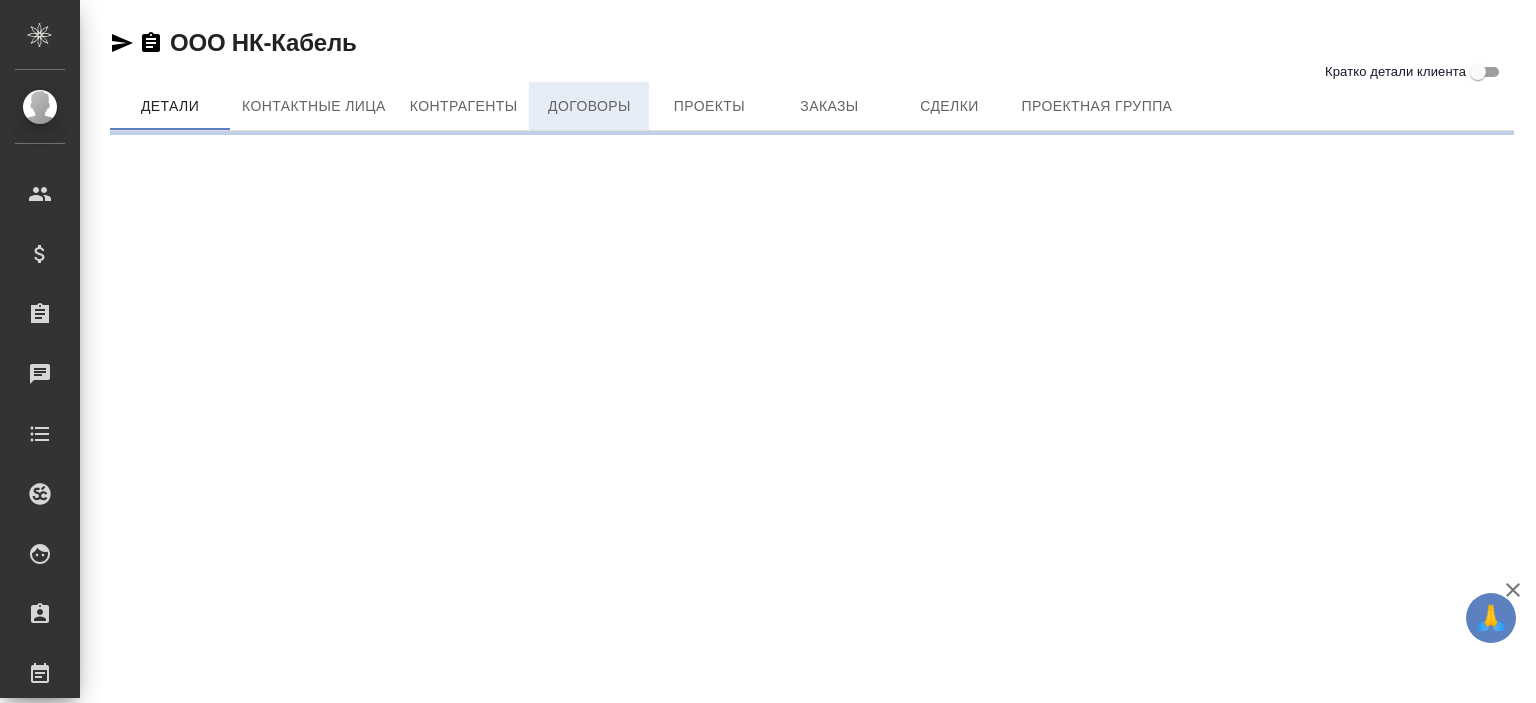 click on "Договоры" at bounding box center (589, 106) 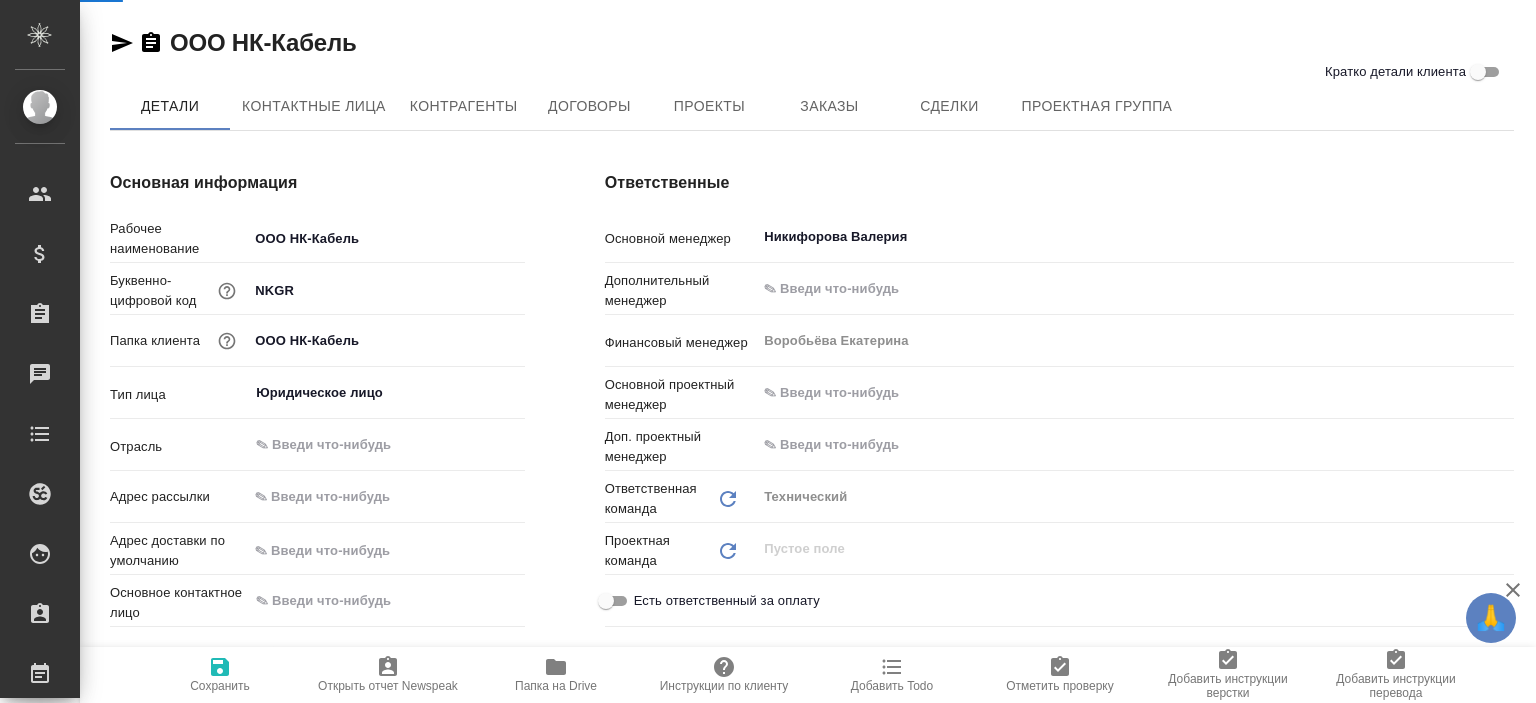 type on "x" 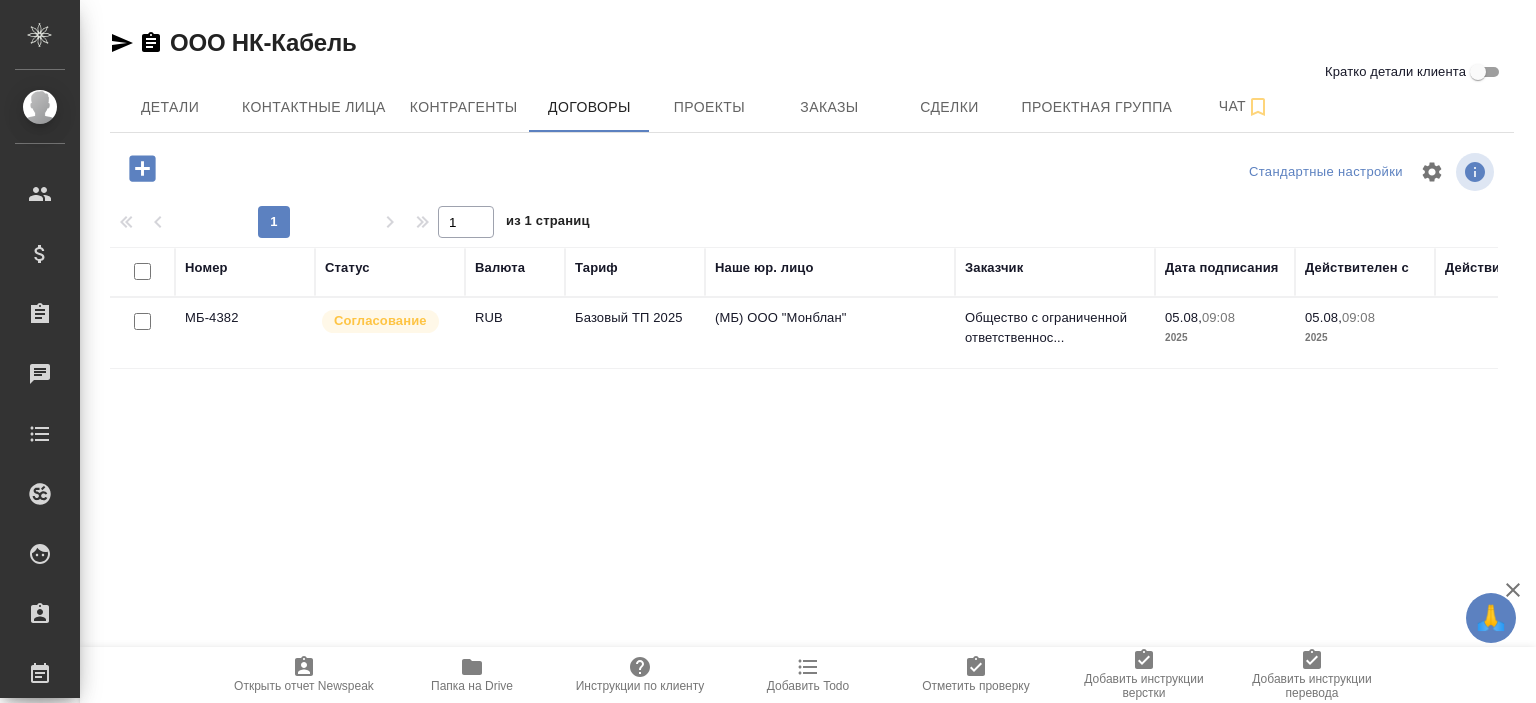 click on "Номер Статус Валюта Тариф Наше юр. лицо Заказчик Дата подписания Действителен с Действителен по   МБ-4382 Согласование RUB Базовый ТП 2025 (МБ) ООО "Монблан" Общество с ограниченной ответственнос... 05.08,  09:08 2025 05.08,  09:08 2025" at bounding box center [804, 472] 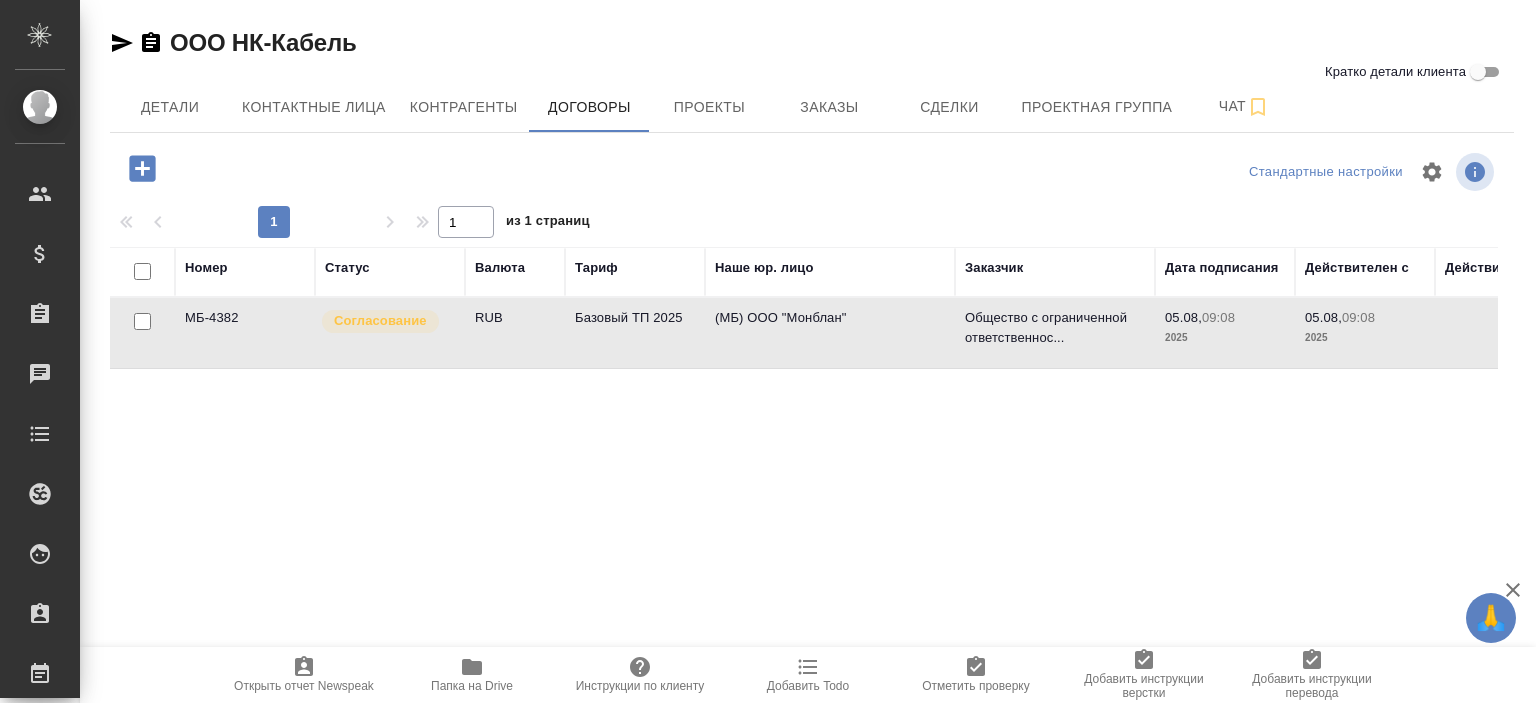 click on "RUB" at bounding box center [515, 333] 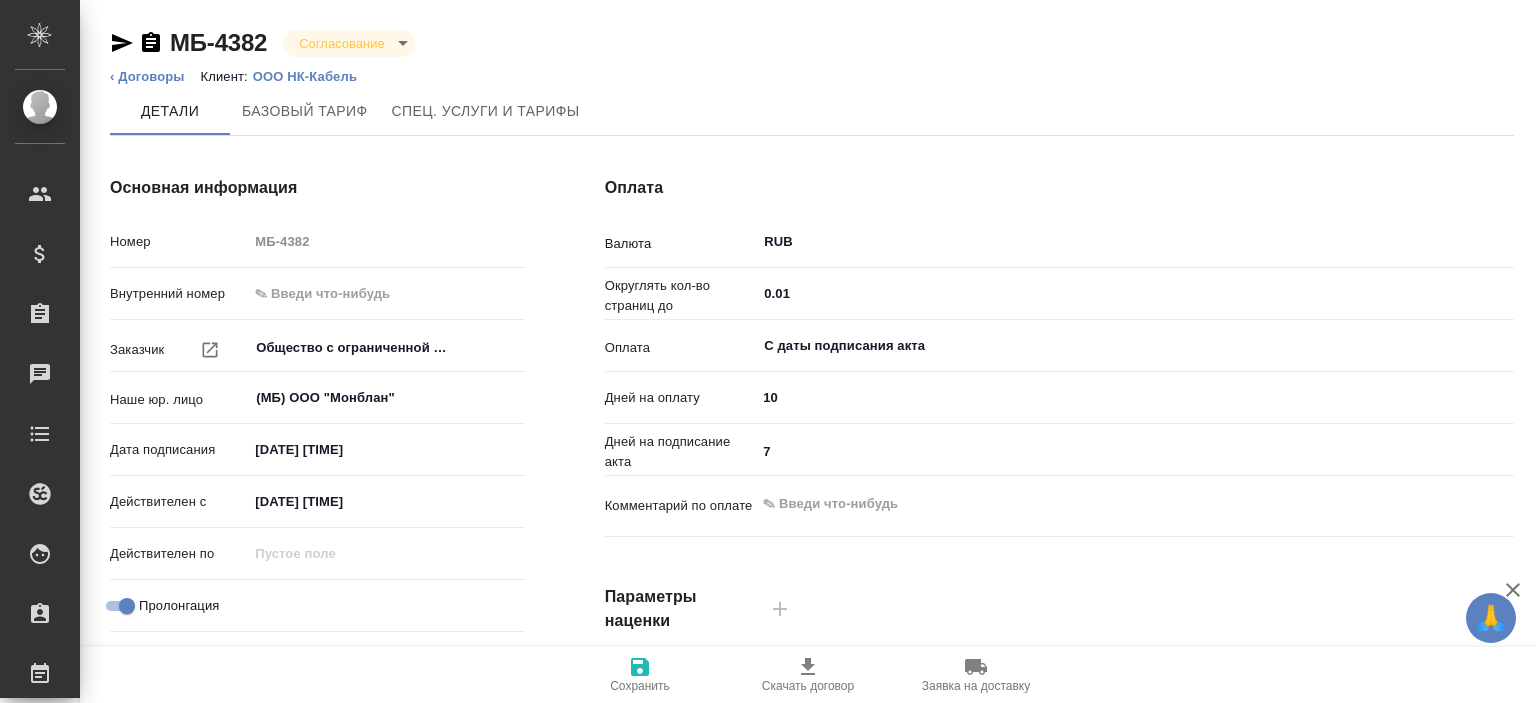 scroll, scrollTop: 0, scrollLeft: 0, axis: both 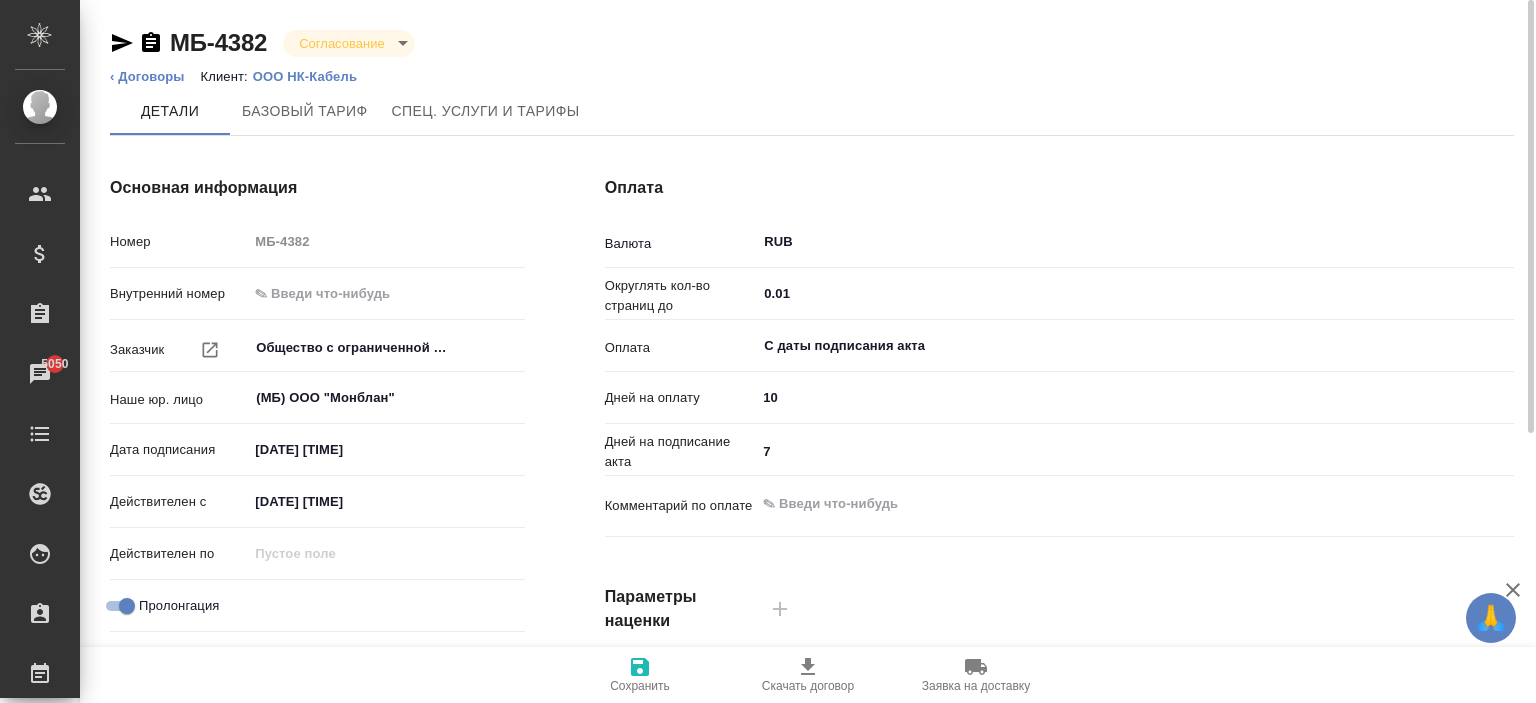 click on "Оплата Валюта RUB ​ Округлять кол-во страниц до 0.01 ​ Оплата С даты подписания акта ​ Дней на оплату 10 Дней на подписание акта 7 Комментарий по оплате x Параметры наценки Режим Стандартный ​ Коэфф., от 0 X Коэфф., до 1 X Наценка 0 % Режим Срочный ​ Коэфф., от 1 X Коэфф., до 2 X Наценка 50 % Режим Сверхсрочный ​ Коэфф., от 2 X Наценка 100 %" at bounding box center [1059, 516] 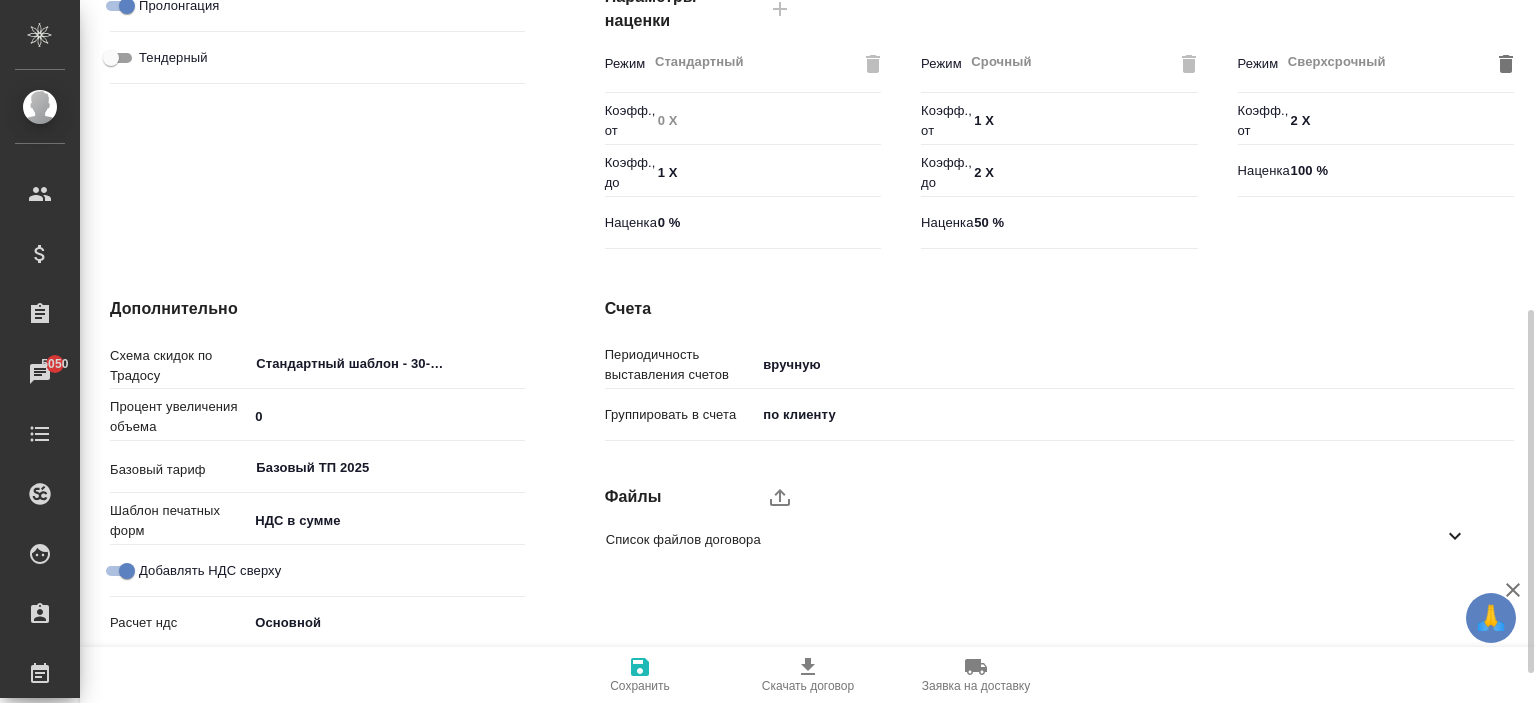 scroll, scrollTop: 657, scrollLeft: 0, axis: vertical 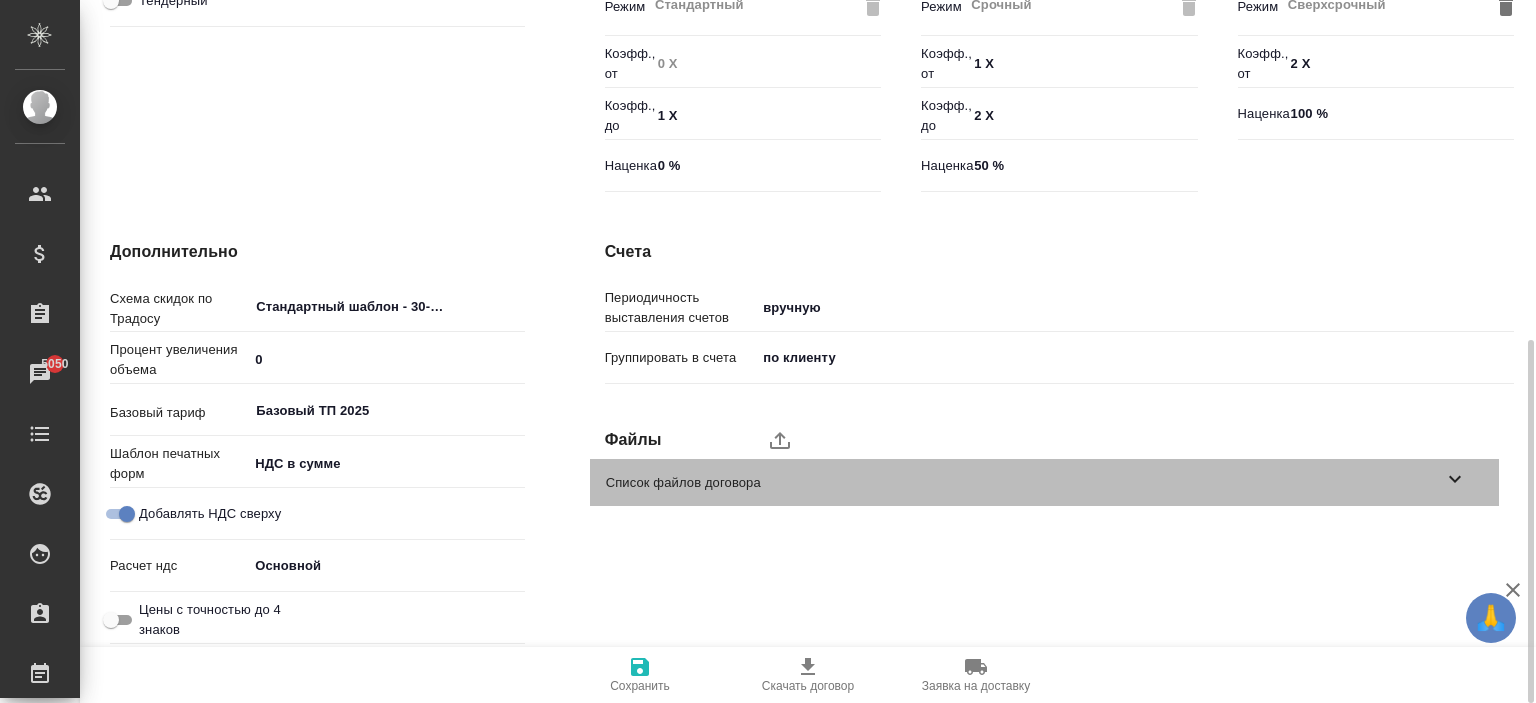 click on "Список файлов договора" at bounding box center (1044, 482) 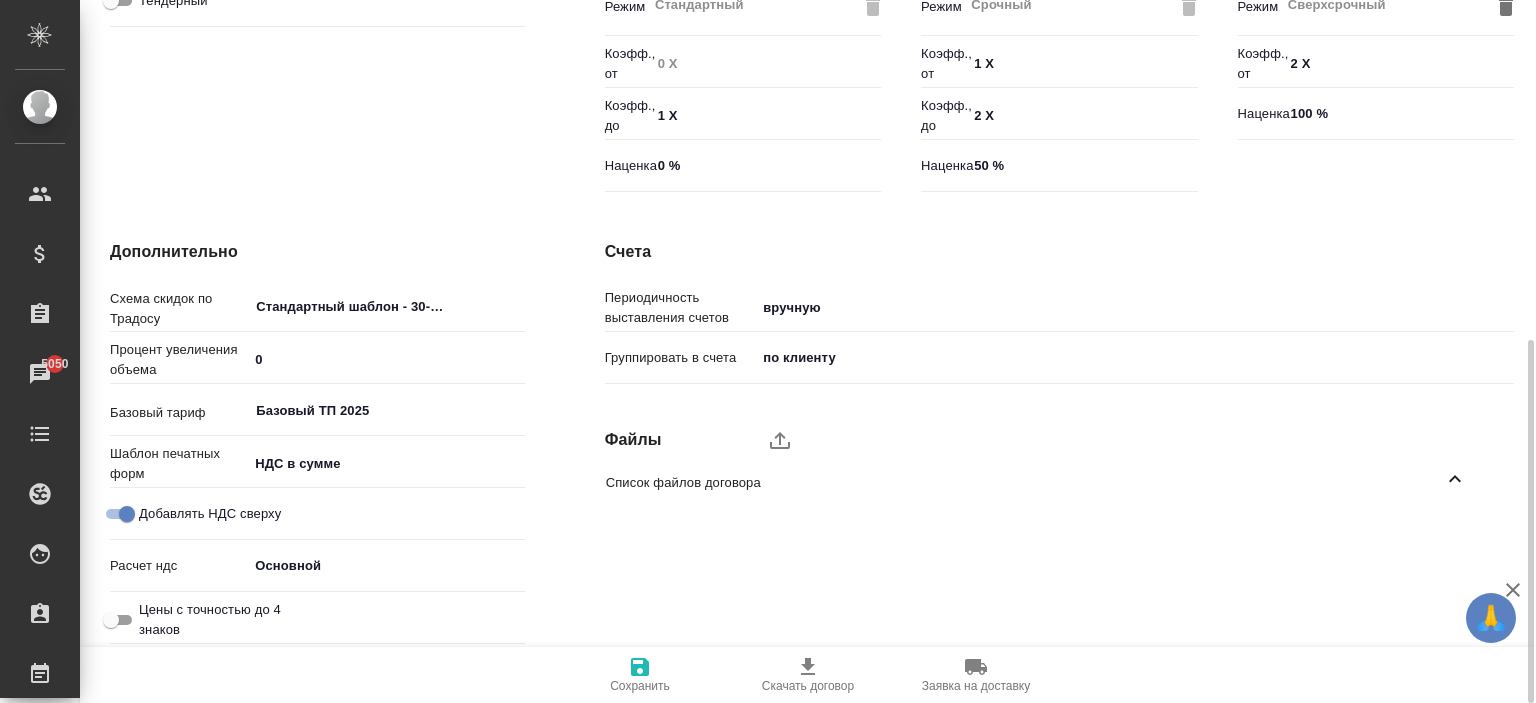 click on "Файлы" at bounding box center [681, 440] 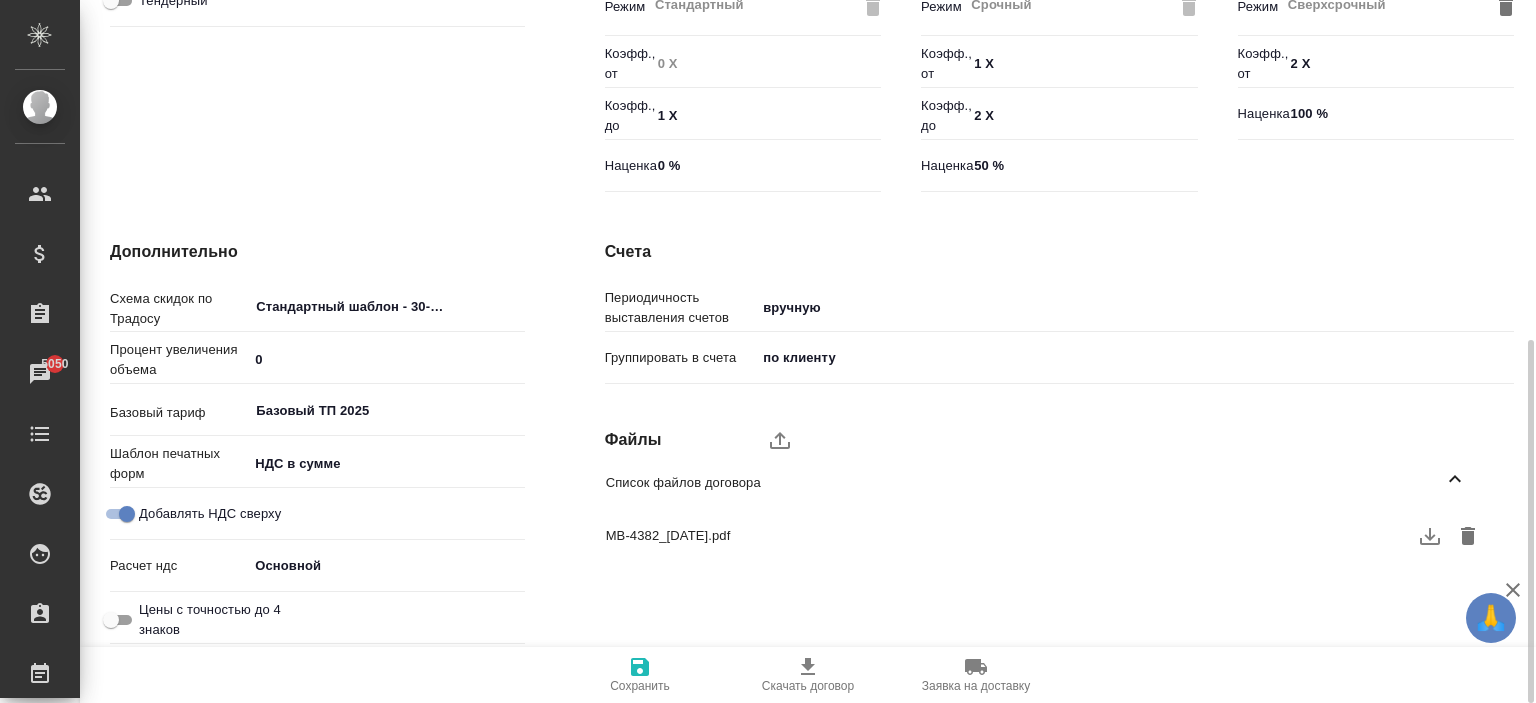 click on "Счета Периодичность выставления счетов вручную manual Группировать в счета по клиенту client Файлы Список файлов договора MB-4382_[DATE].pdf" at bounding box center [1059, 446] 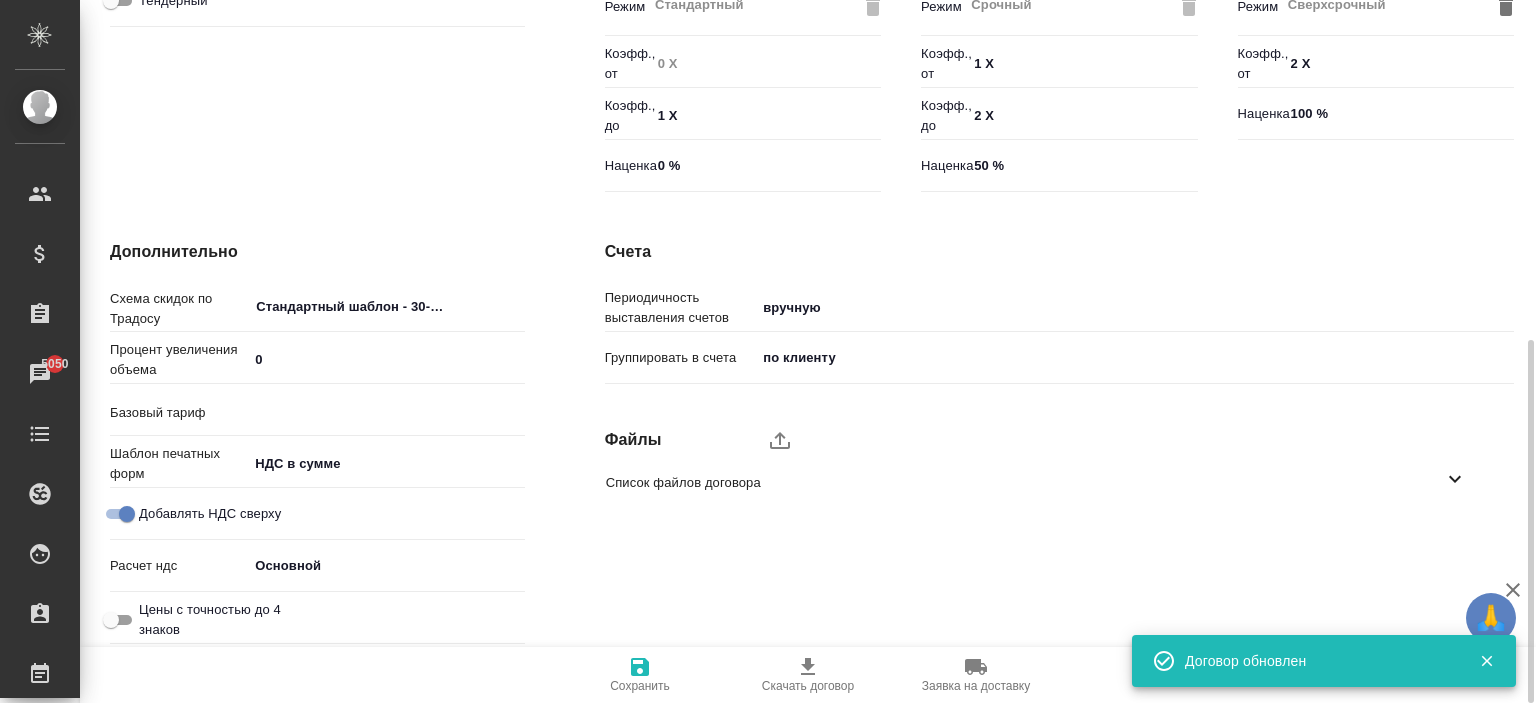 type on "Базовый ТП 2025" 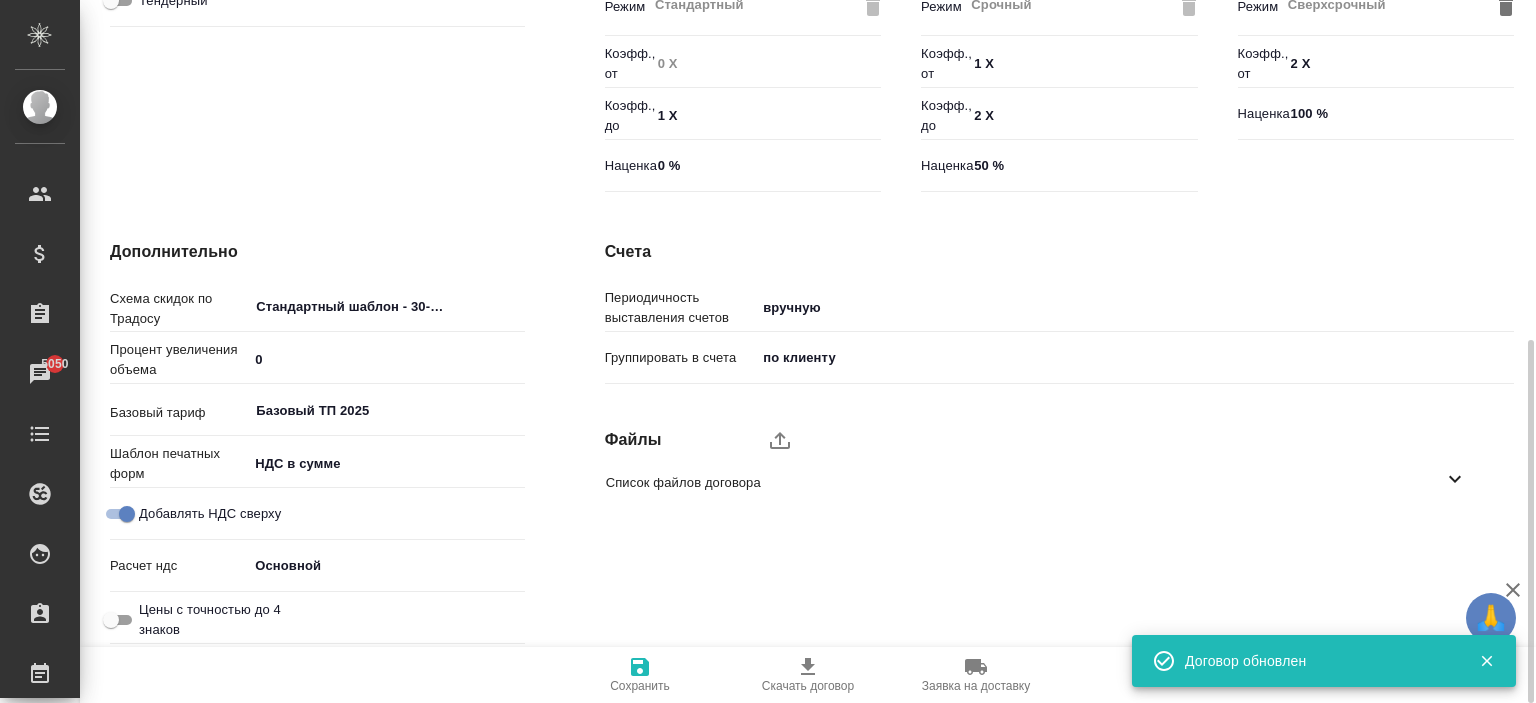 click on "Сохранить" at bounding box center [640, 674] 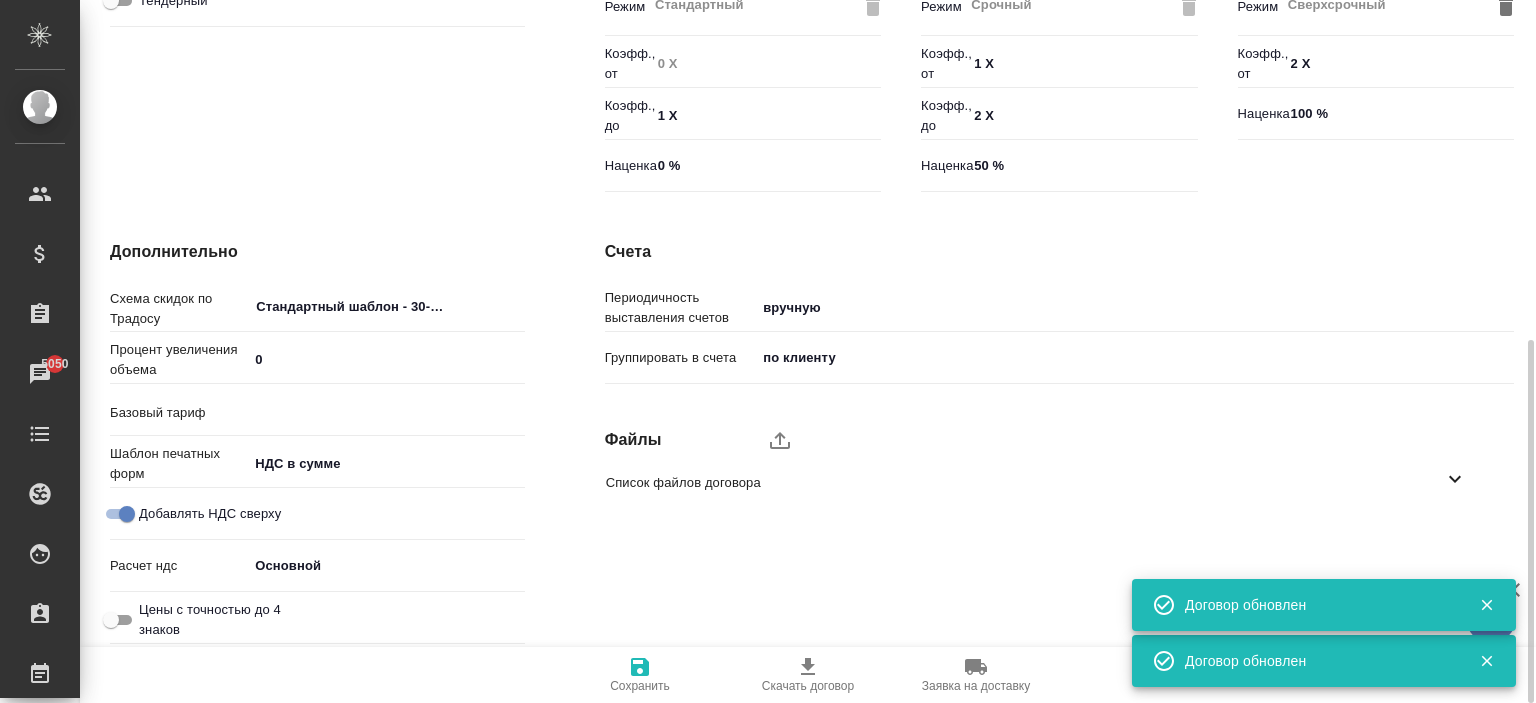 type on "Базовый ТП 2025" 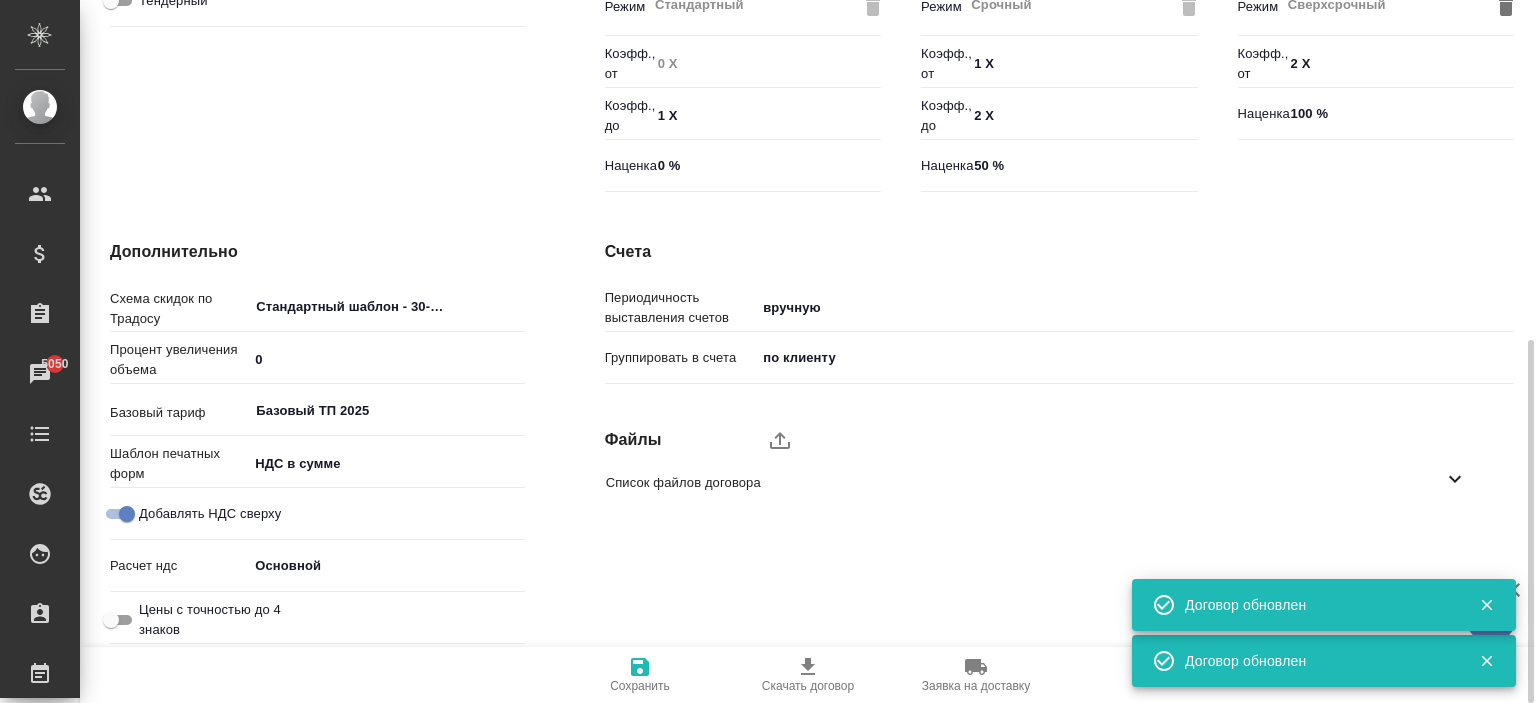 scroll, scrollTop: 0, scrollLeft: 0, axis: both 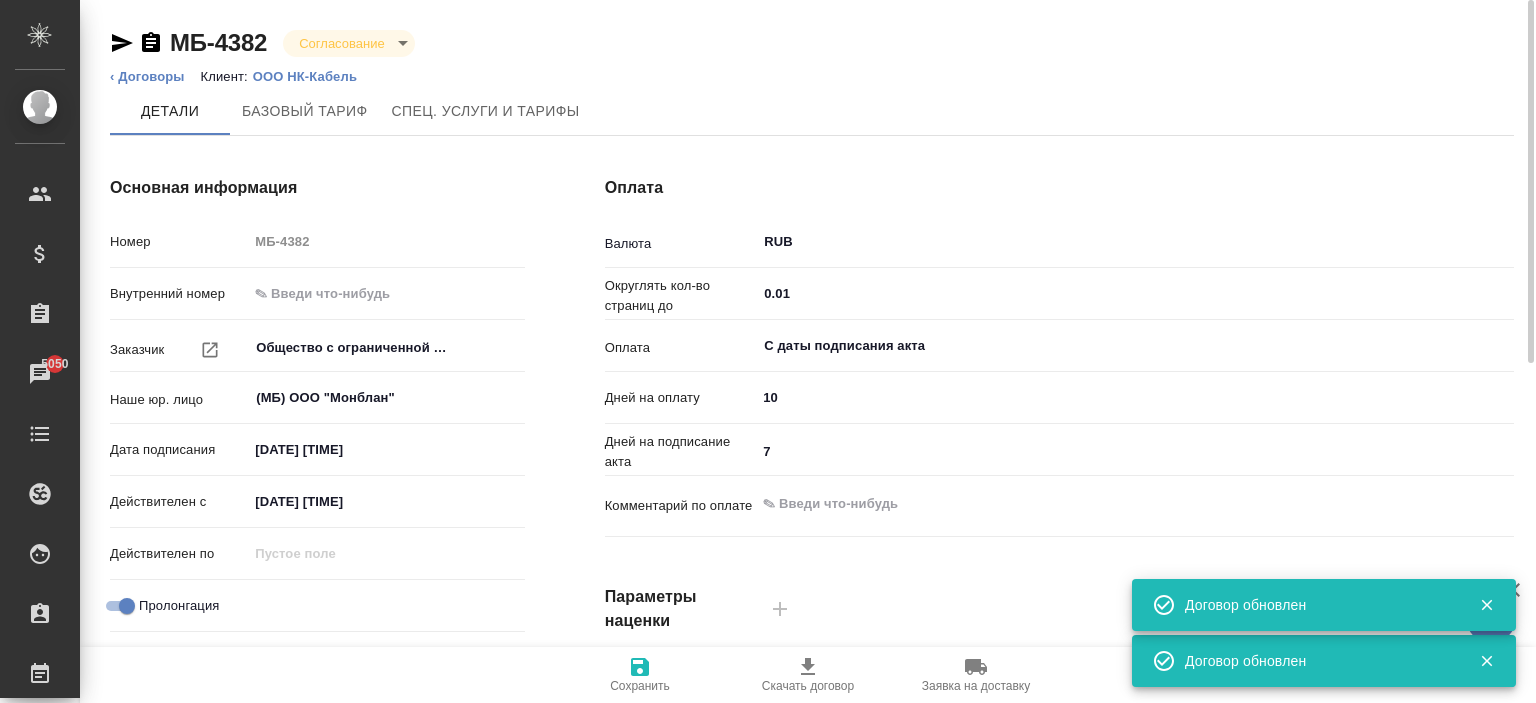click on "🙏 .cls-1
fill:#fff;
AWATERA Ishkova Yuliya Клиенты Спецификации Заказы 5050 Чаты Todo Проекты SC Исполнители Кандидаты Работы Входящие заявки Заявки на доставку Рекламации Проекты процессинга Конференции Выйти МБ-4382 Согласование confirmation ‹ Договоры Клиент: ООО НК-Кабель Детали Базовый тариф Спец. услуги и тарифы Основная информация Номер МБ-4382 Внутренний номер Заказчик Общество с ограниченной ответственностью «НК-Кабель» ​ Наше юр. лицо (МБ) ООО "Монблан" ​ Дата подписания 05.08.2025 09:08 Действителен с 05.08.2025 09:08 Действителен по Пролонгация Тендерный Оплата Валюта 10" at bounding box center (768, 351) 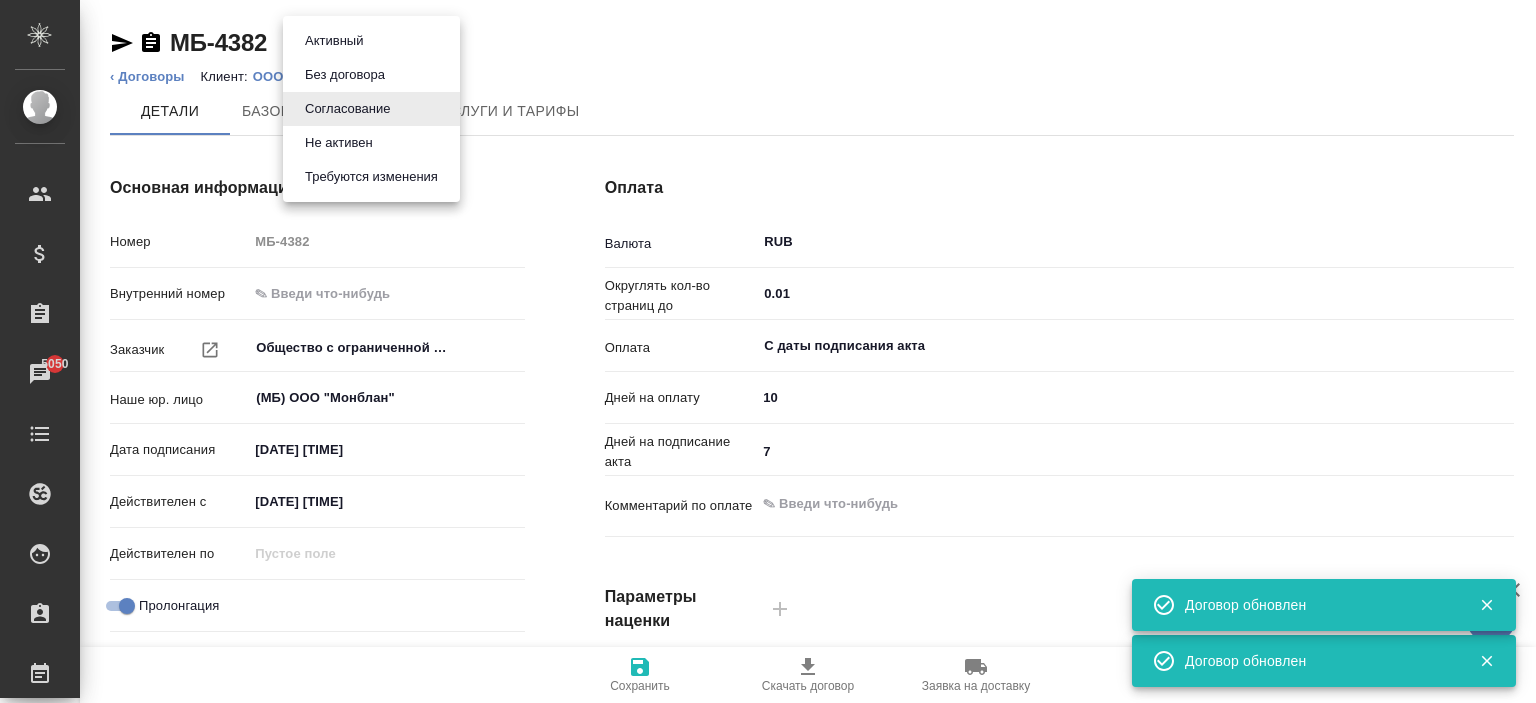 click on "Активный" at bounding box center (371, 41) 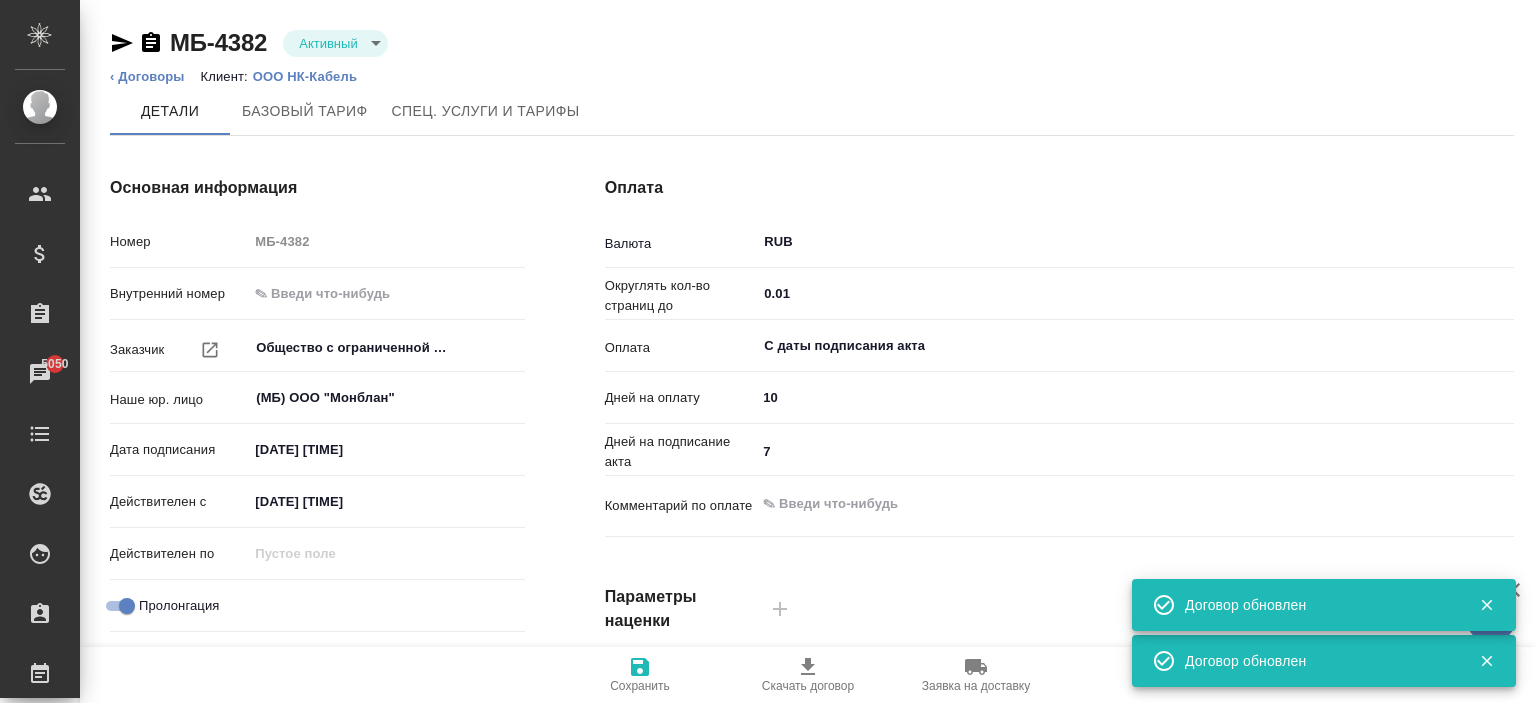 type on "Базовый ТП 2025" 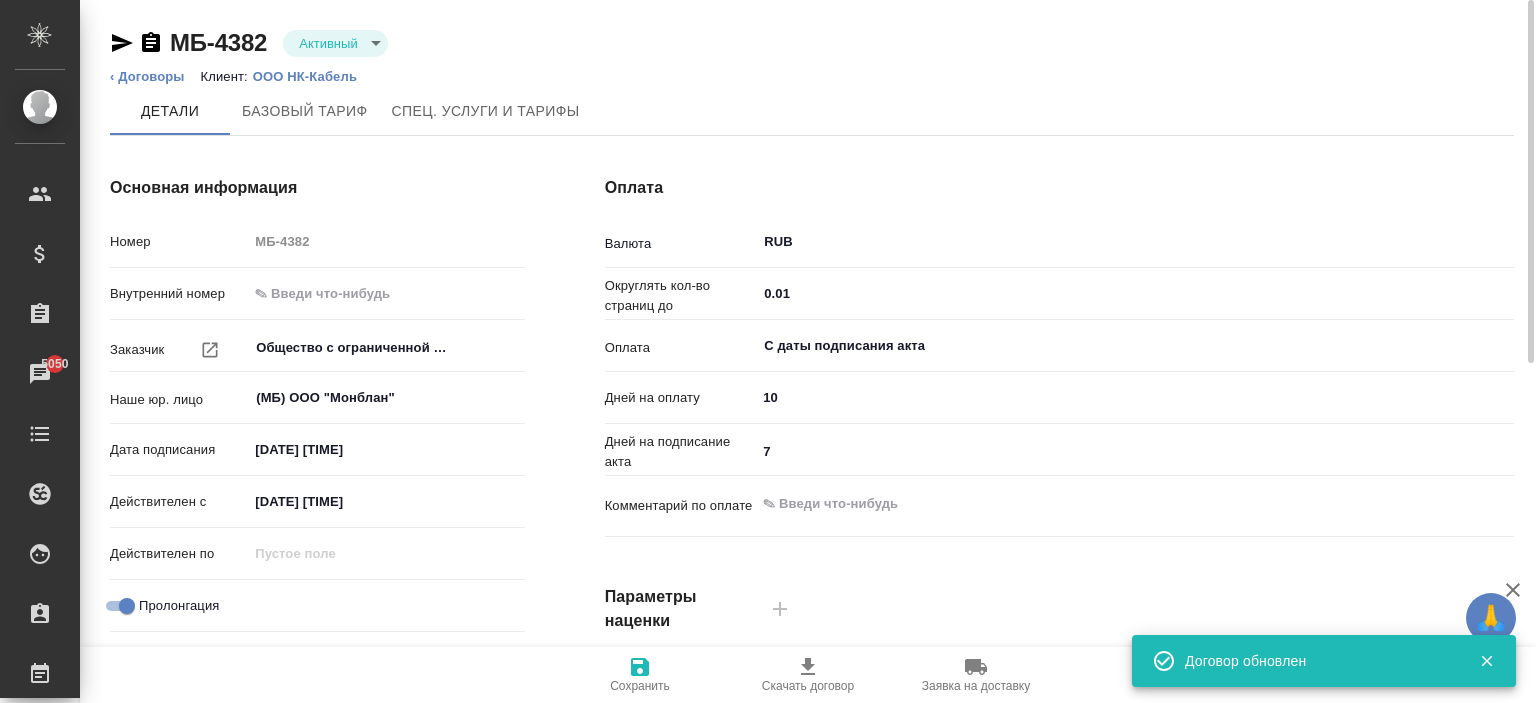 scroll, scrollTop: 600, scrollLeft: 0, axis: vertical 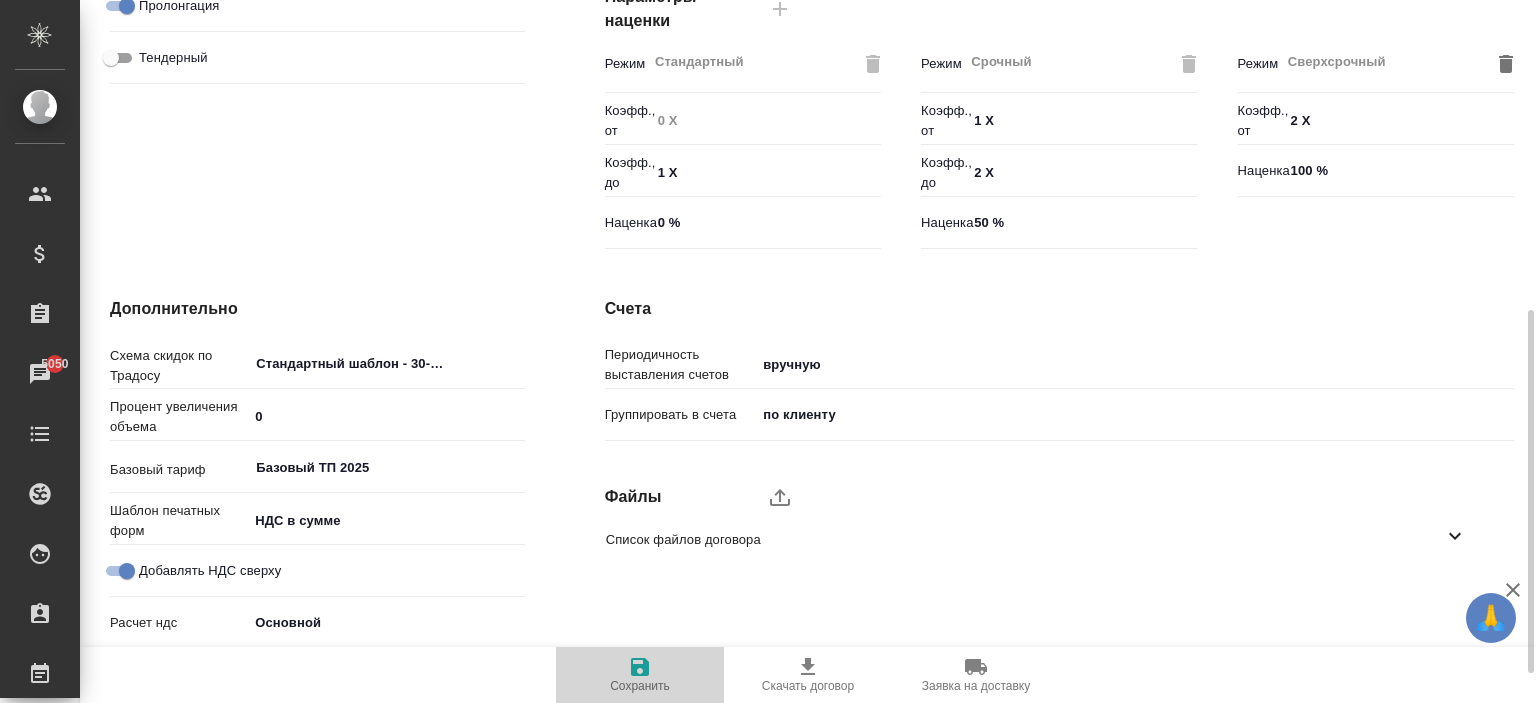 click on "Сохранить" at bounding box center [640, 686] 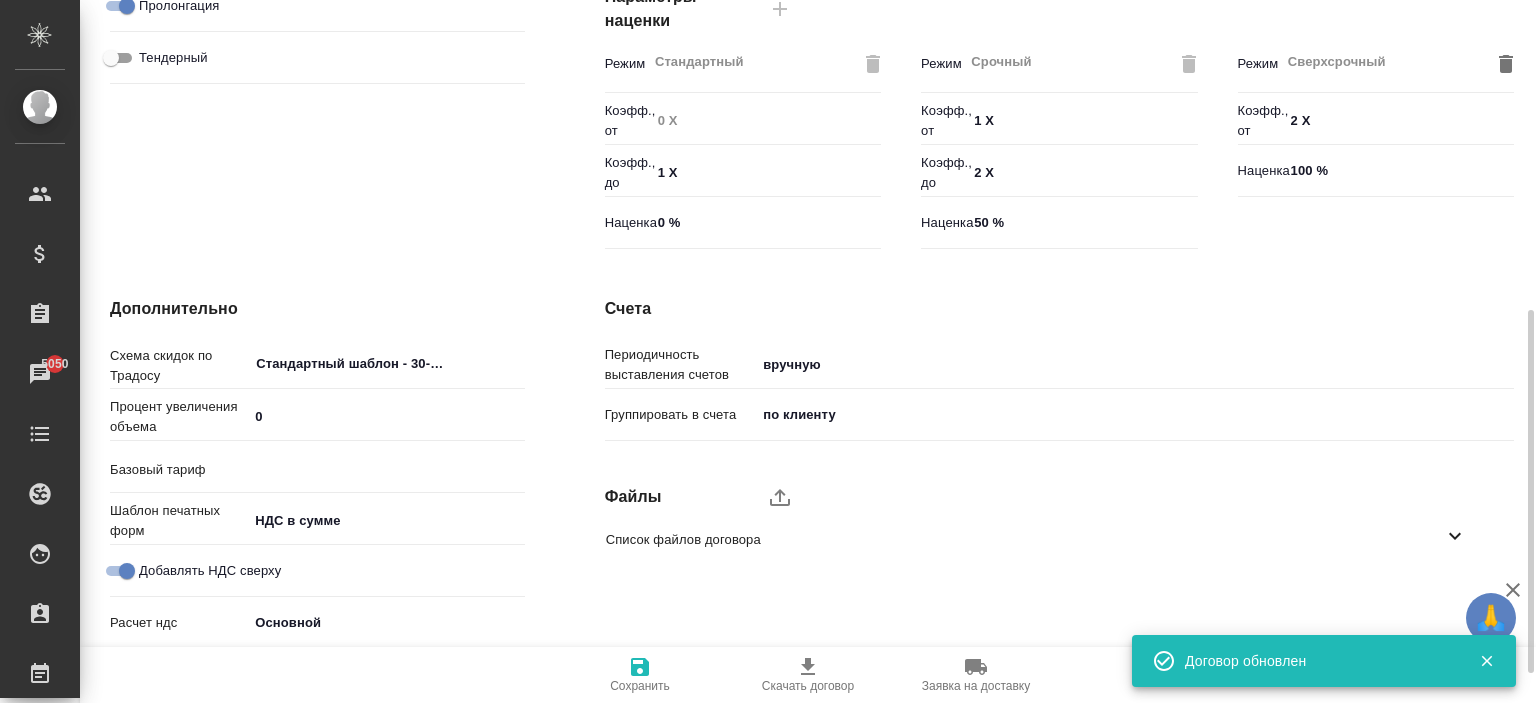 type on "Базовый ТП 2025" 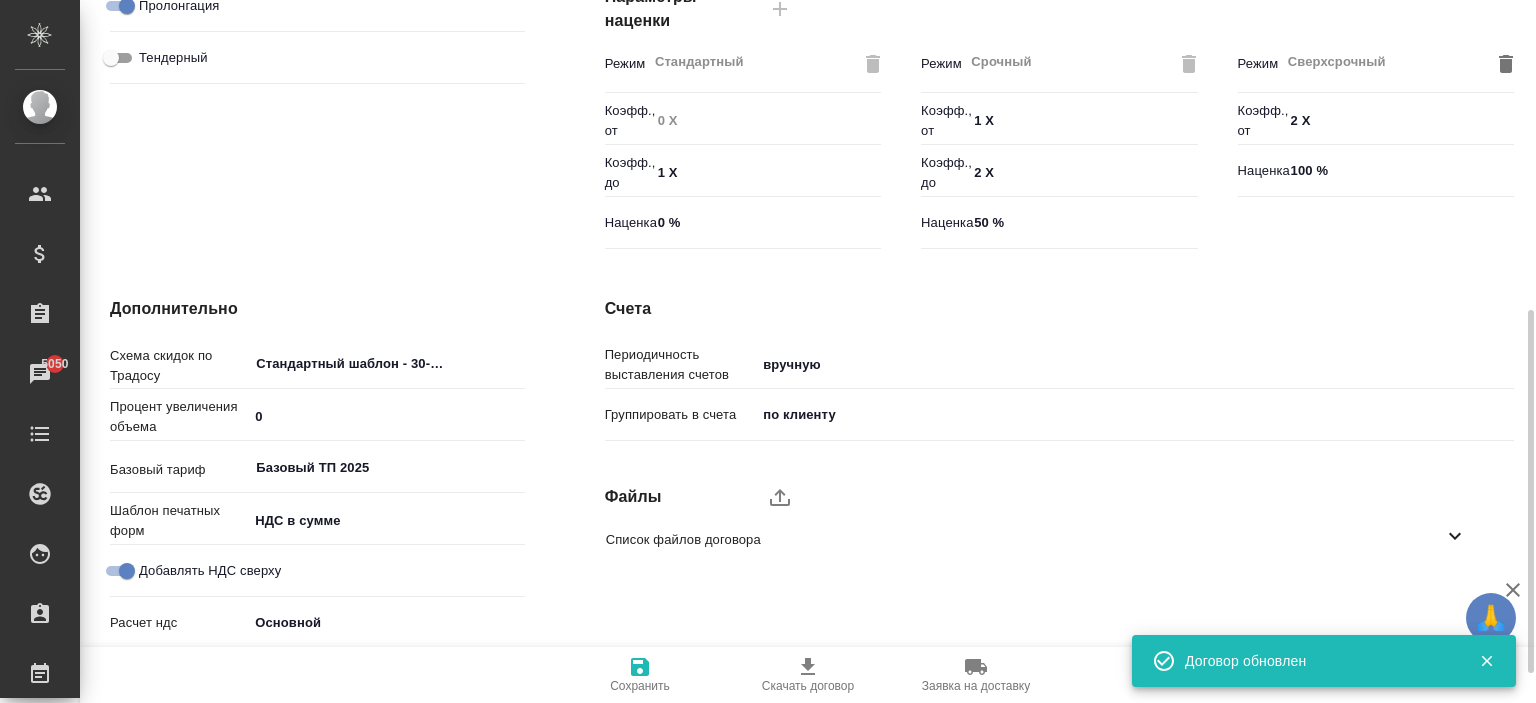 click on "Список файлов договора" at bounding box center (1024, 540) 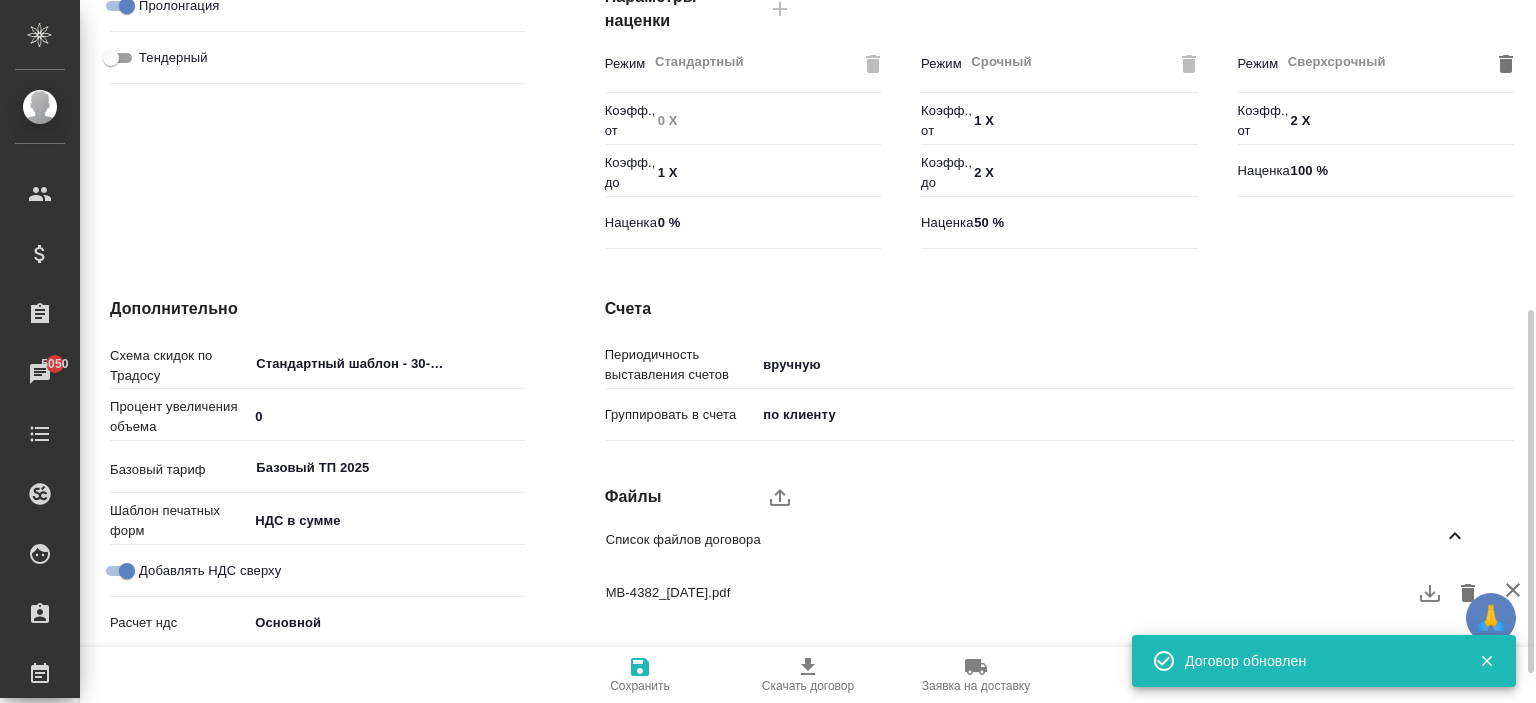 click on "Сохранить" at bounding box center [640, 674] 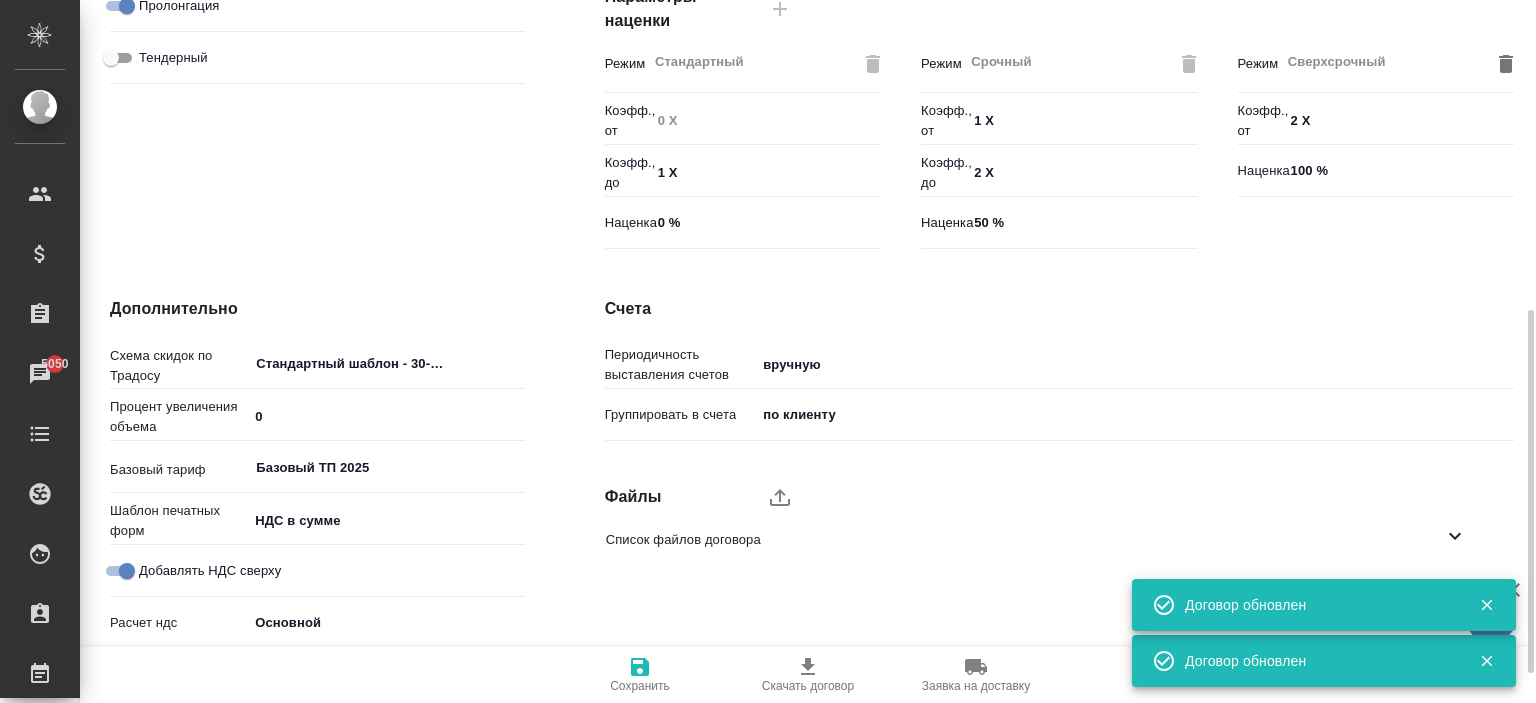 type on "Базовый ТП 2025" 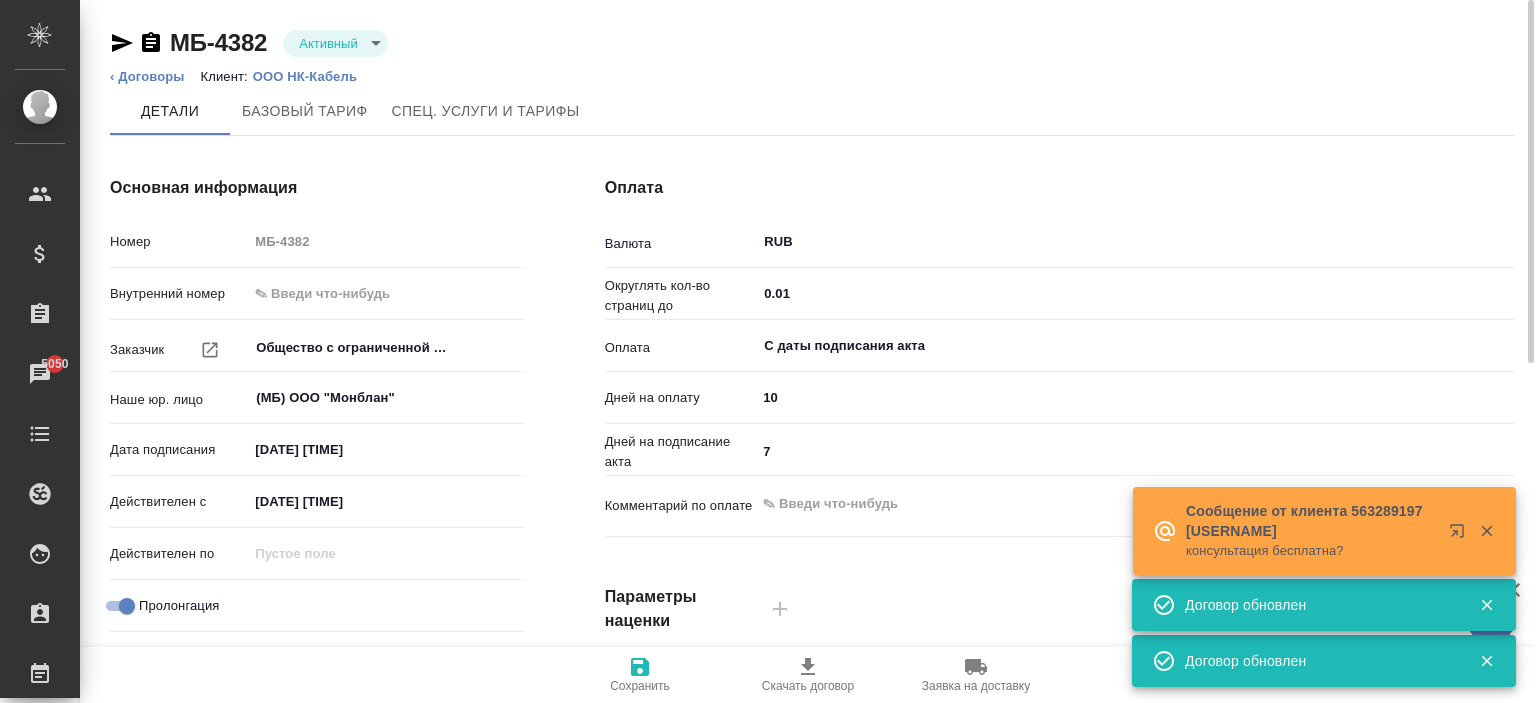 click on "‹ Договоры" at bounding box center (147, 77) 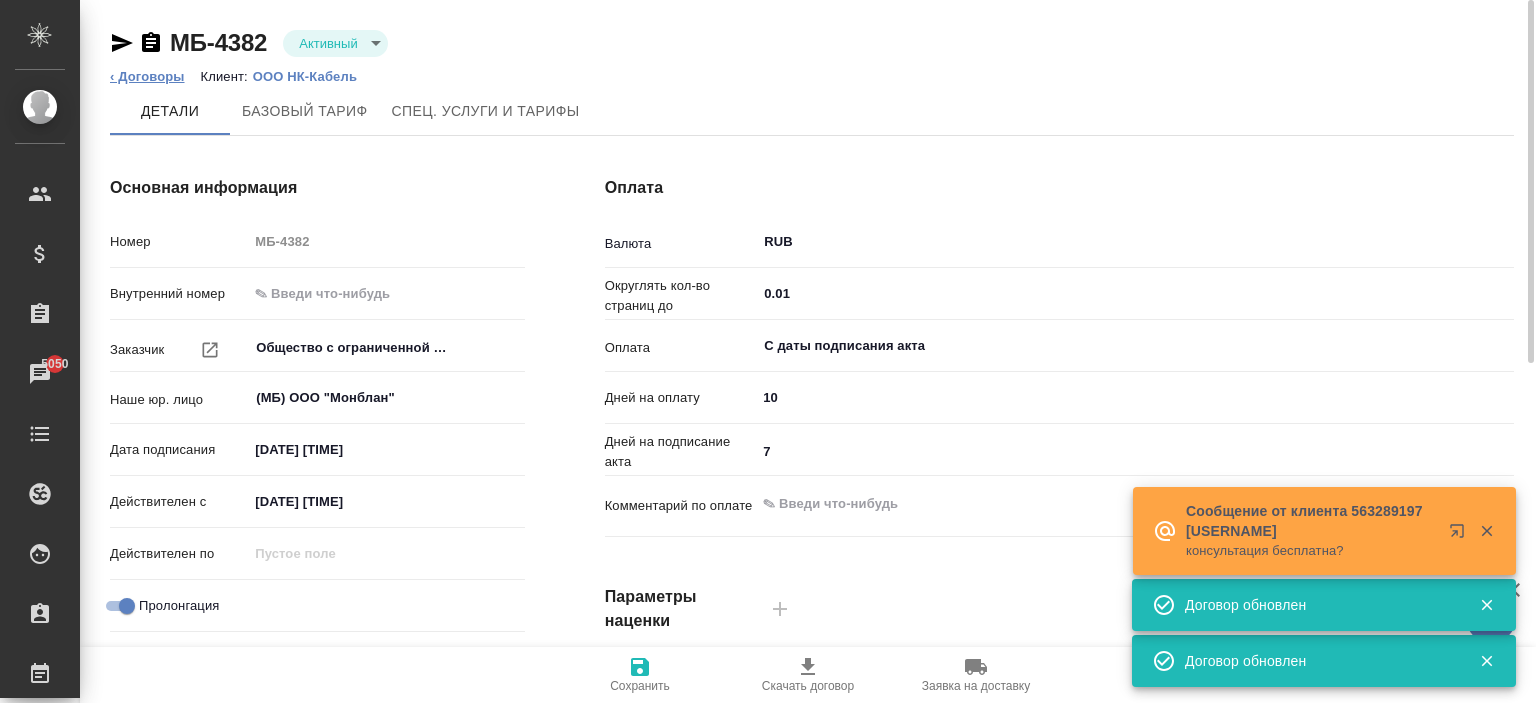 click on "‹ Договоры" at bounding box center (147, 76) 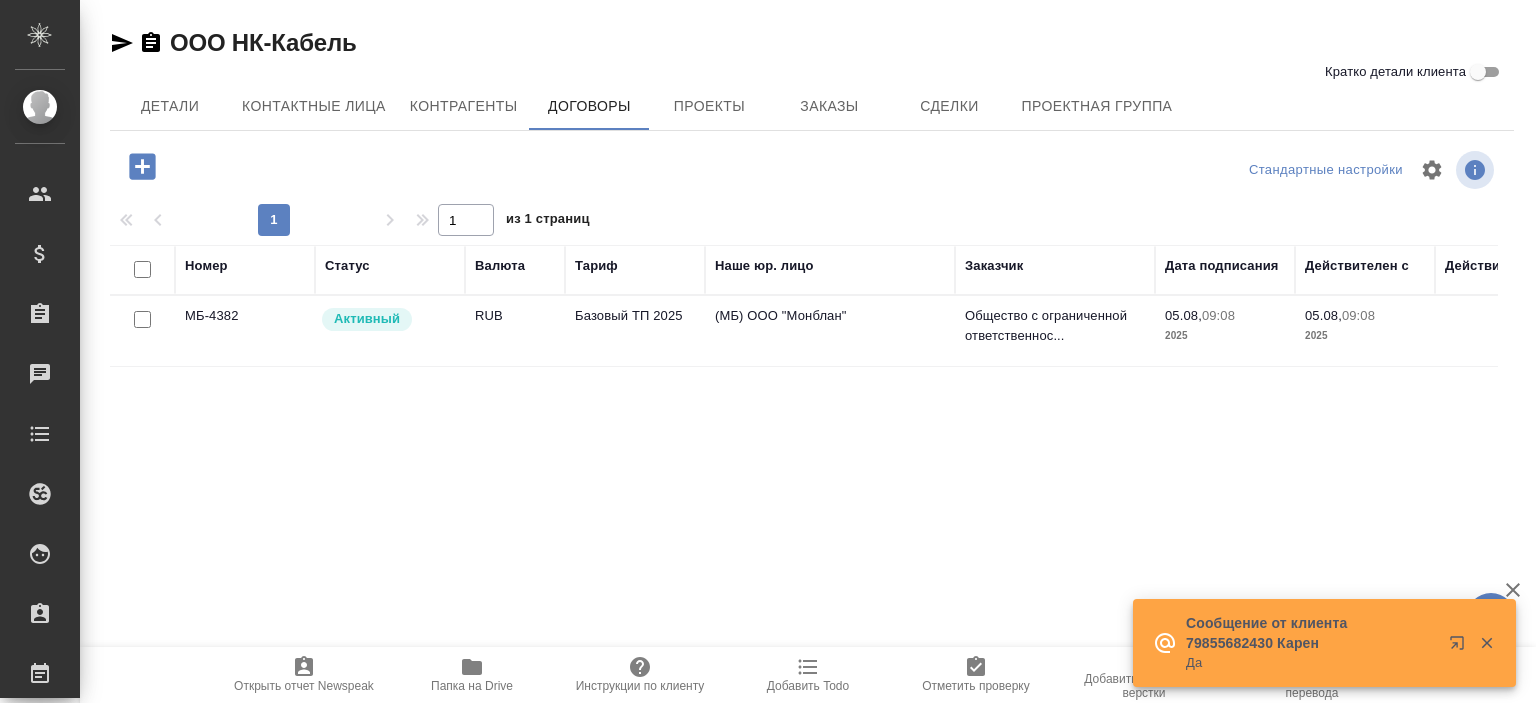 scroll, scrollTop: 0, scrollLeft: 0, axis: both 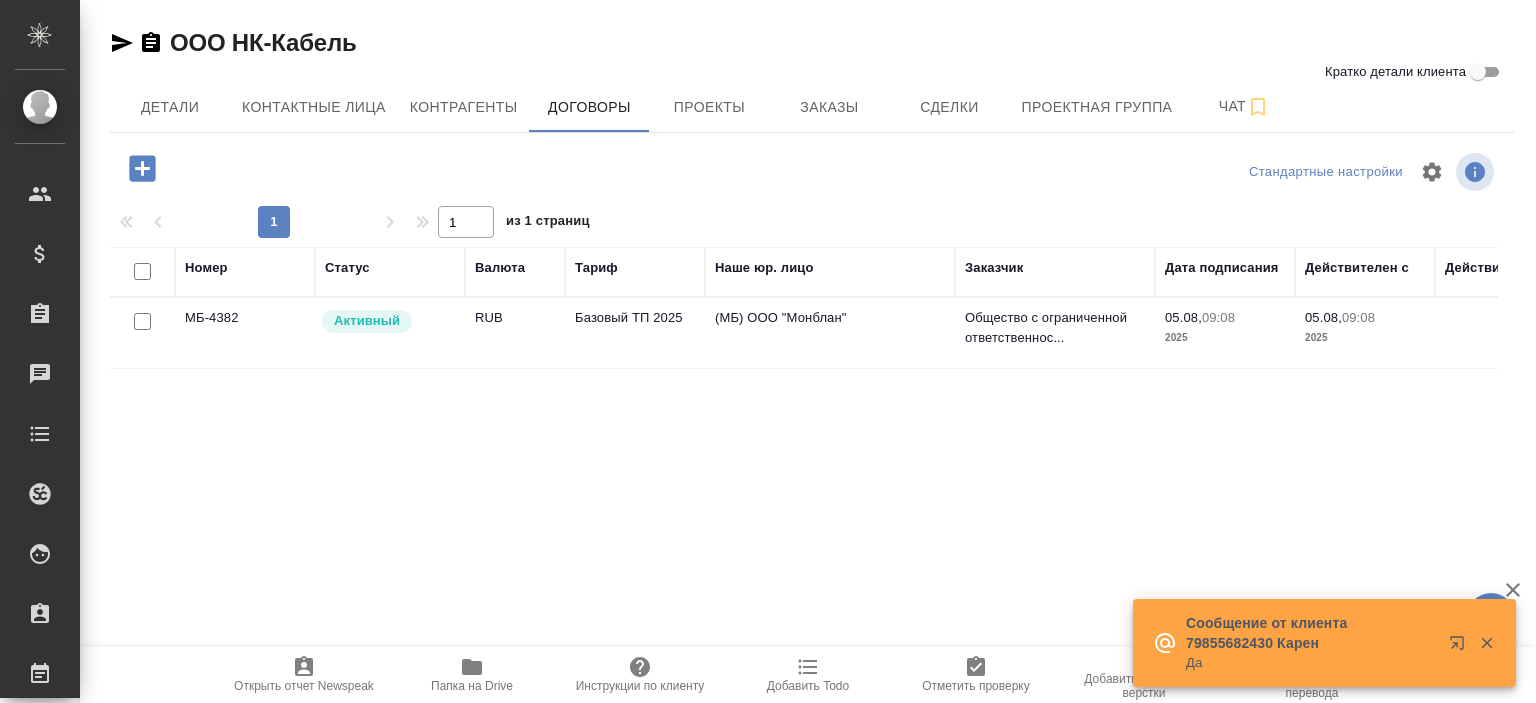 click on "Базовый ТП 2025" at bounding box center [635, 333] 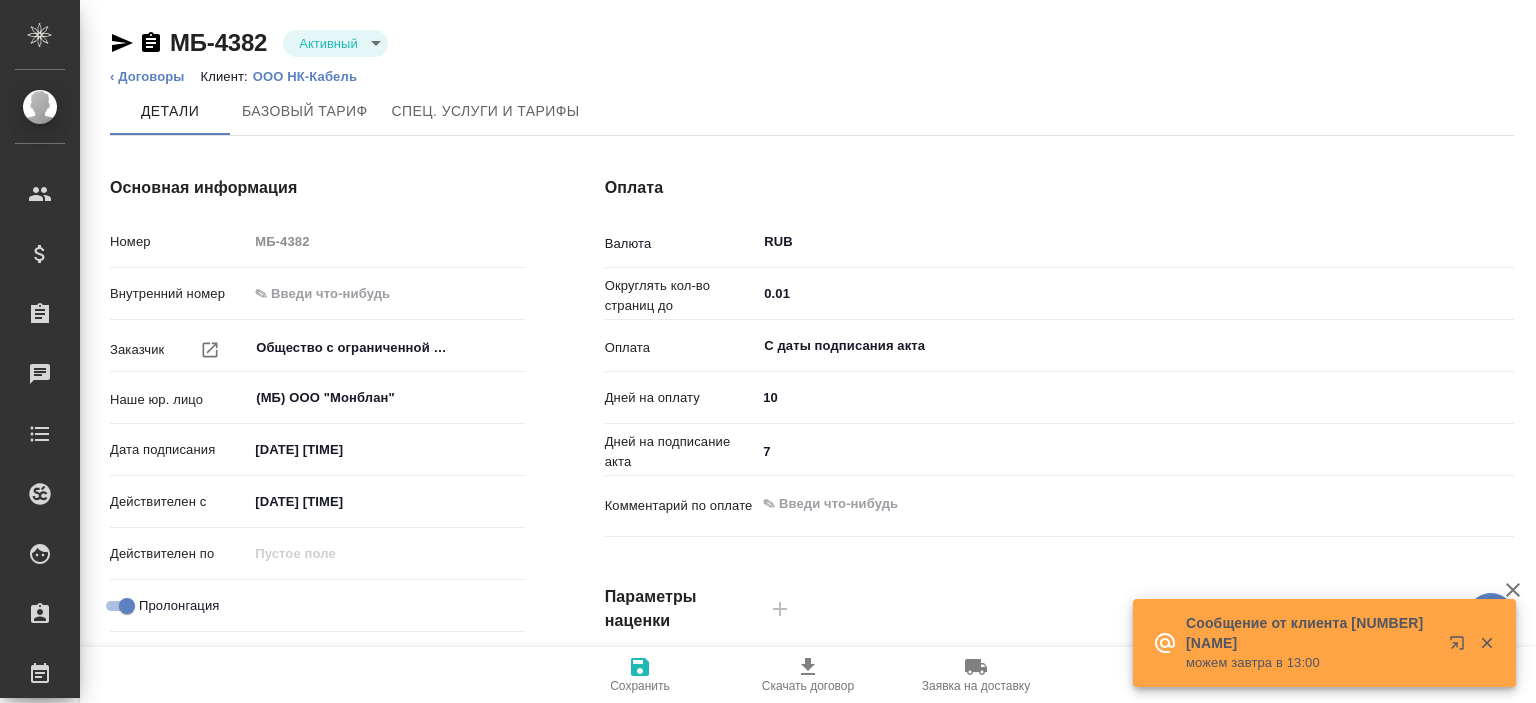 scroll, scrollTop: 0, scrollLeft: 0, axis: both 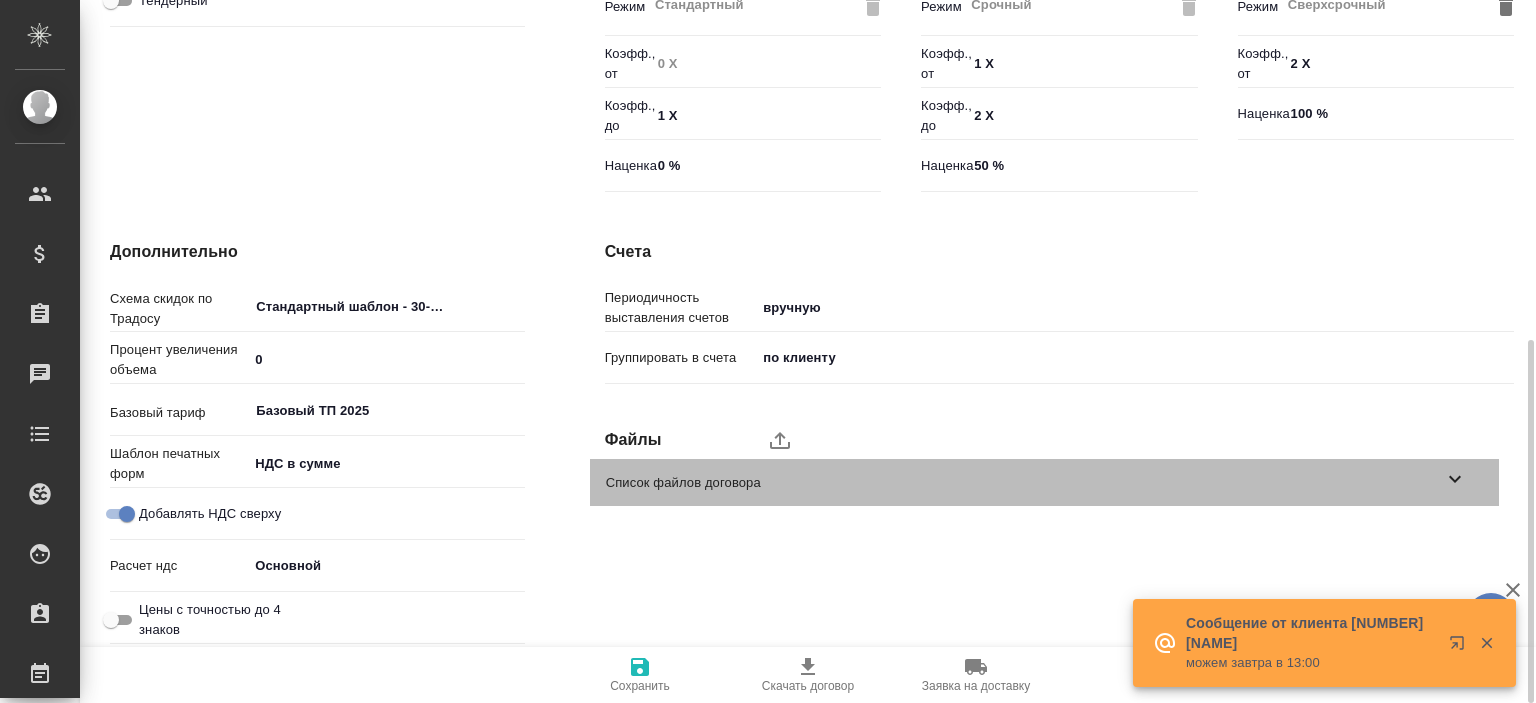 click on "Список файлов договора" at bounding box center [1044, 482] 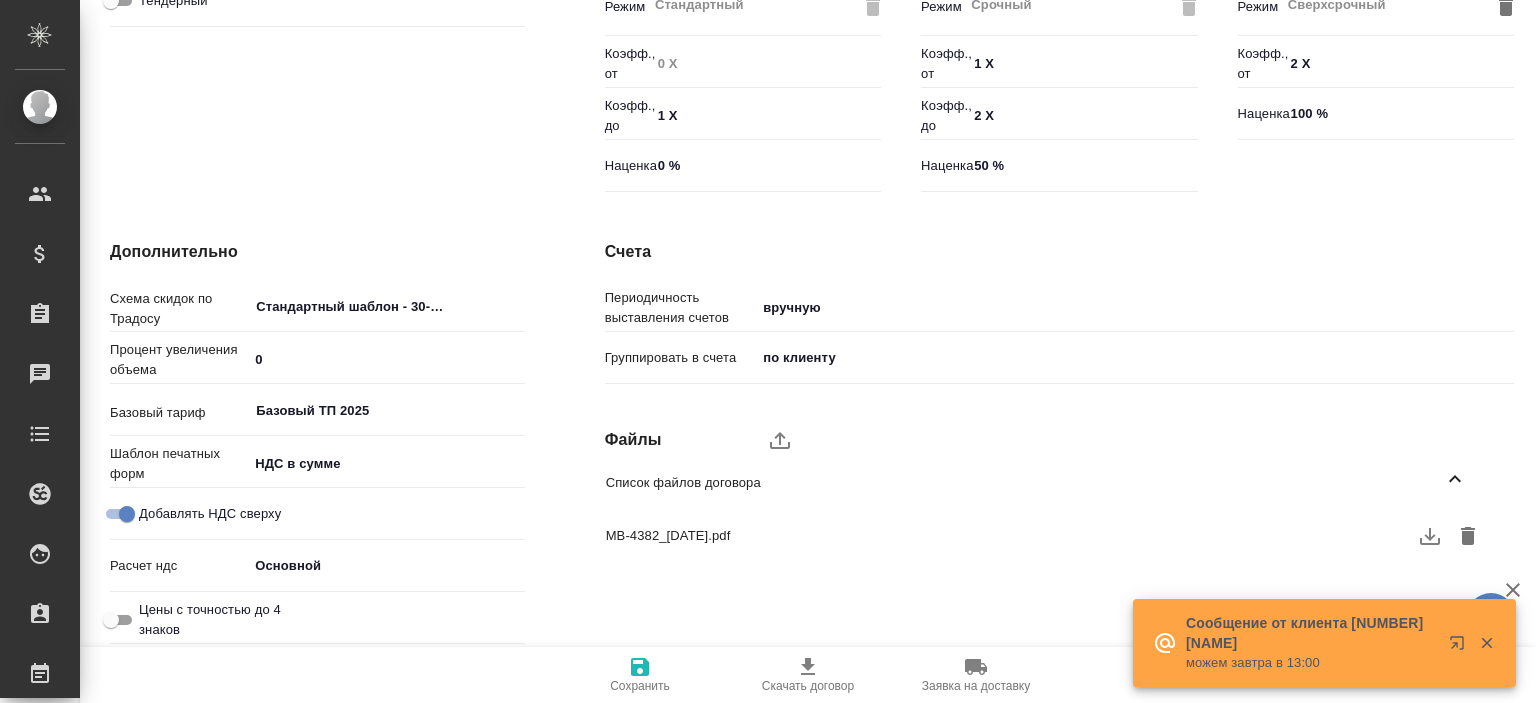 click on "Сохранить" at bounding box center [640, 674] 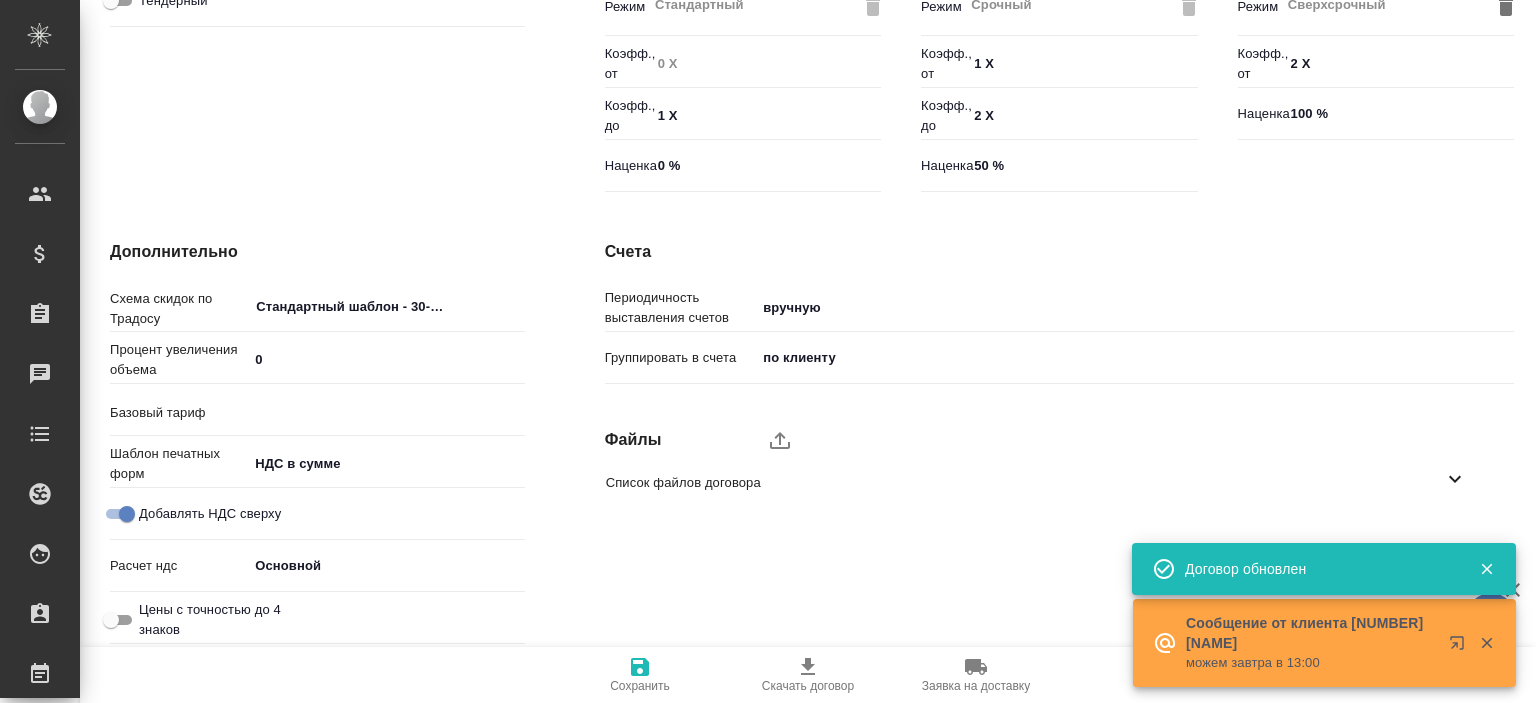 type on "Базовый ТП 2025" 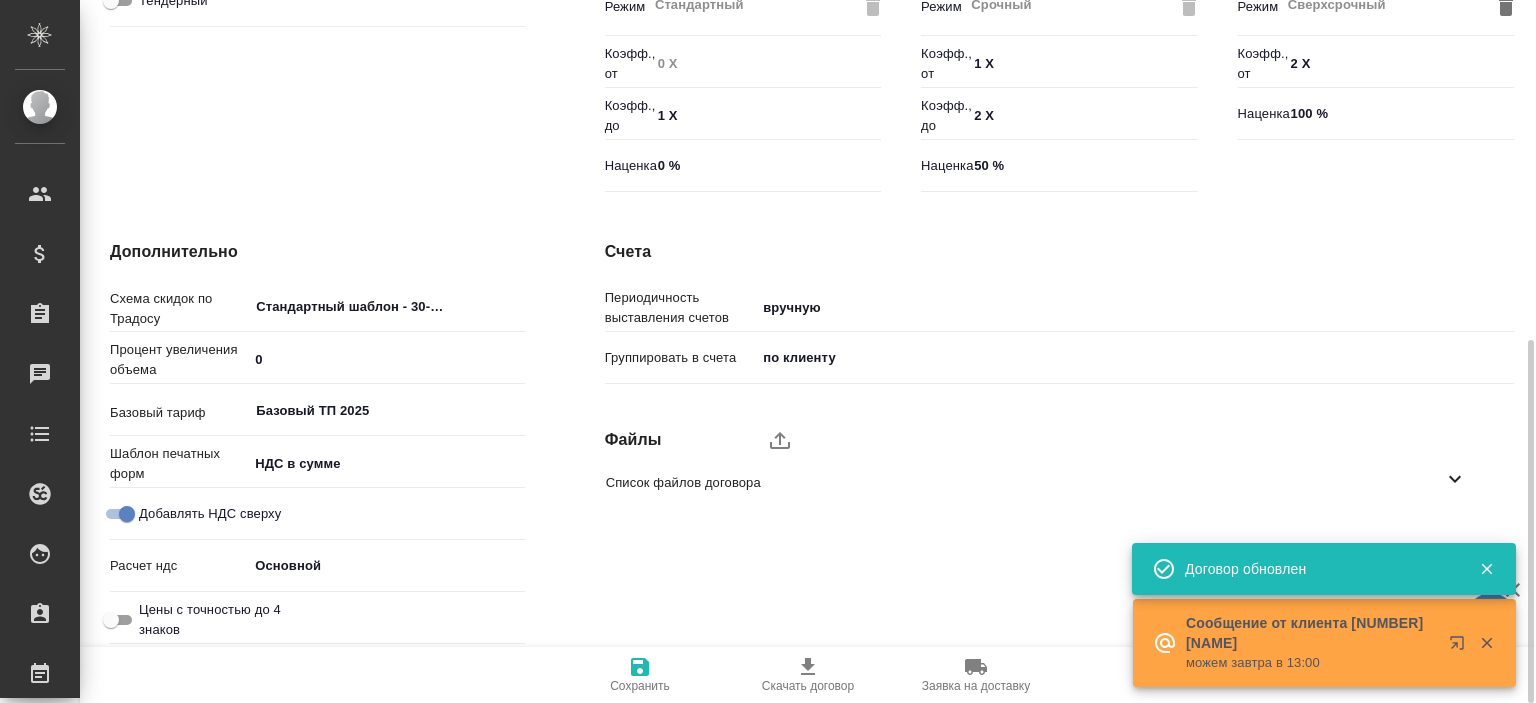 scroll, scrollTop: 0, scrollLeft: 0, axis: both 